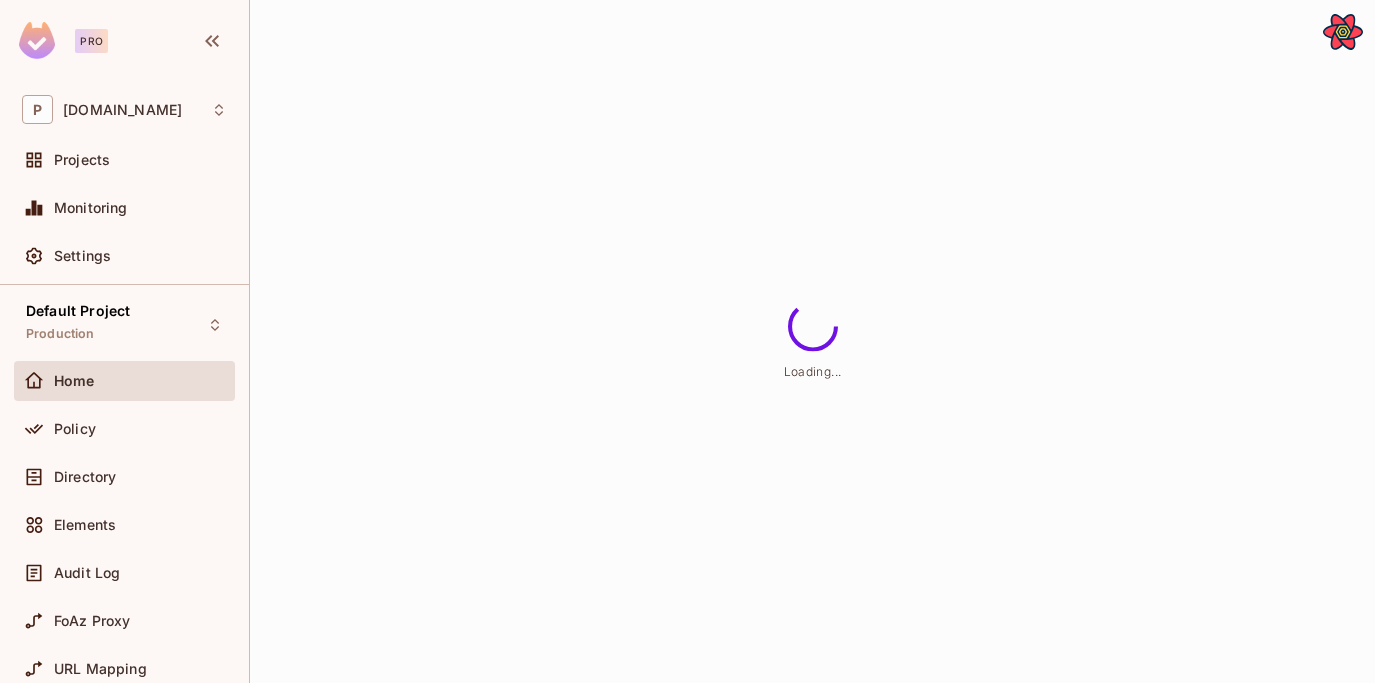 scroll, scrollTop: 0, scrollLeft: 0, axis: both 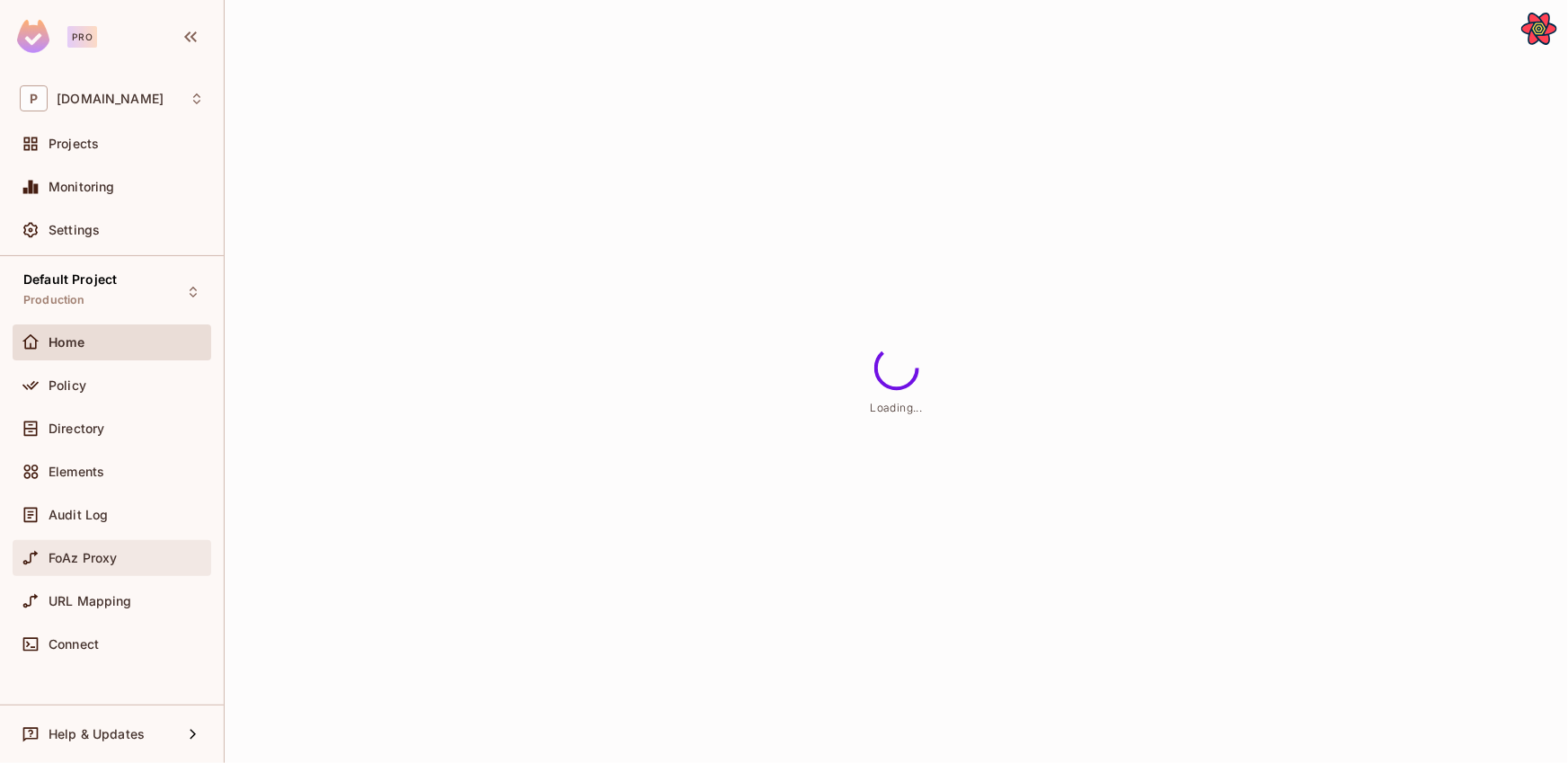 click on "FoAz Proxy" at bounding box center (83, 558) 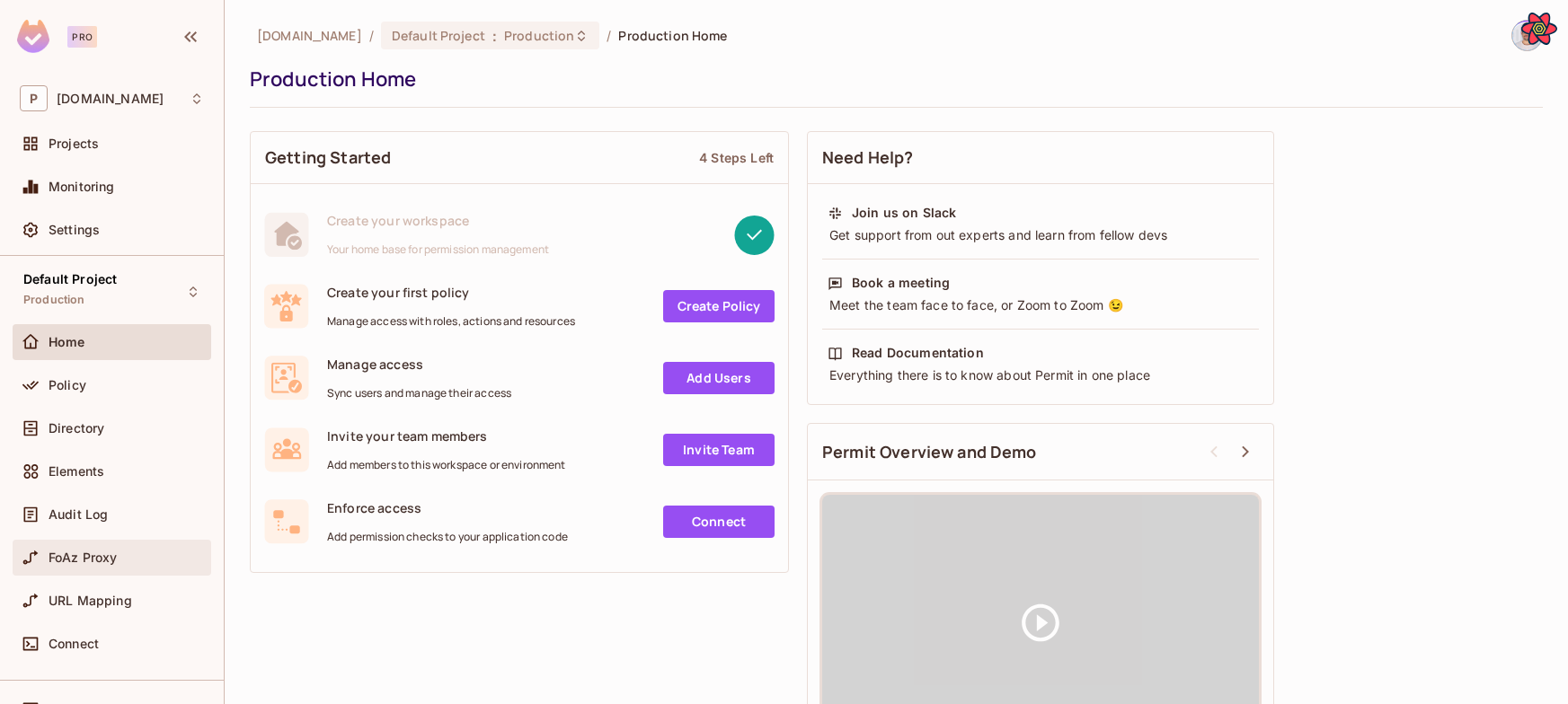 scroll, scrollTop: 0, scrollLeft: 0, axis: both 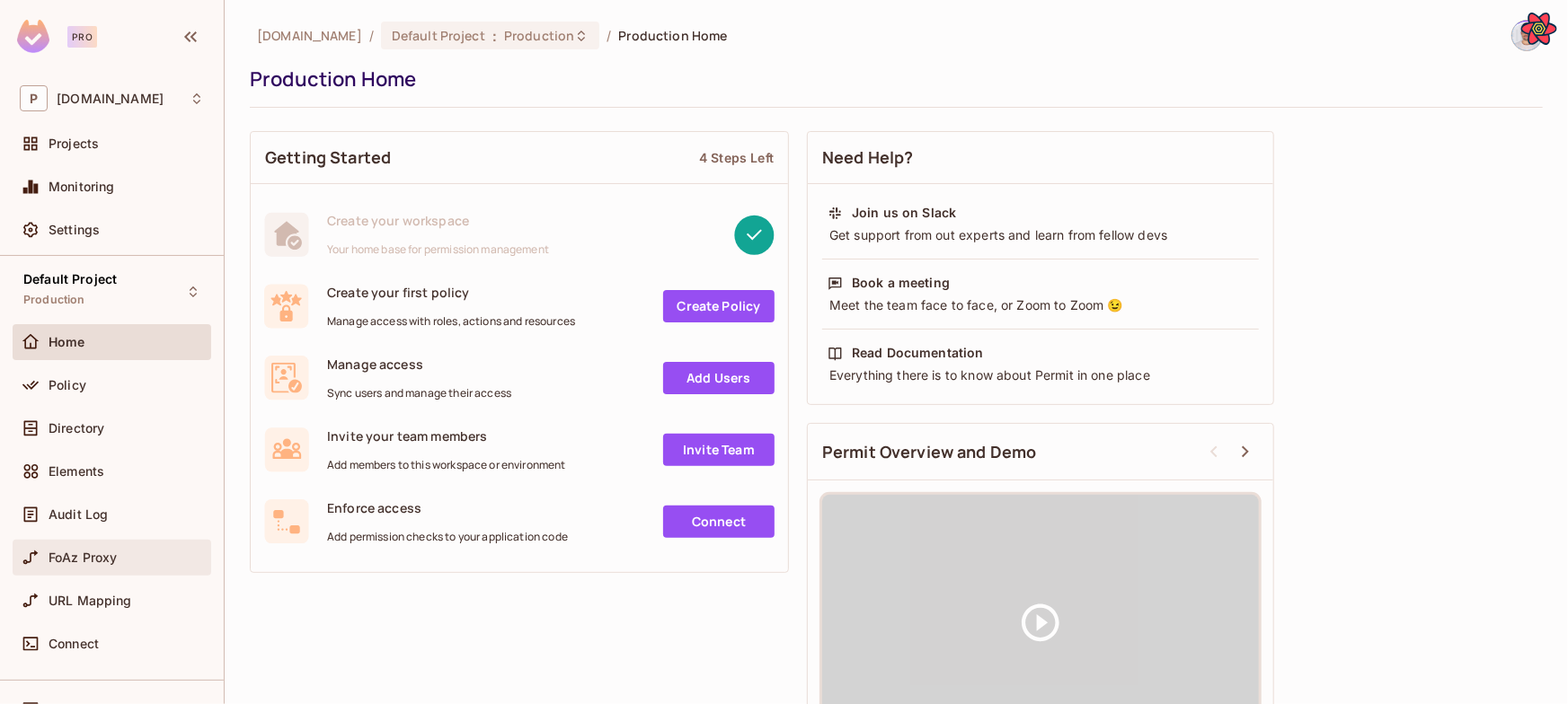 click on "FoAz Proxy" at bounding box center [111, 561] 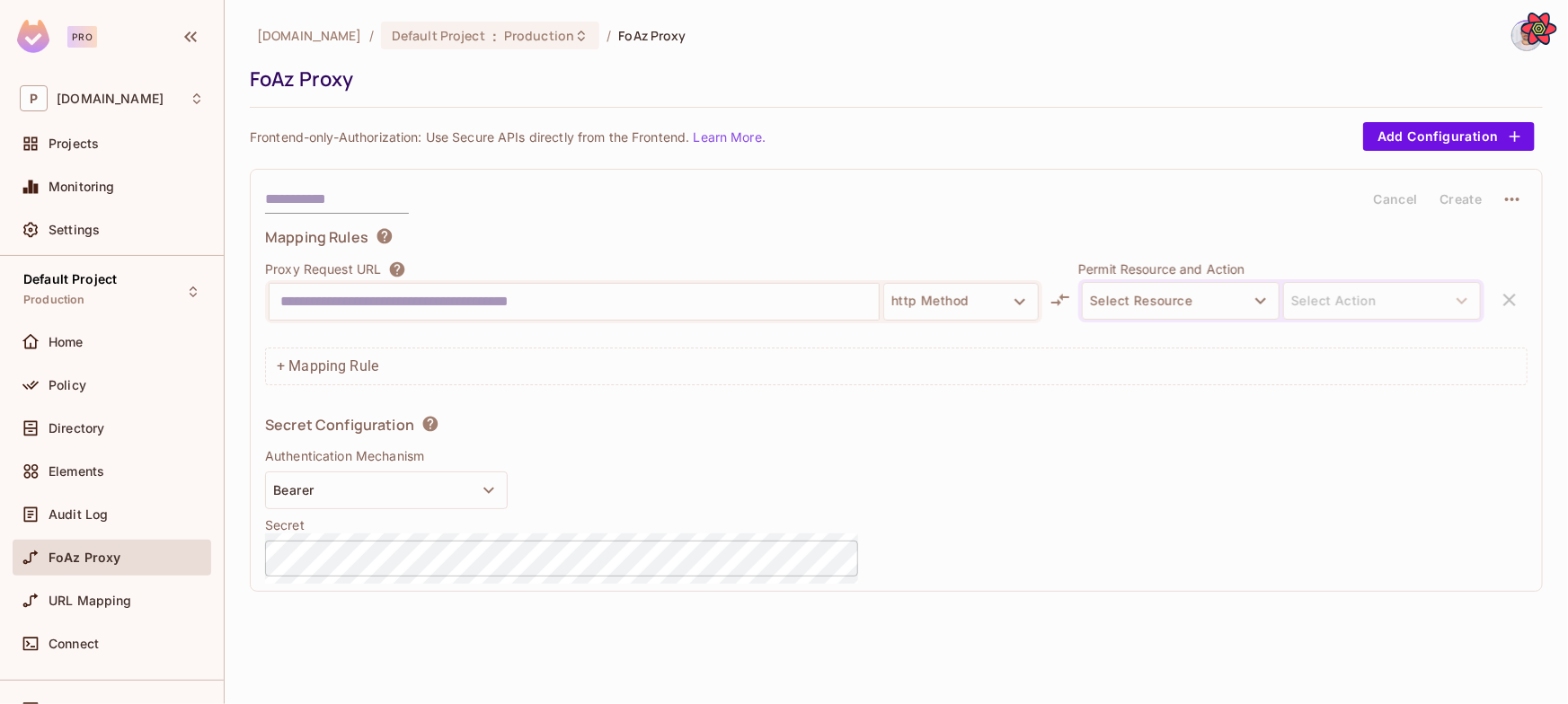 click at bounding box center [574, 302] 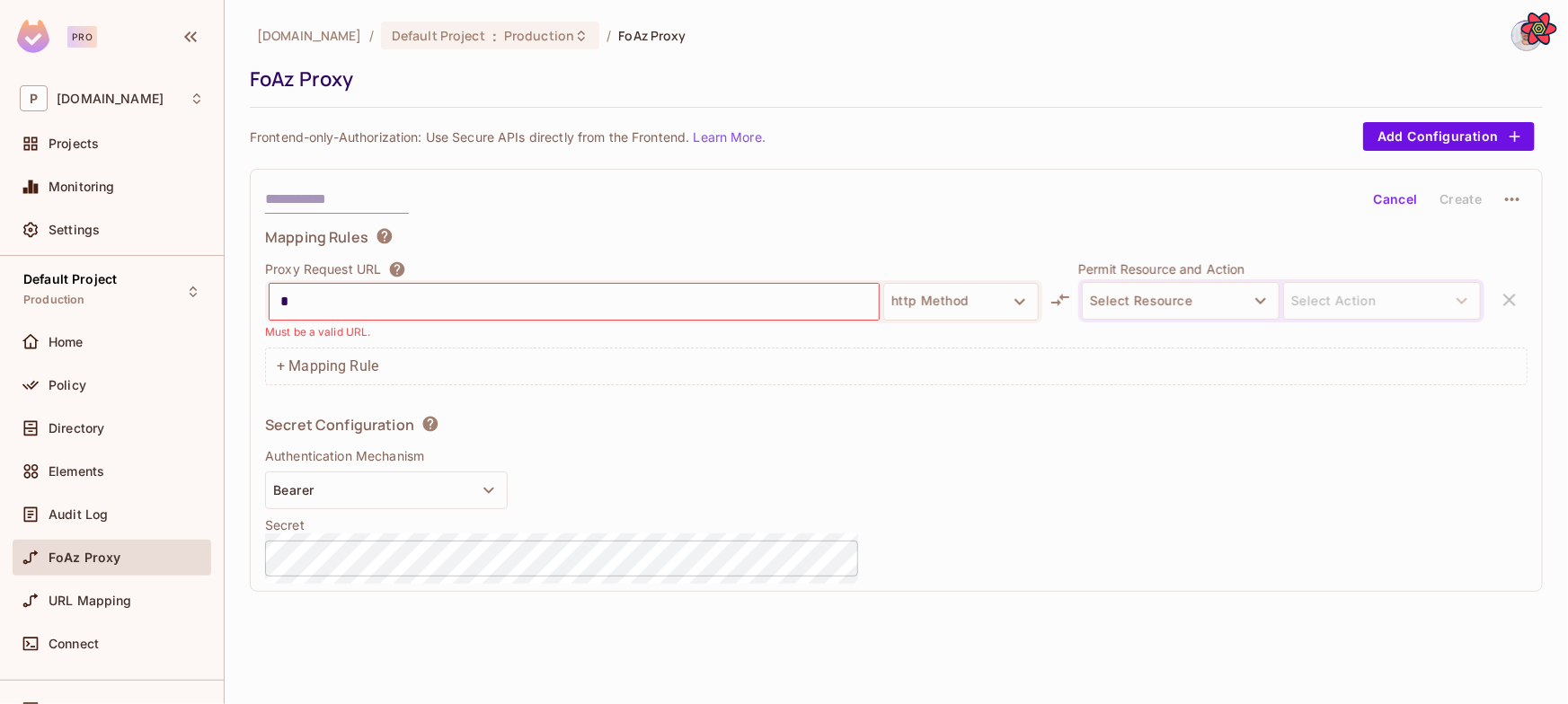 click on "*" at bounding box center (574, 302) 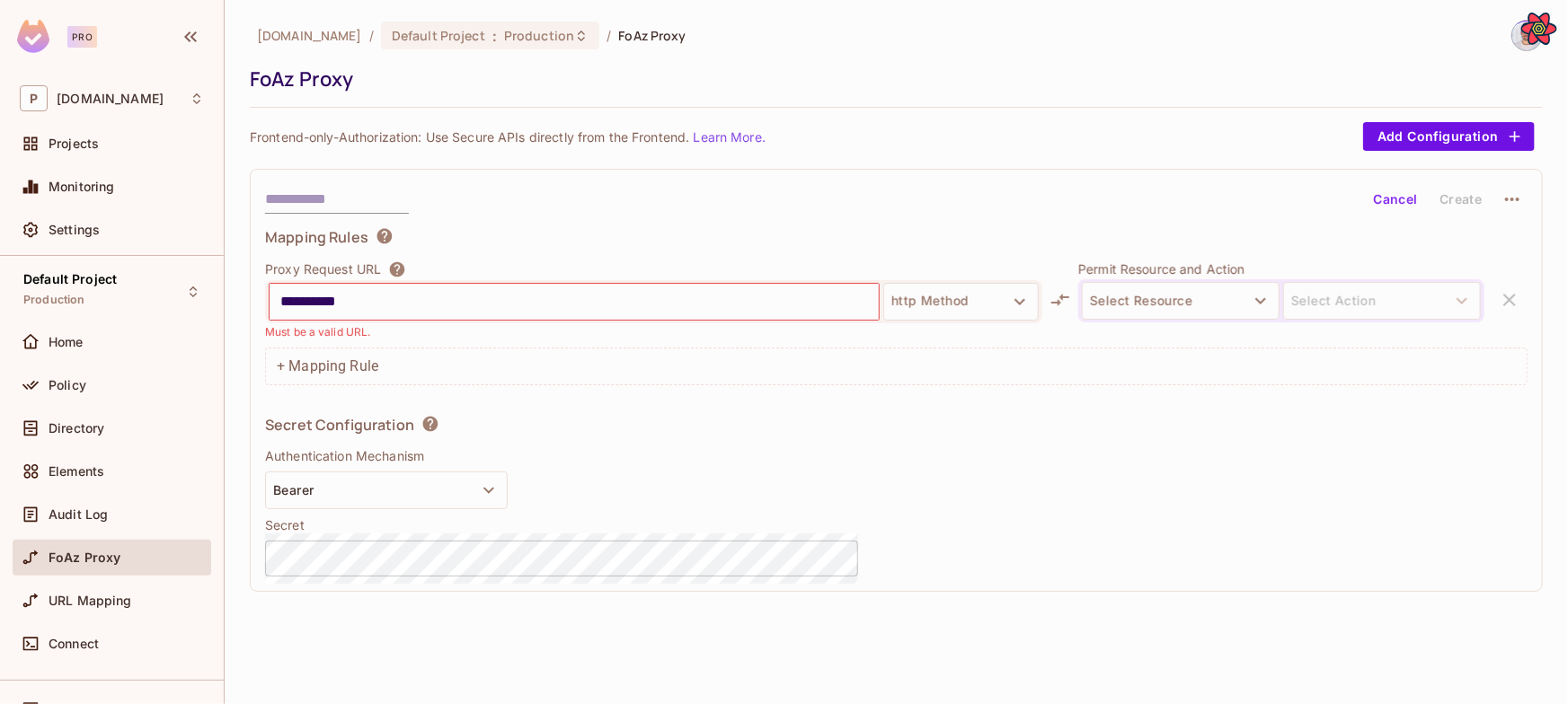 type on "*********" 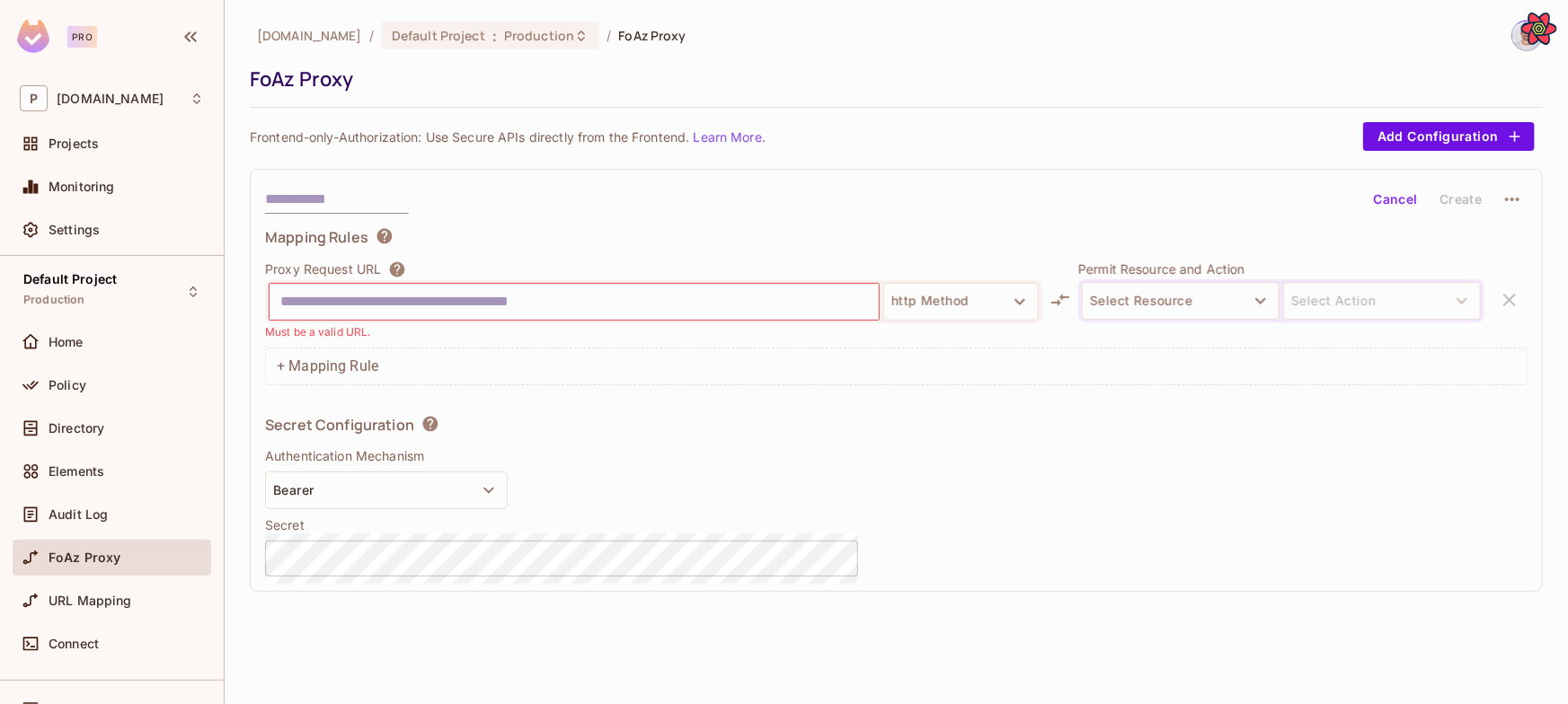 type 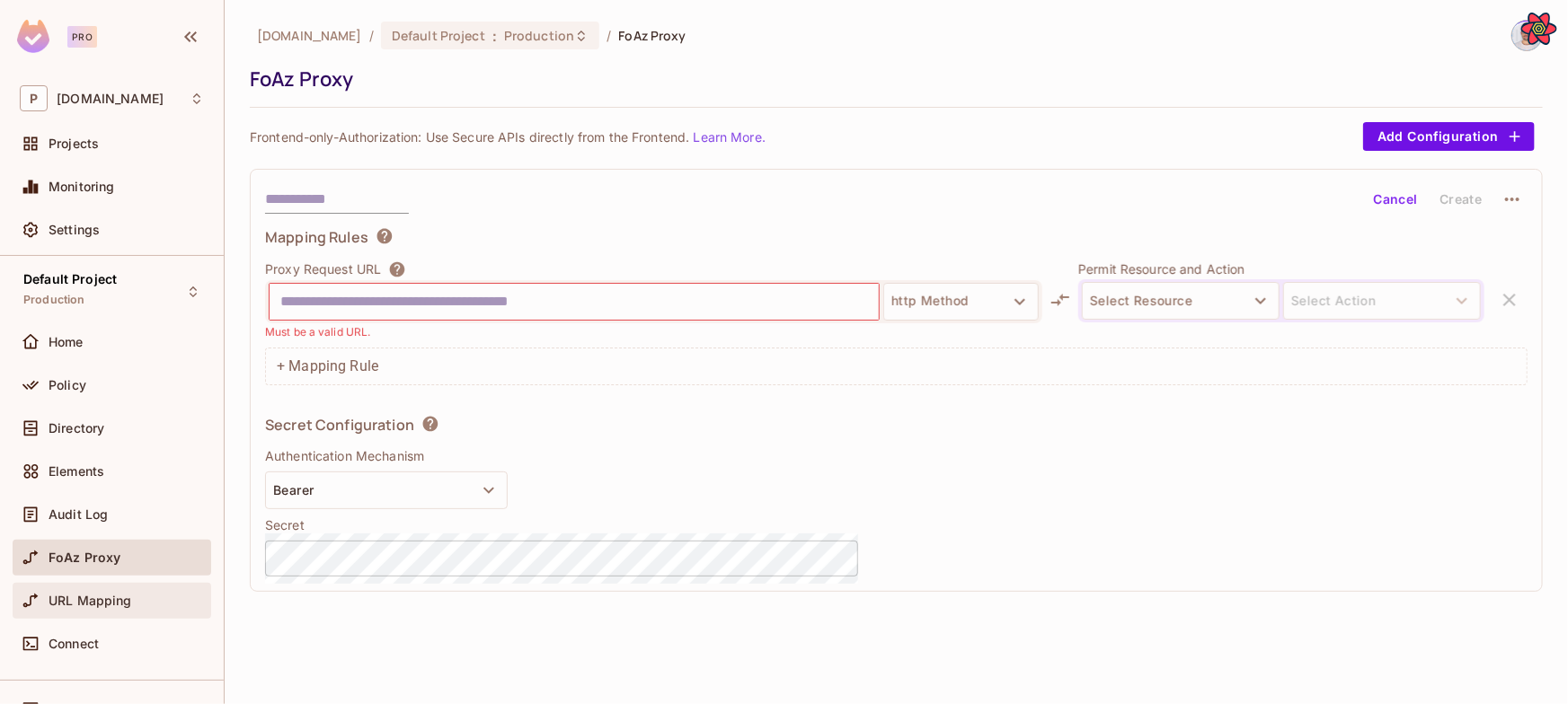 click on "URL Mapping" at bounding box center [90, 601] 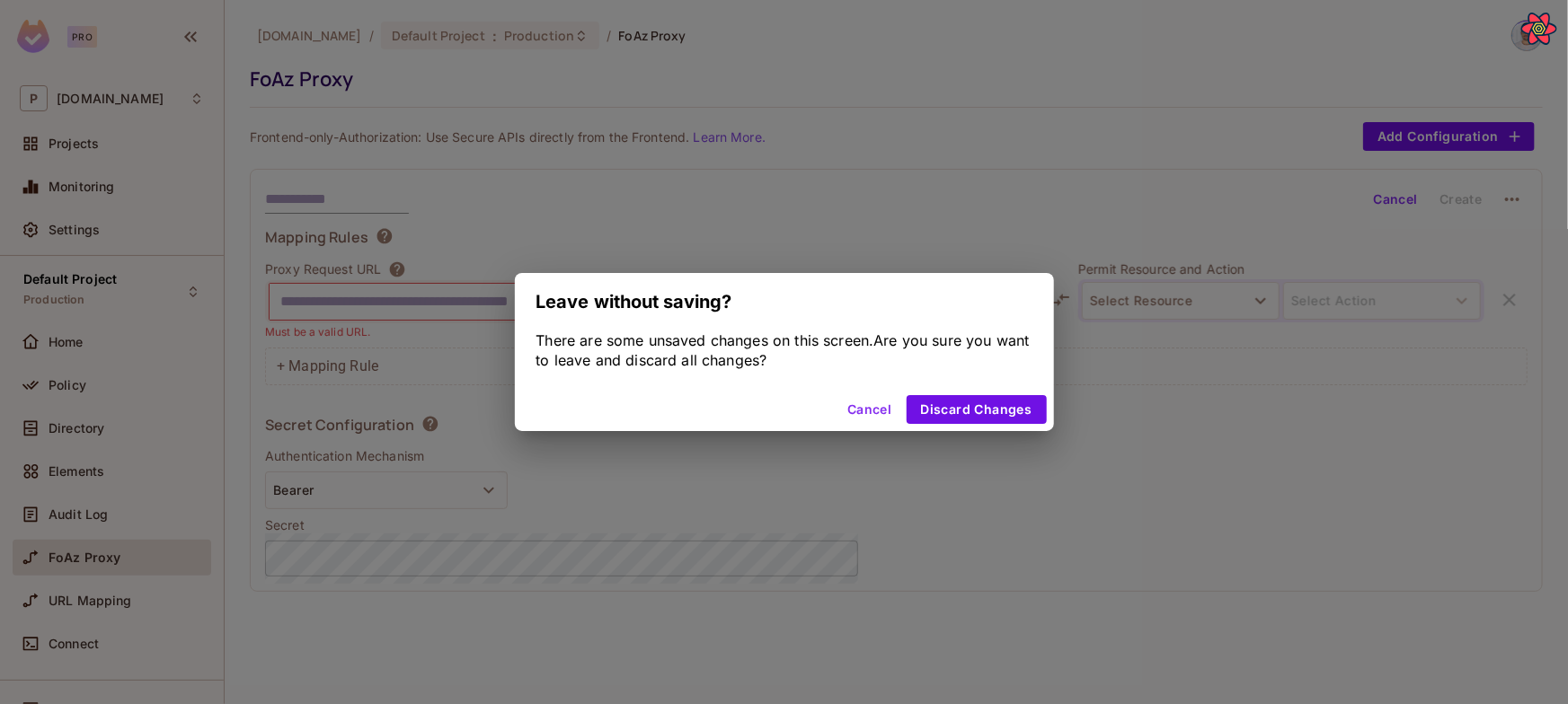 drag, startPoint x: 980, startPoint y: 413, endPoint x: 970, endPoint y: 444, distance: 33 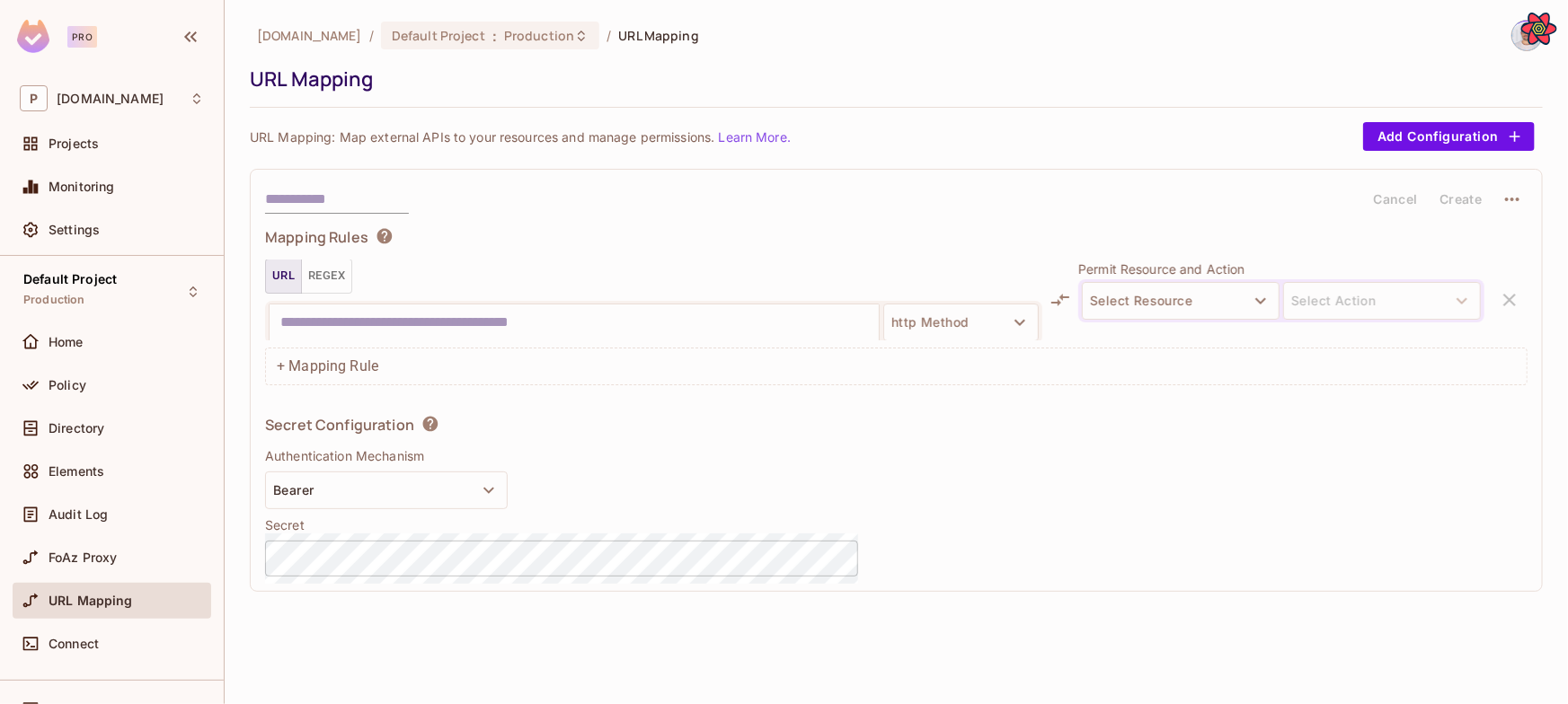 click at bounding box center (574, 322) 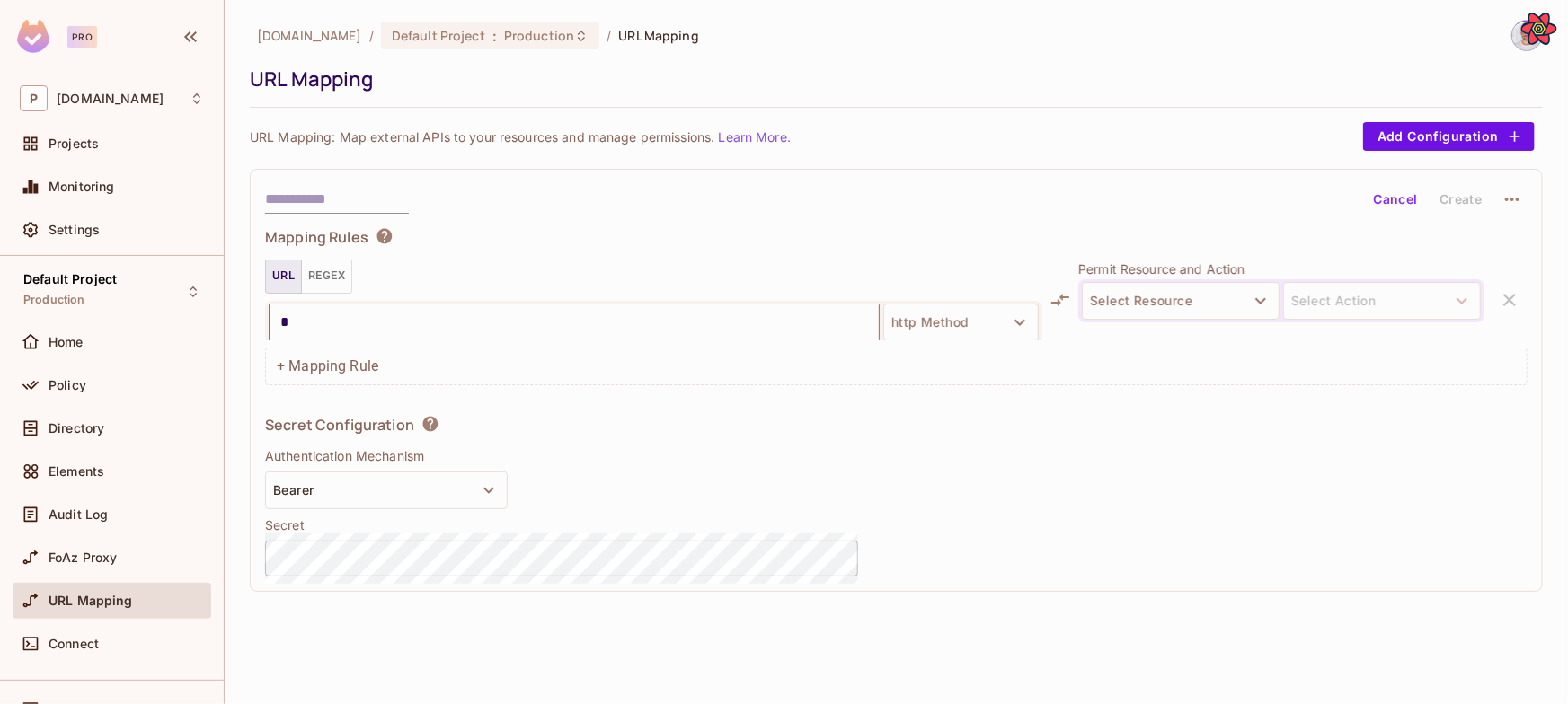 click on "*" at bounding box center [574, 322] 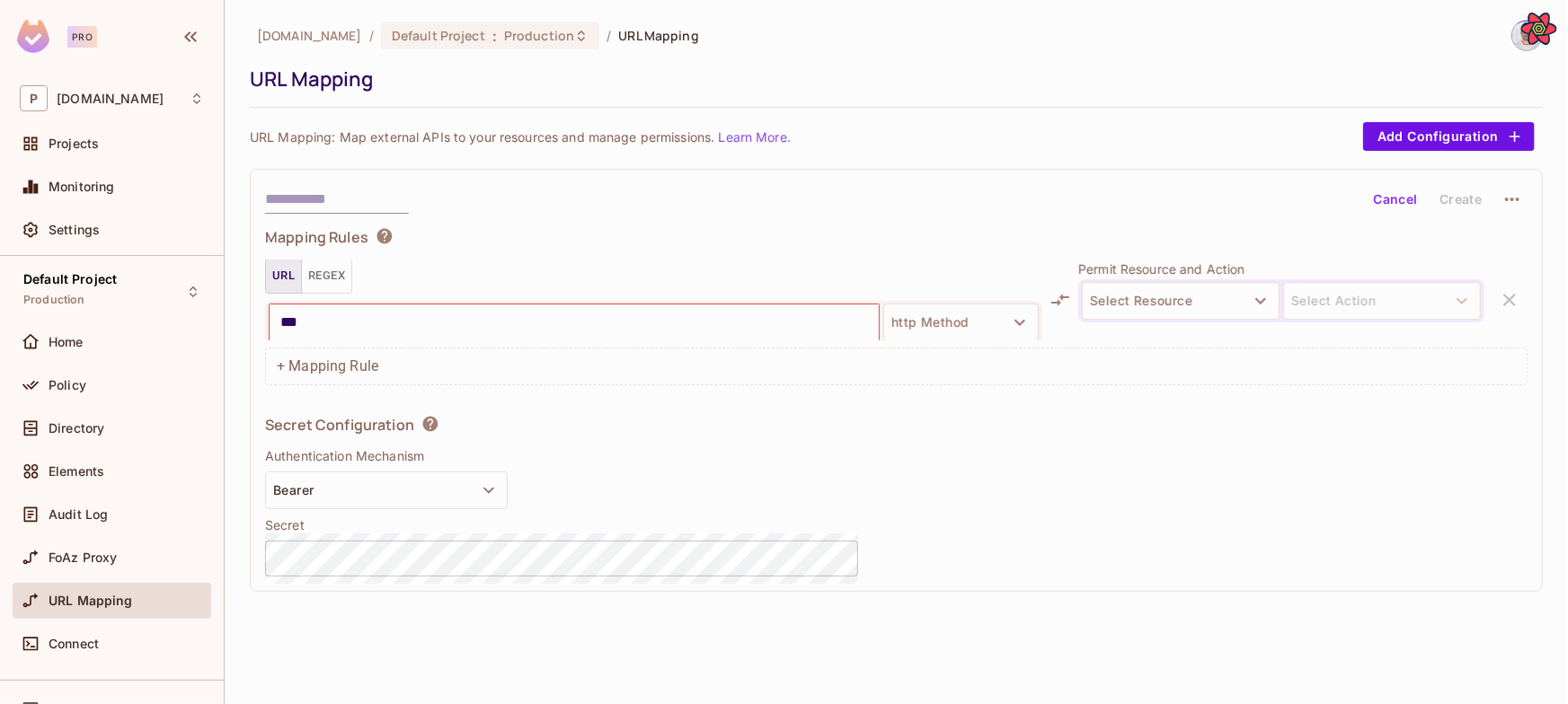 click on "***" at bounding box center (574, 322) 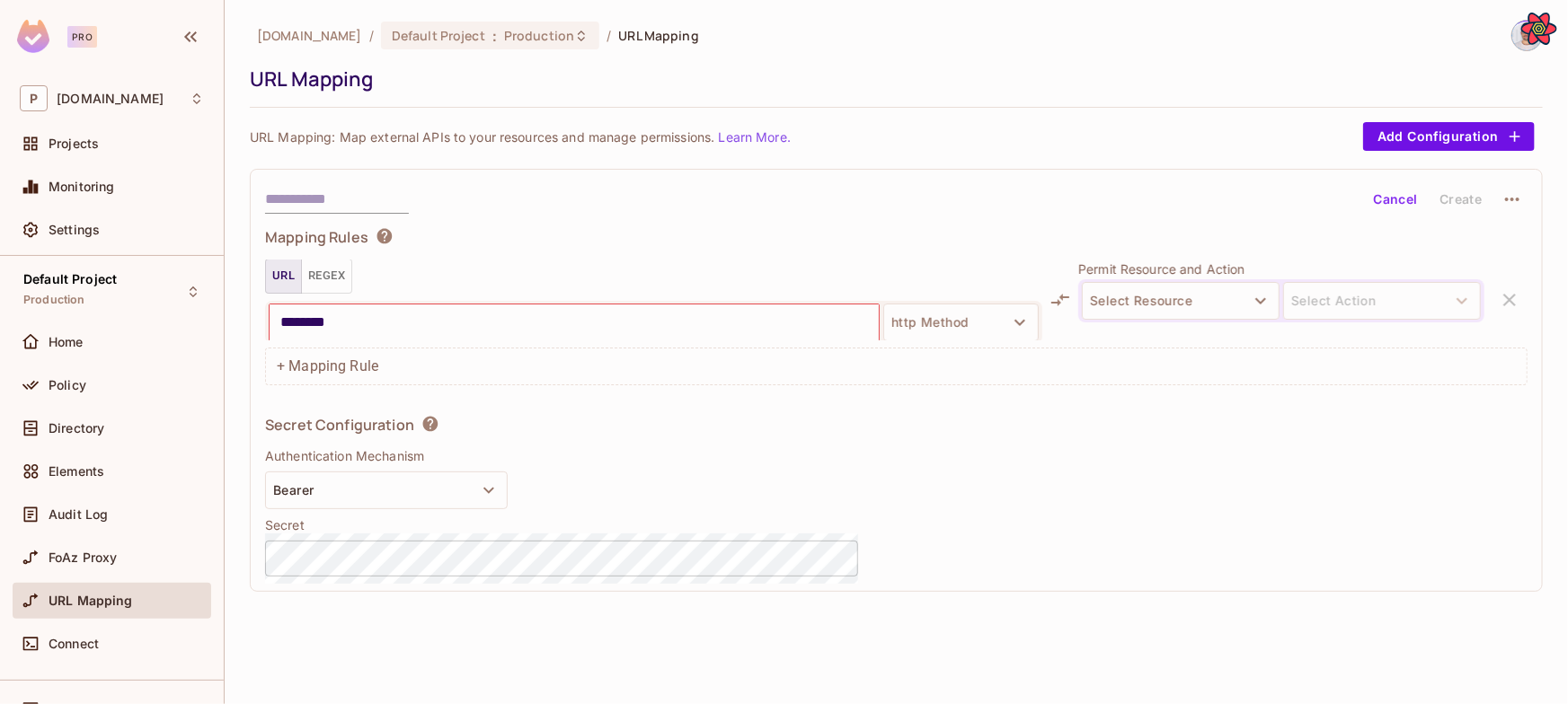 drag, startPoint x: 429, startPoint y: 332, endPoint x: 406, endPoint y: 315, distance: 28.600699 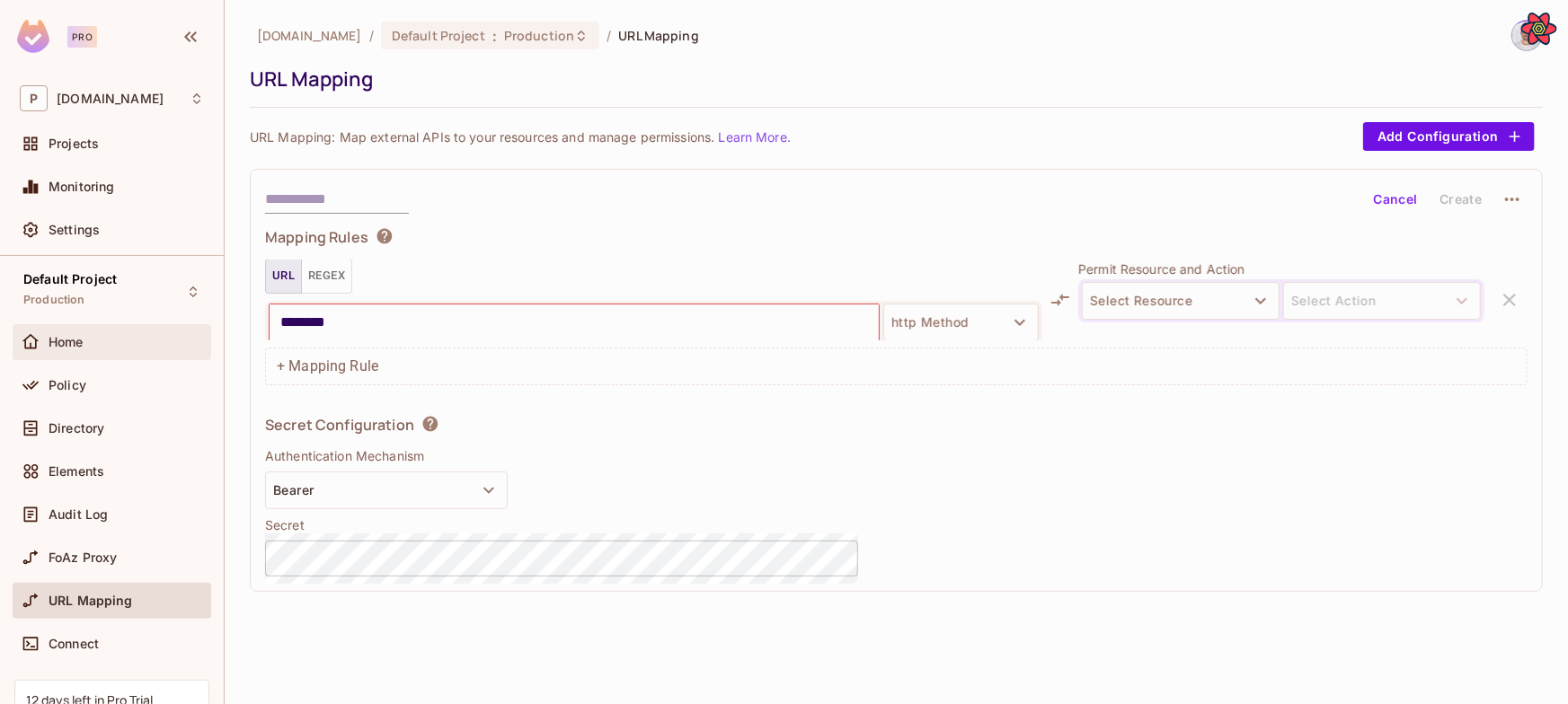 type on "********" 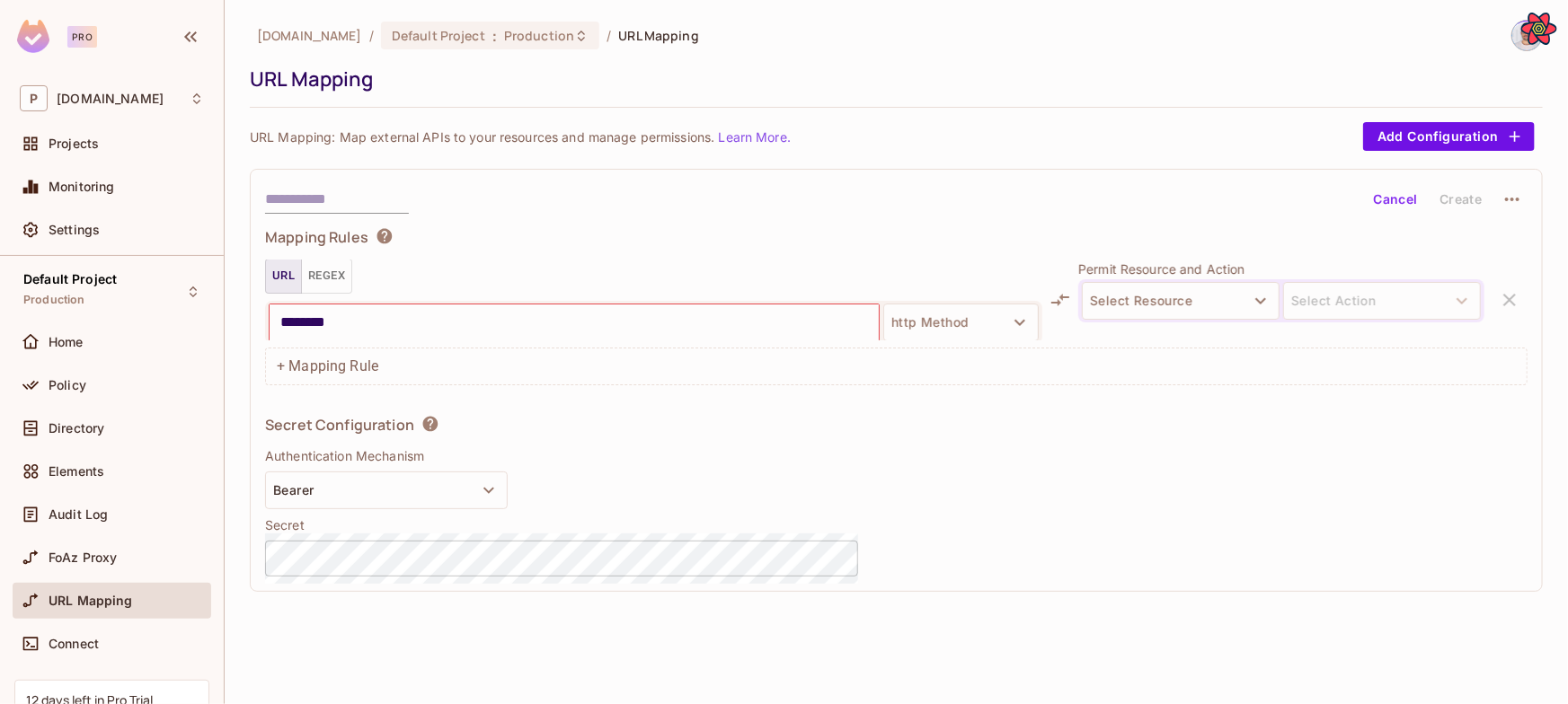 click on "URL Regex ******** http Method Must be a valid URL." at bounding box center [653, 310] 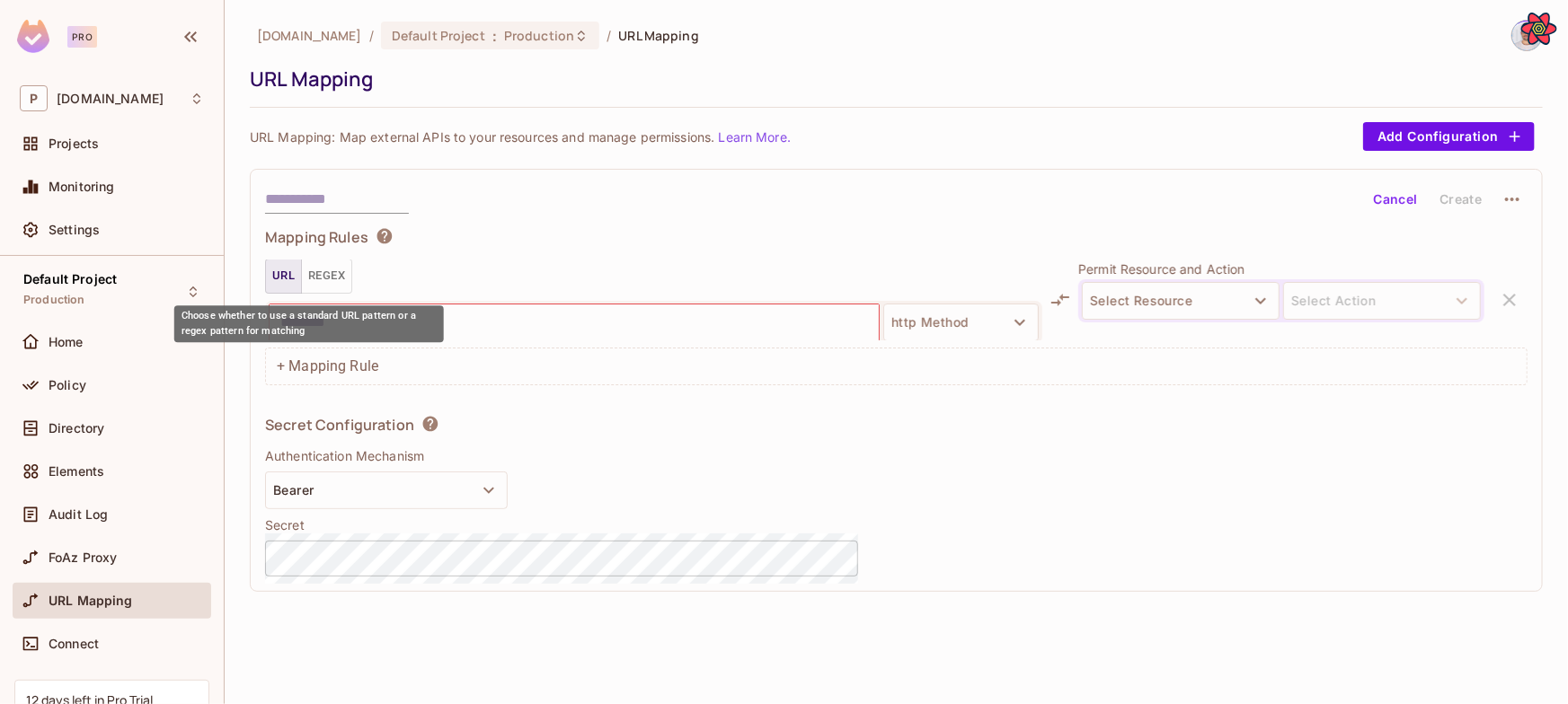 click on "Regex" at bounding box center [326, 276] 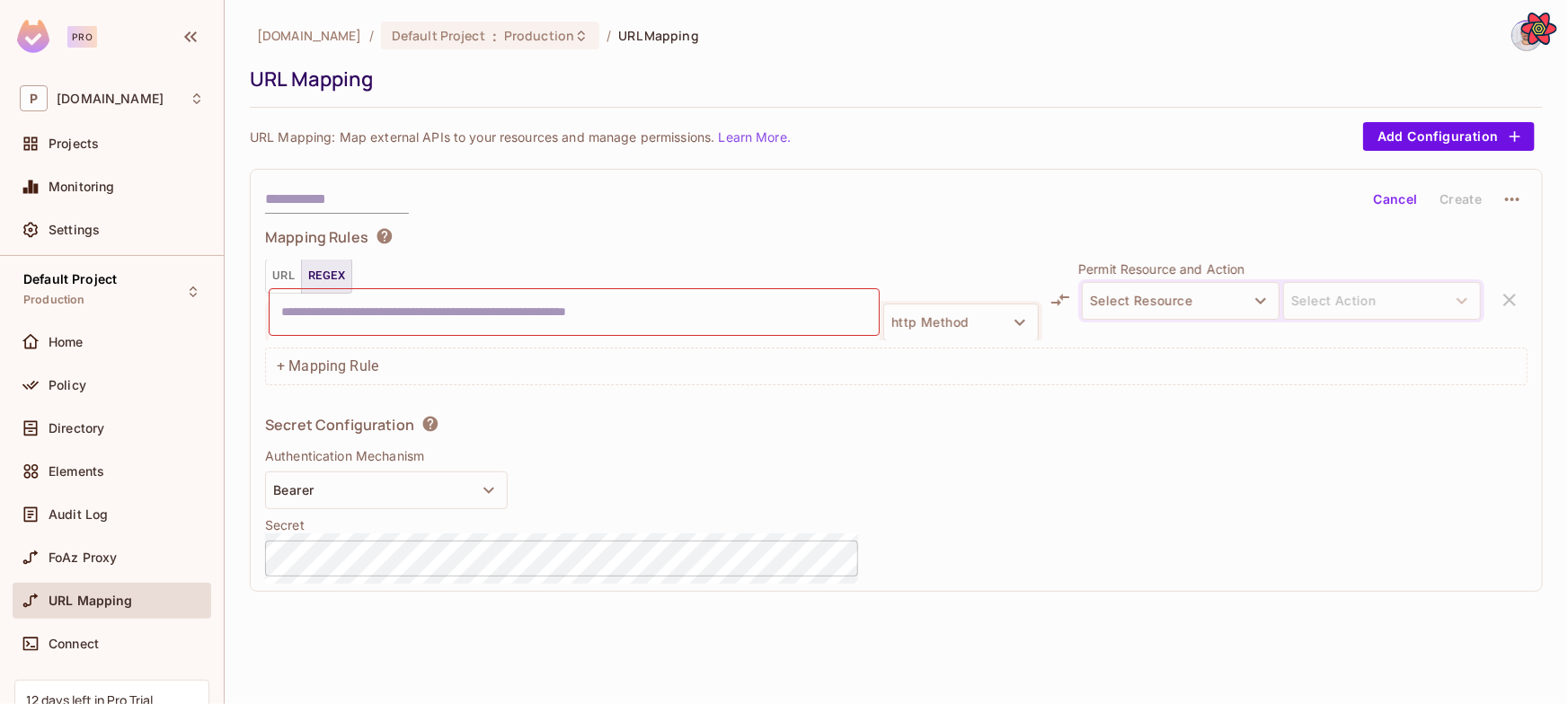click at bounding box center (574, 312) 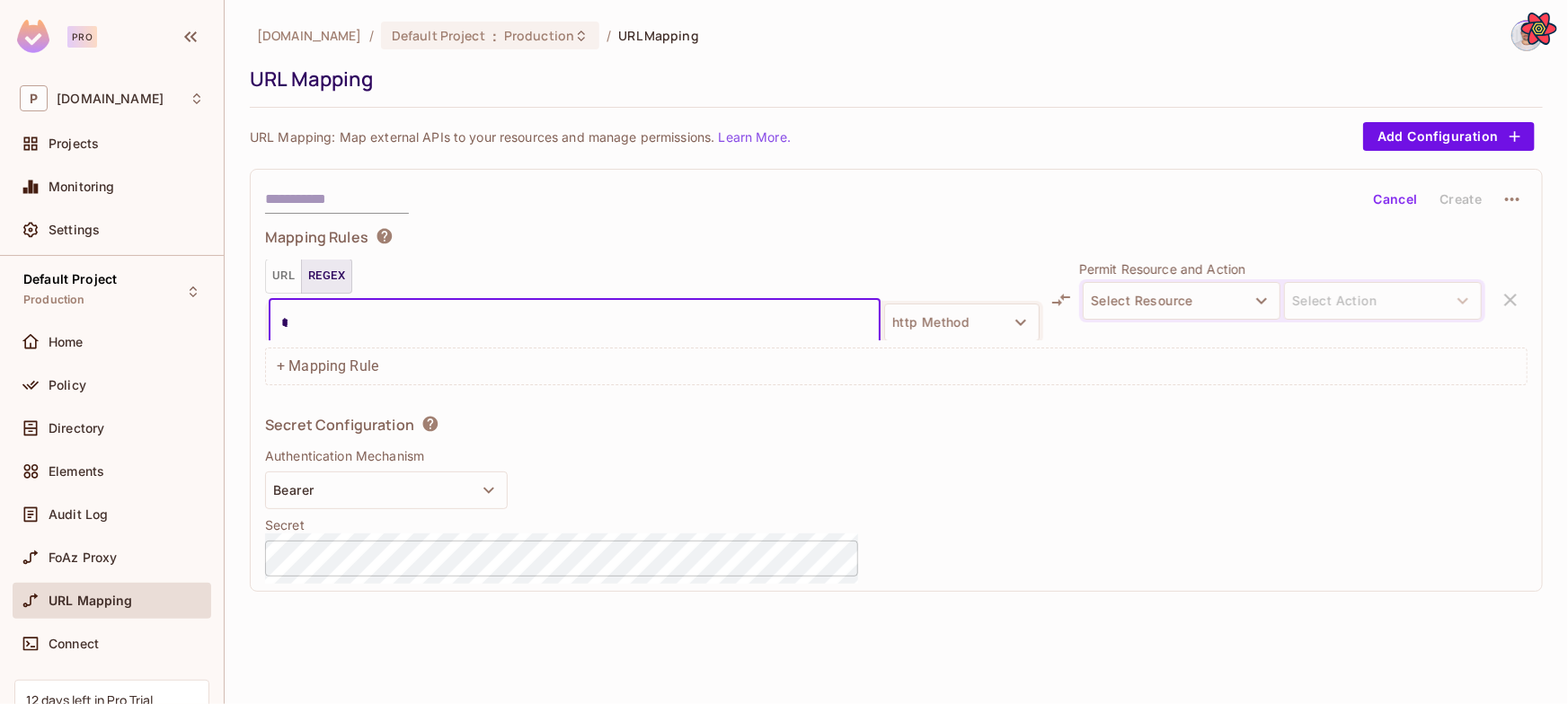 click on "*" at bounding box center (574, 322) 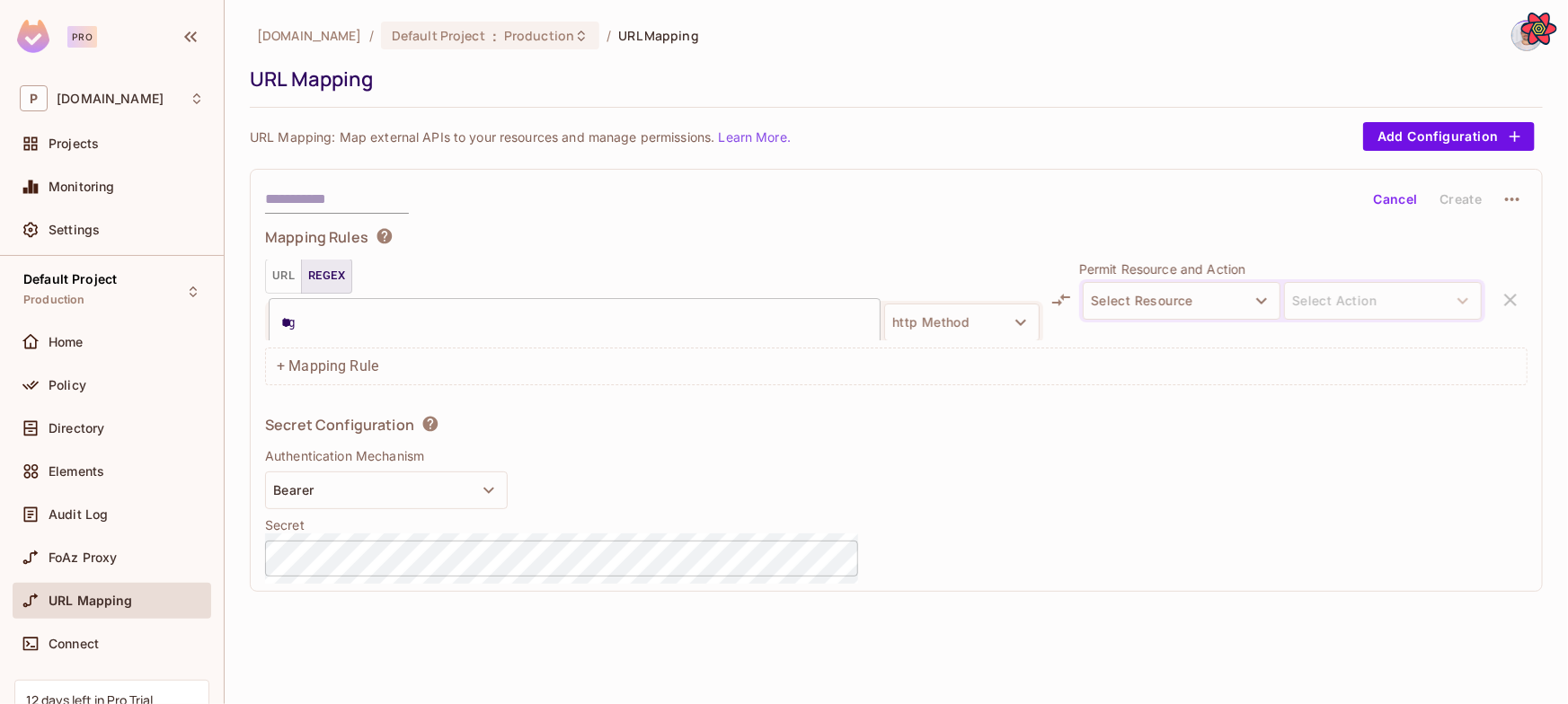 click on "**" at bounding box center [574, 322] 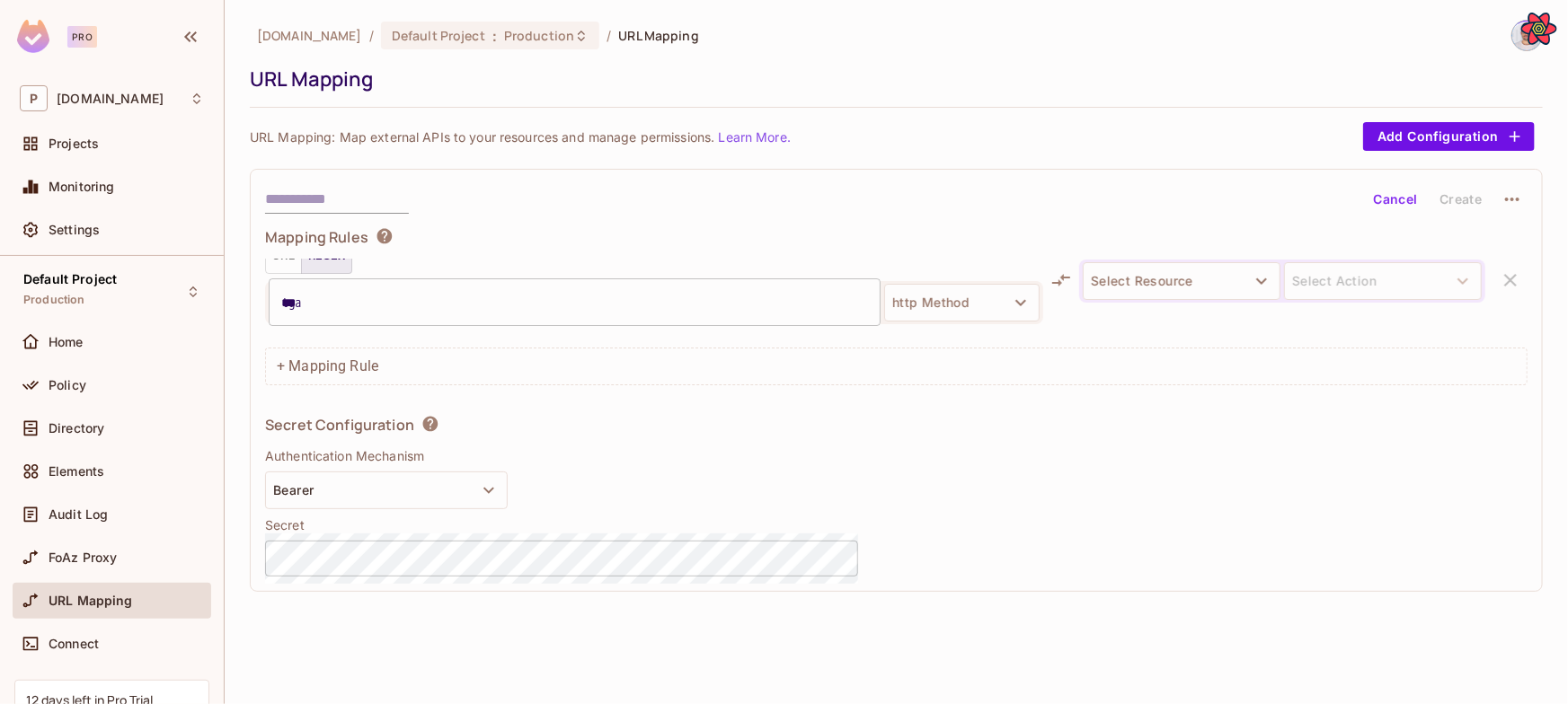 scroll, scrollTop: 0, scrollLeft: 0, axis: both 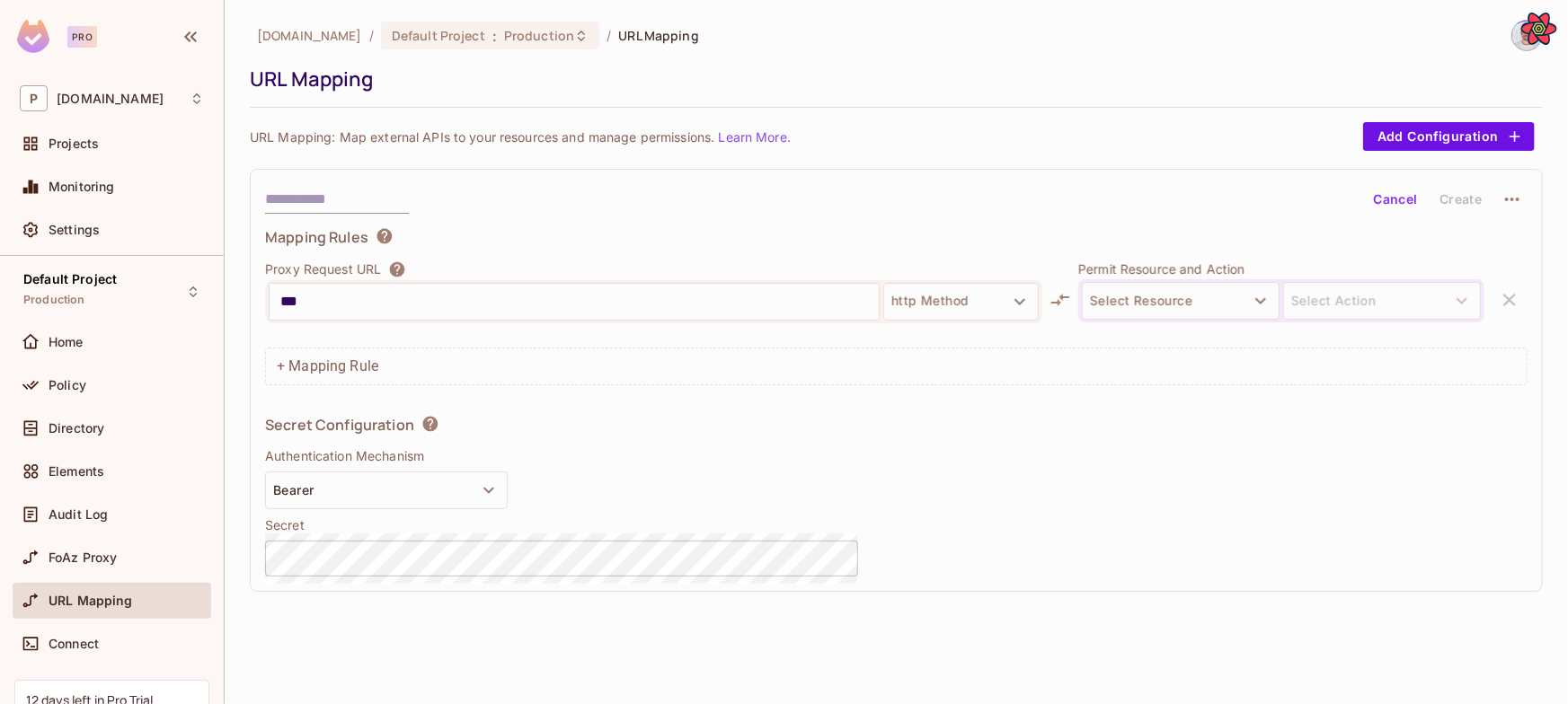 click on "Proxy Request URL" at bounding box center [653, 269] 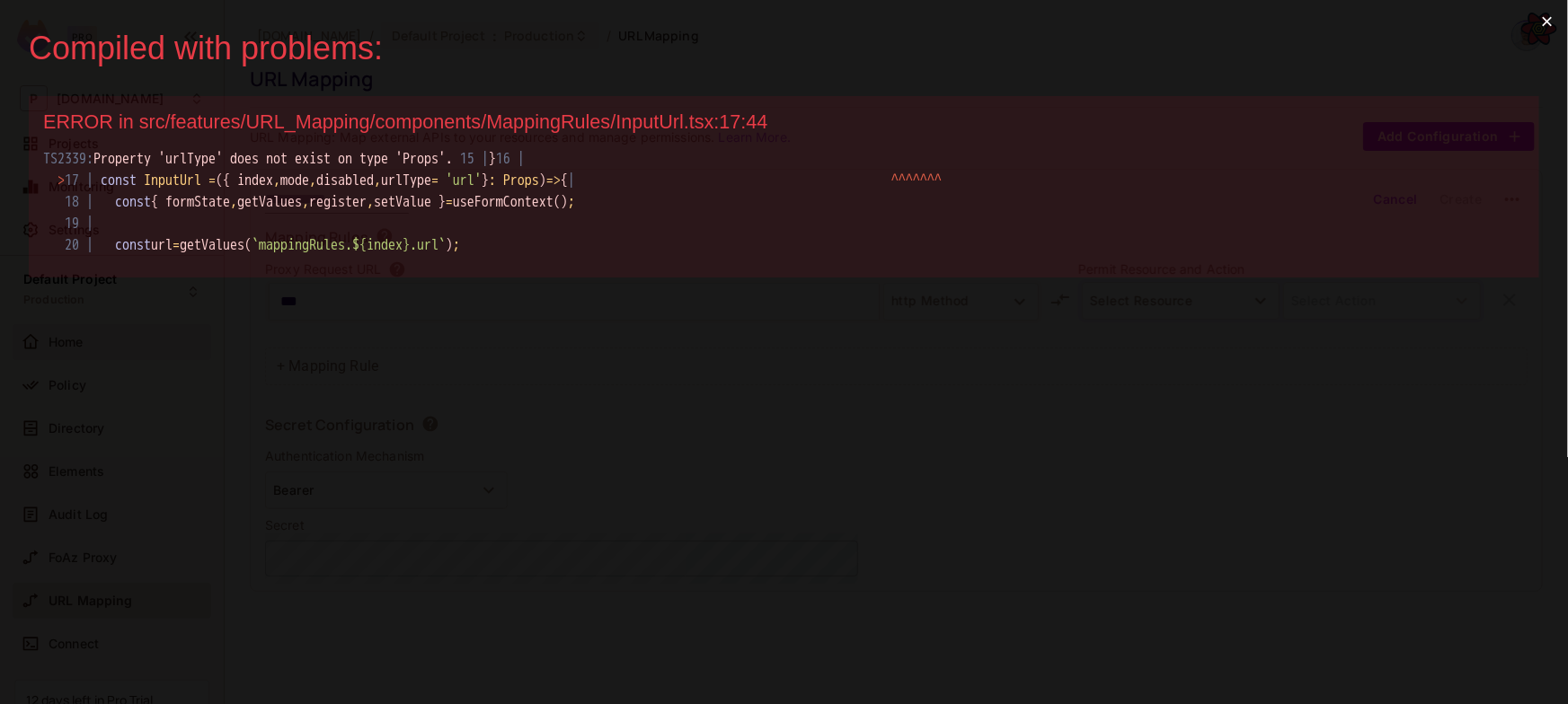 scroll, scrollTop: 0, scrollLeft: 0, axis: both 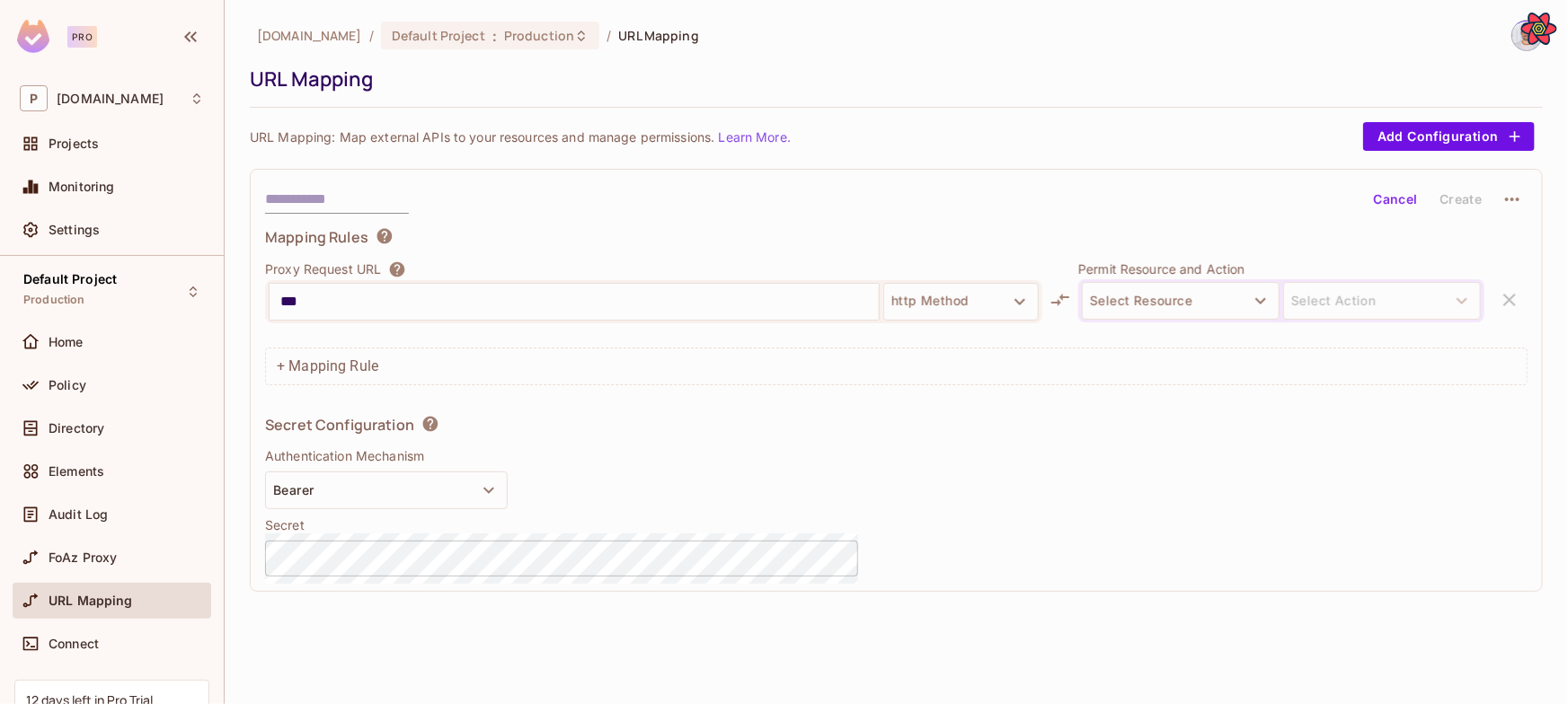 click on "Mapping Rules Proxy Request URL *** http Method Permit Resource and Action Select Resource Select Action + Mapping Rule" at bounding box center (896, 306) 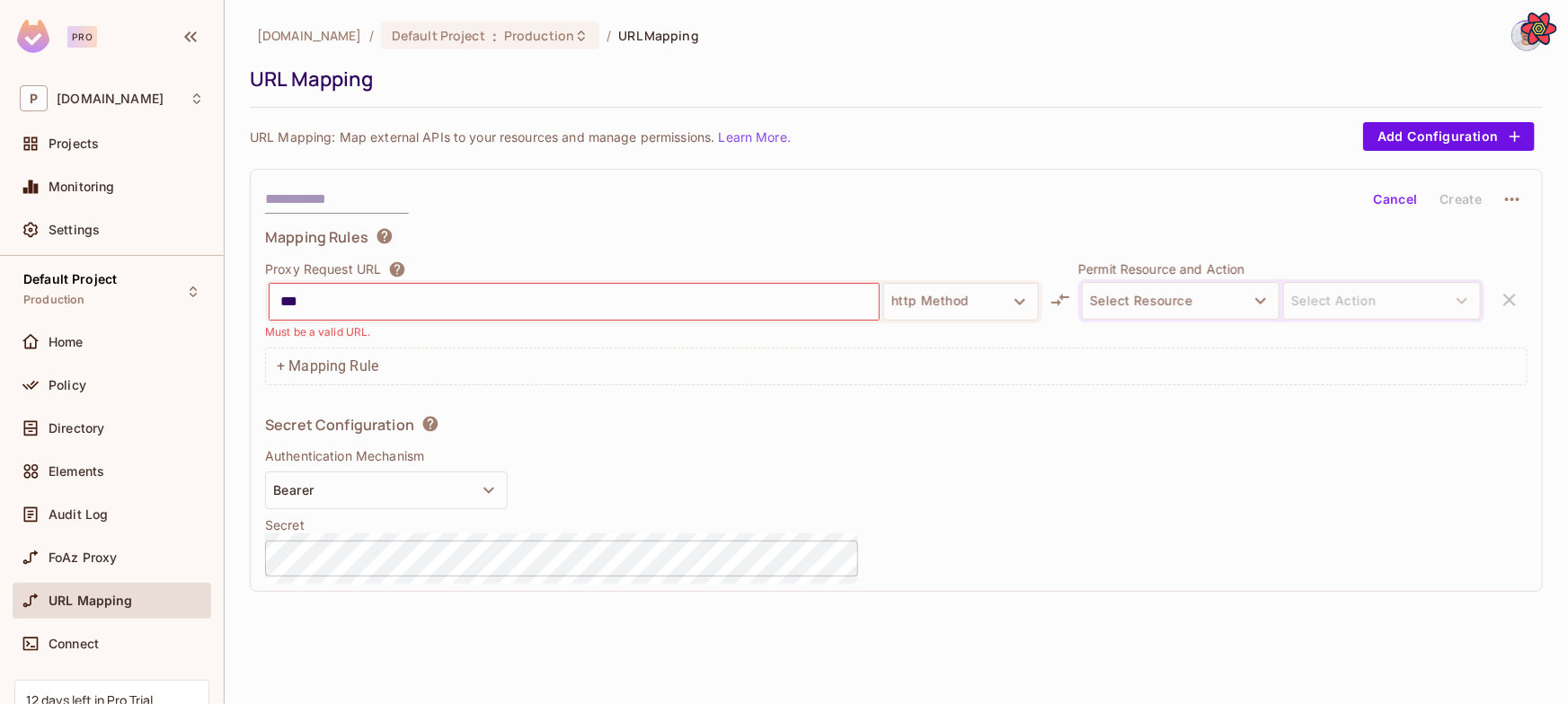 click on "***" at bounding box center [574, 302] 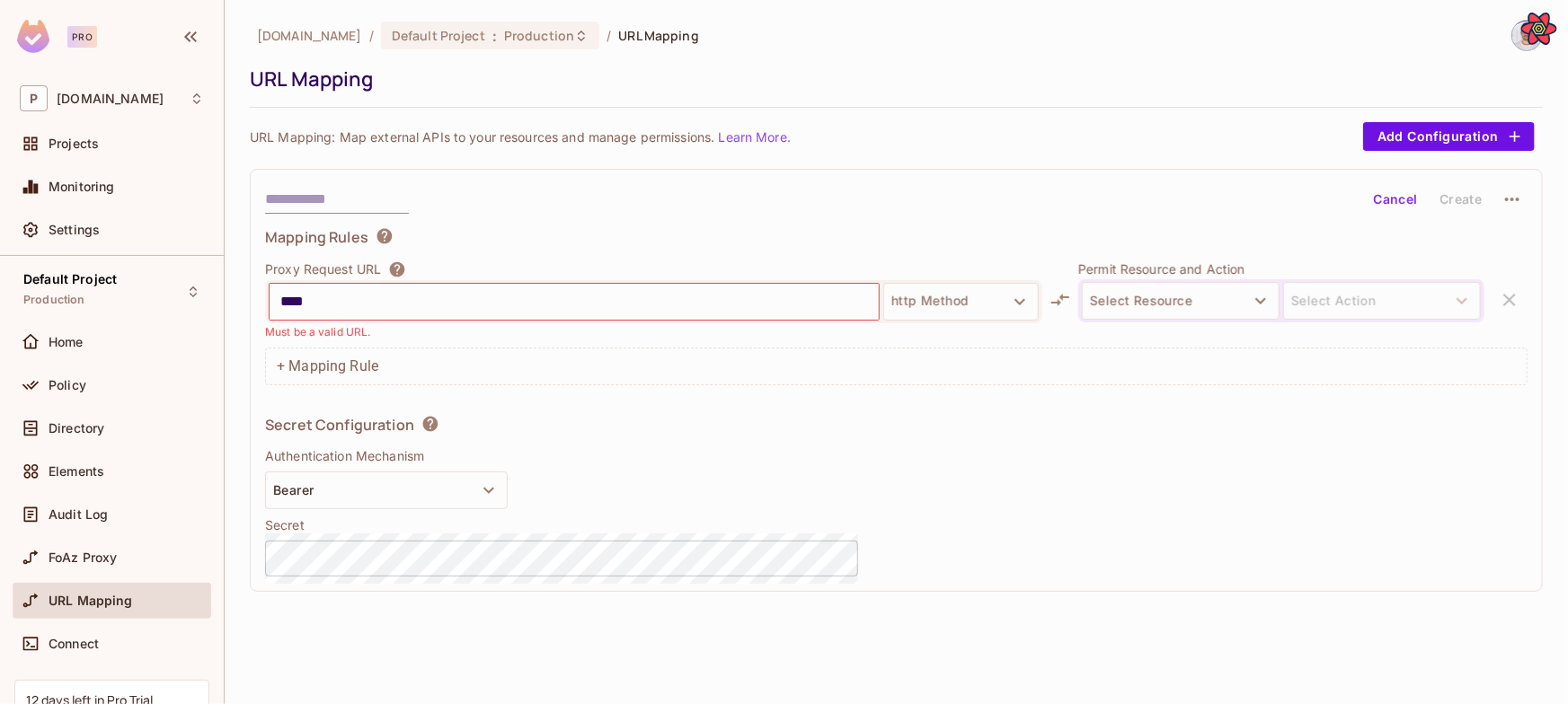 type on "***" 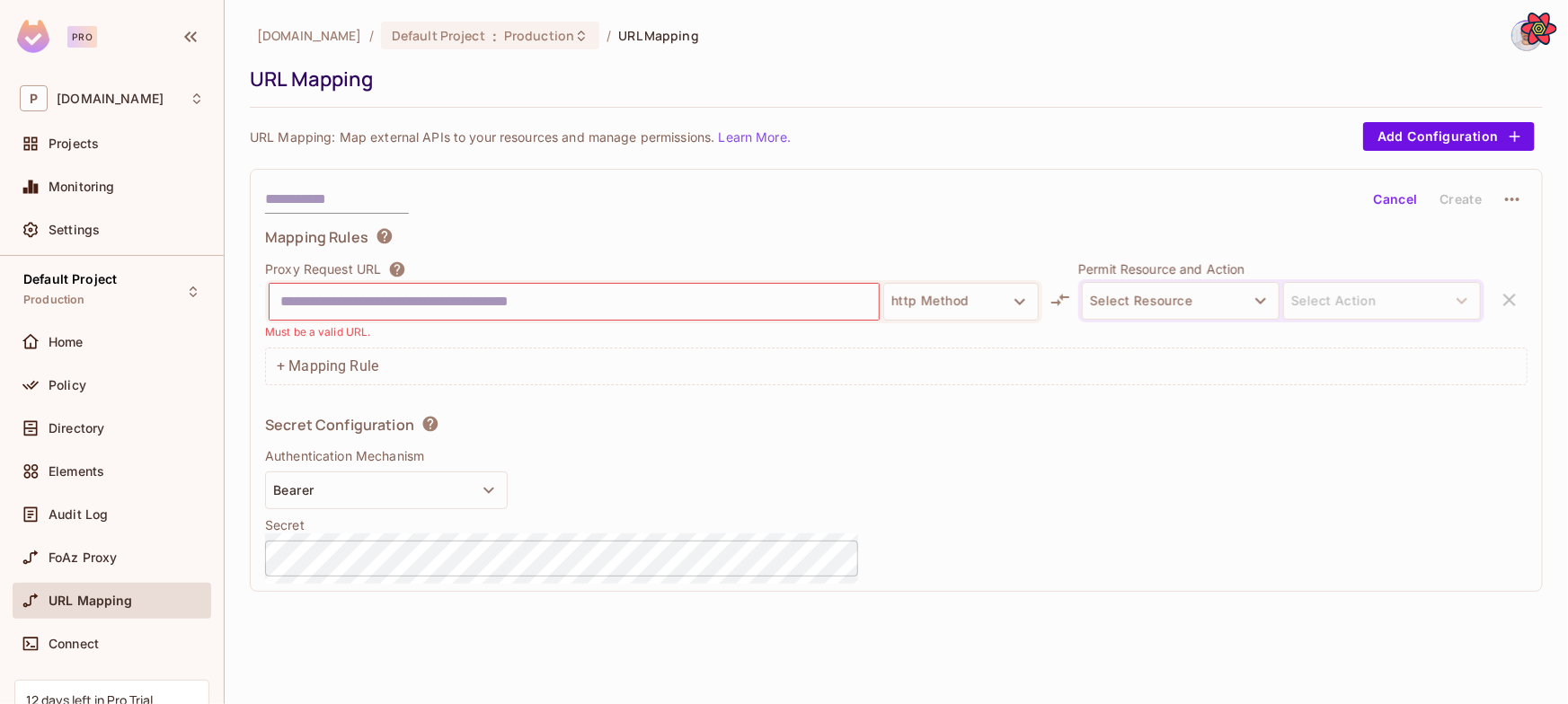 click at bounding box center (574, 302) 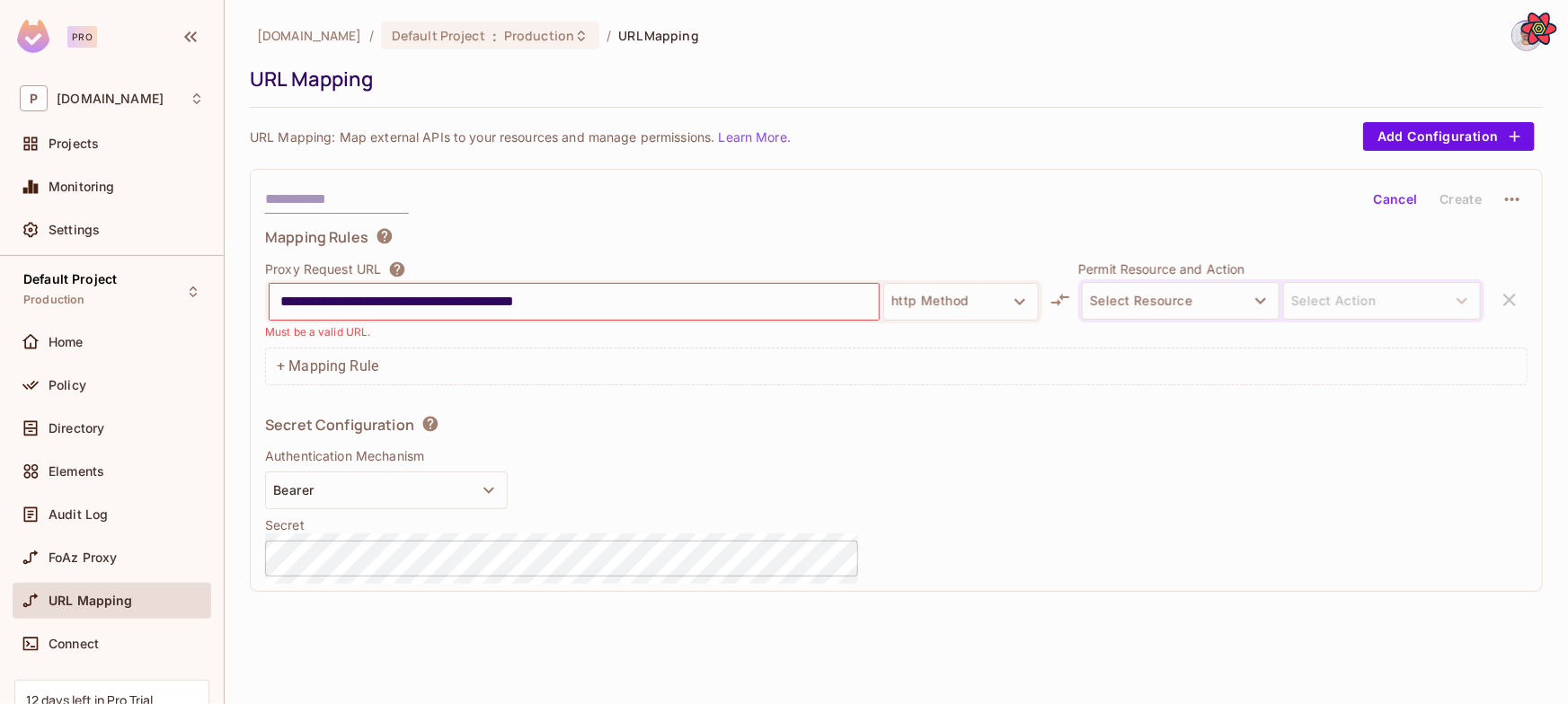type on "**********" 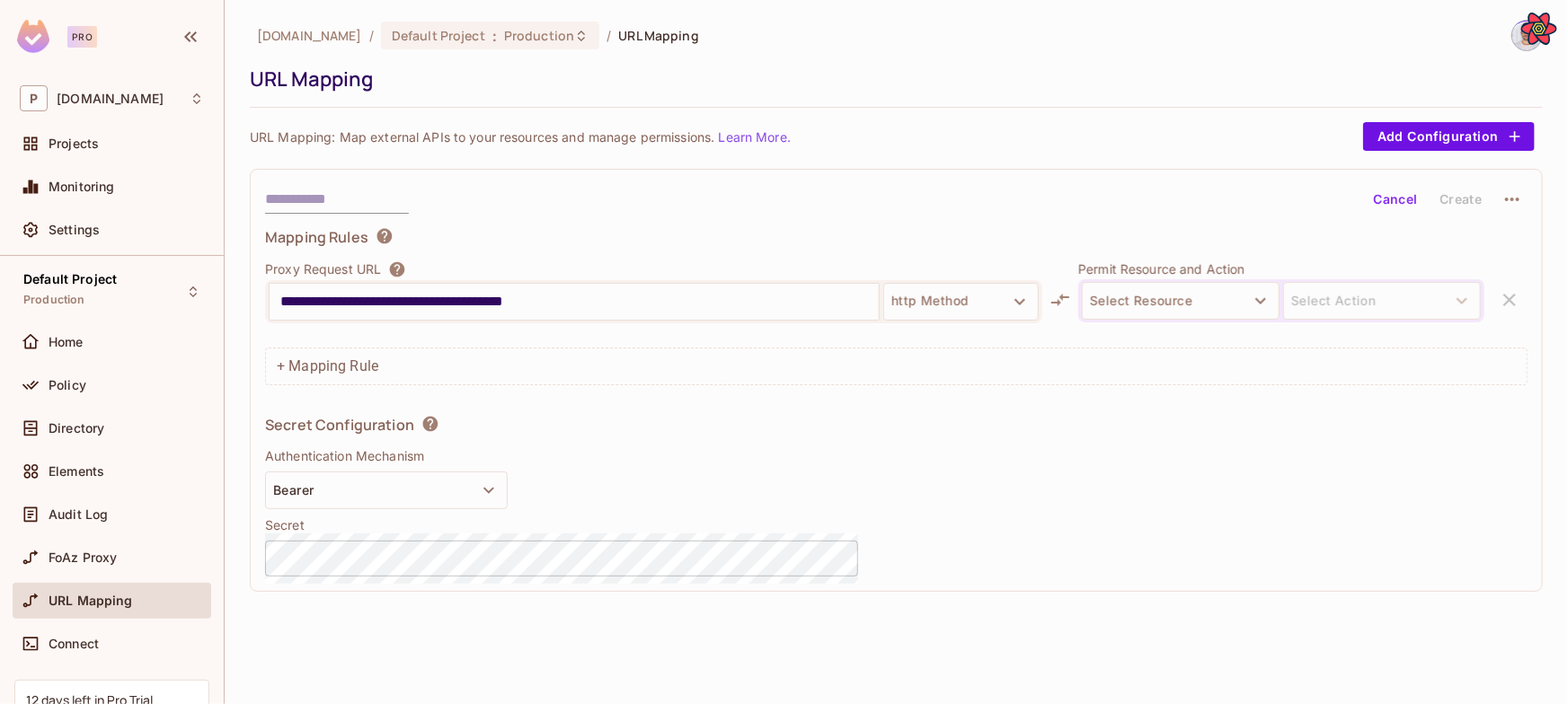 click on "**********" at bounding box center (574, 302) 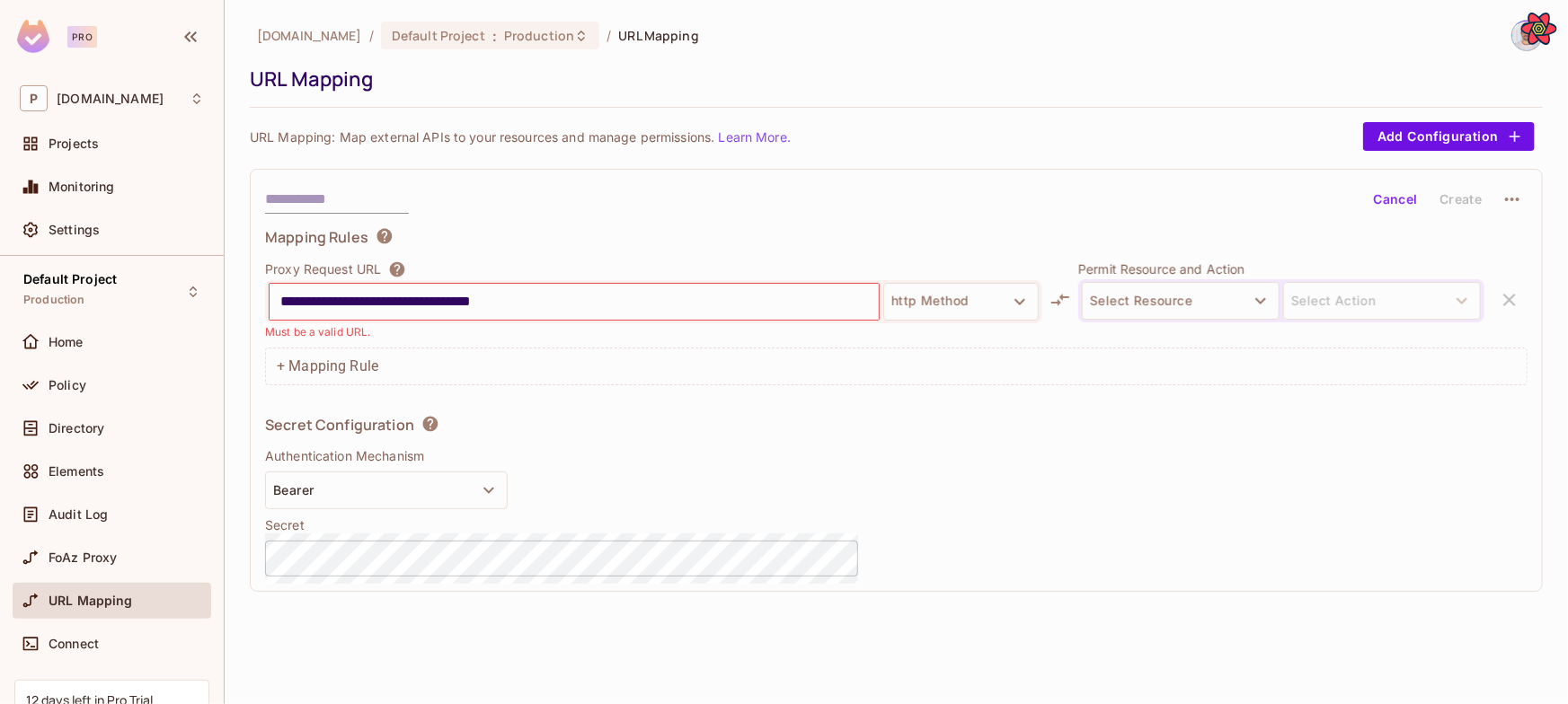 click on "**********" at bounding box center [574, 302] 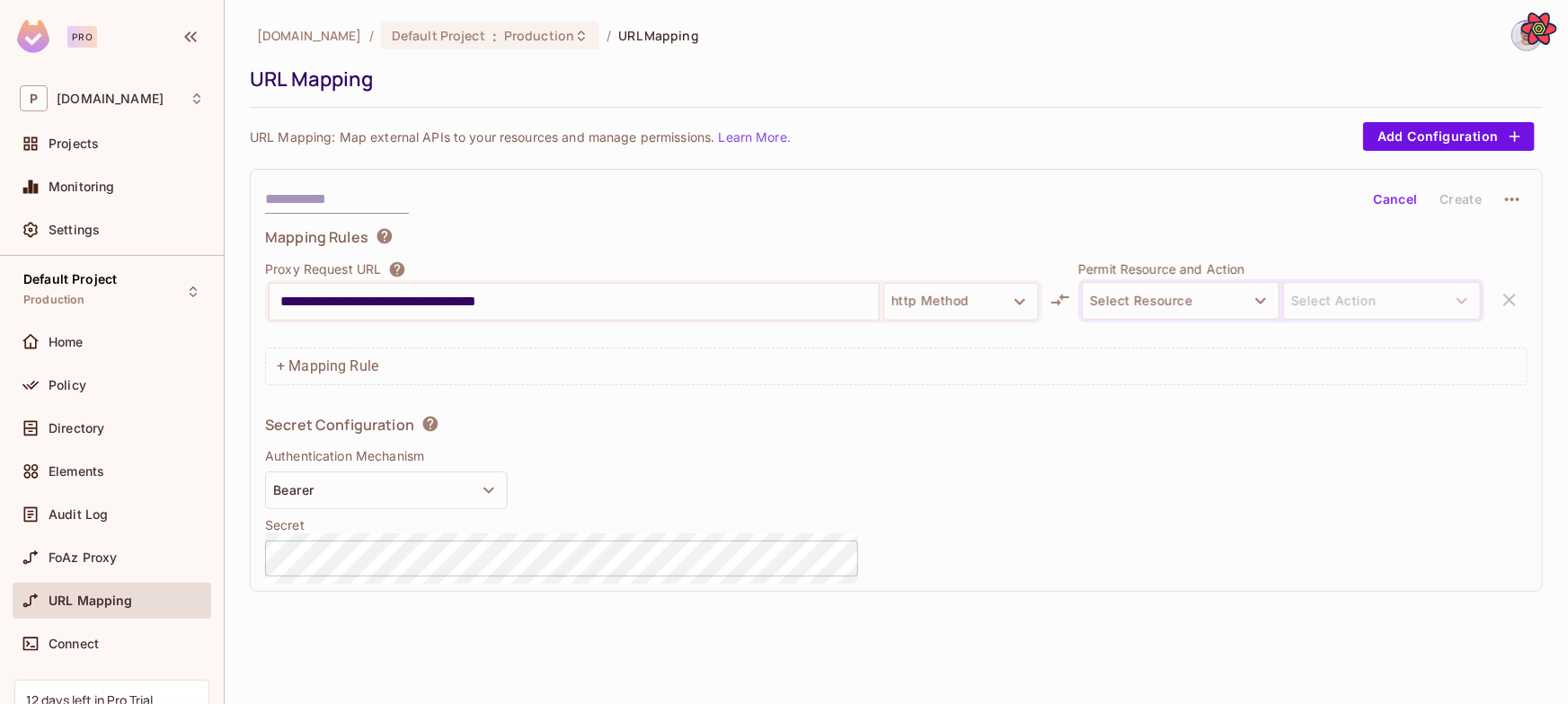 click on "**********" at bounding box center (574, 302) 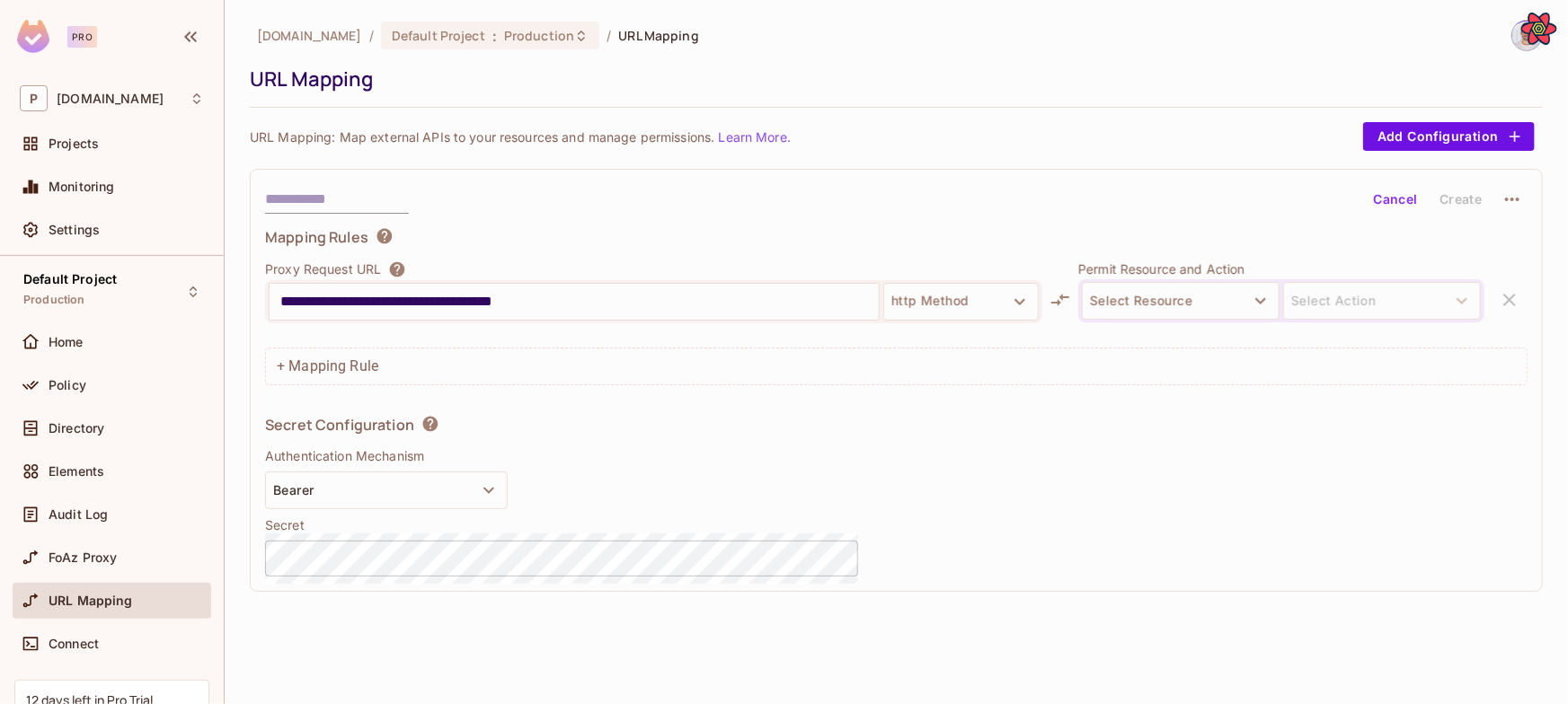 type on "**********" 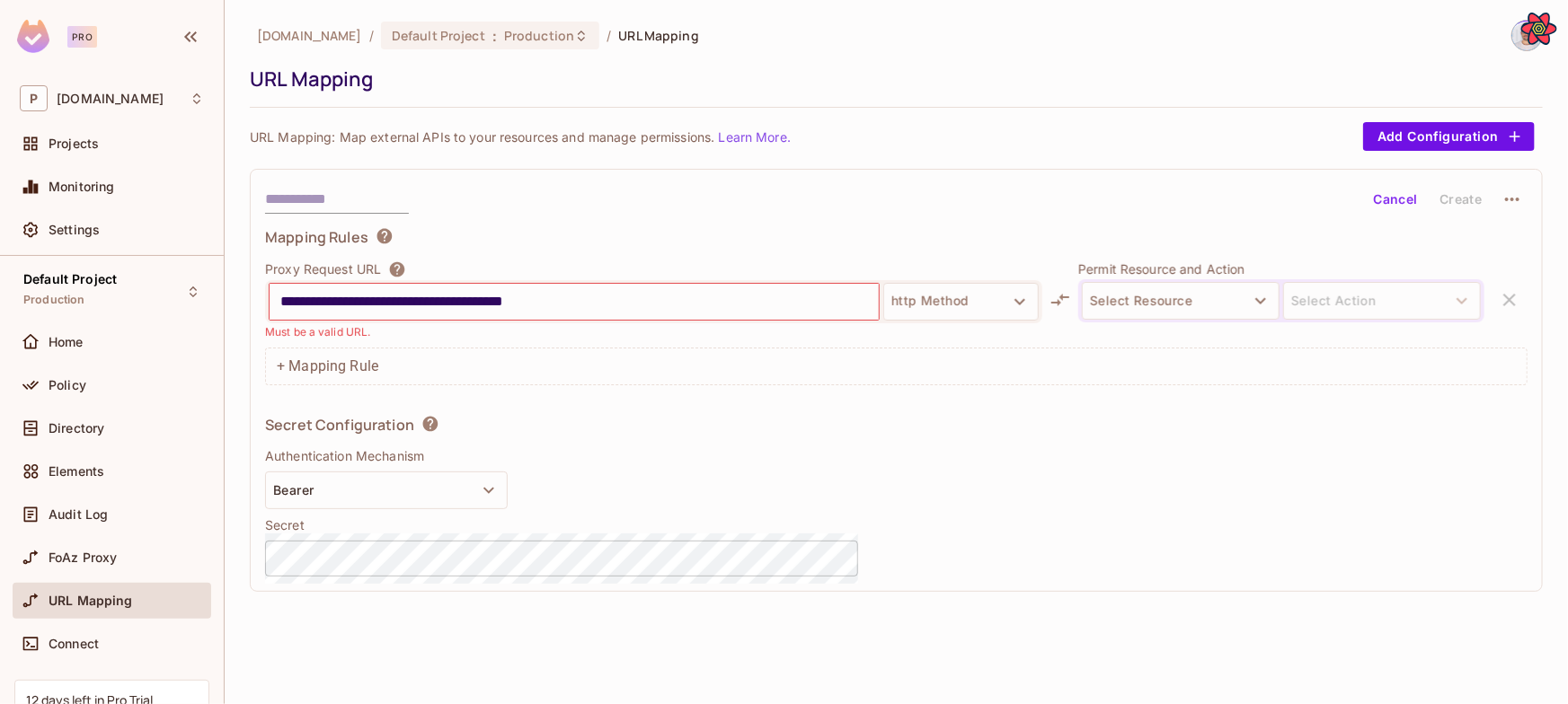 click on "**********" at bounding box center [574, 302] 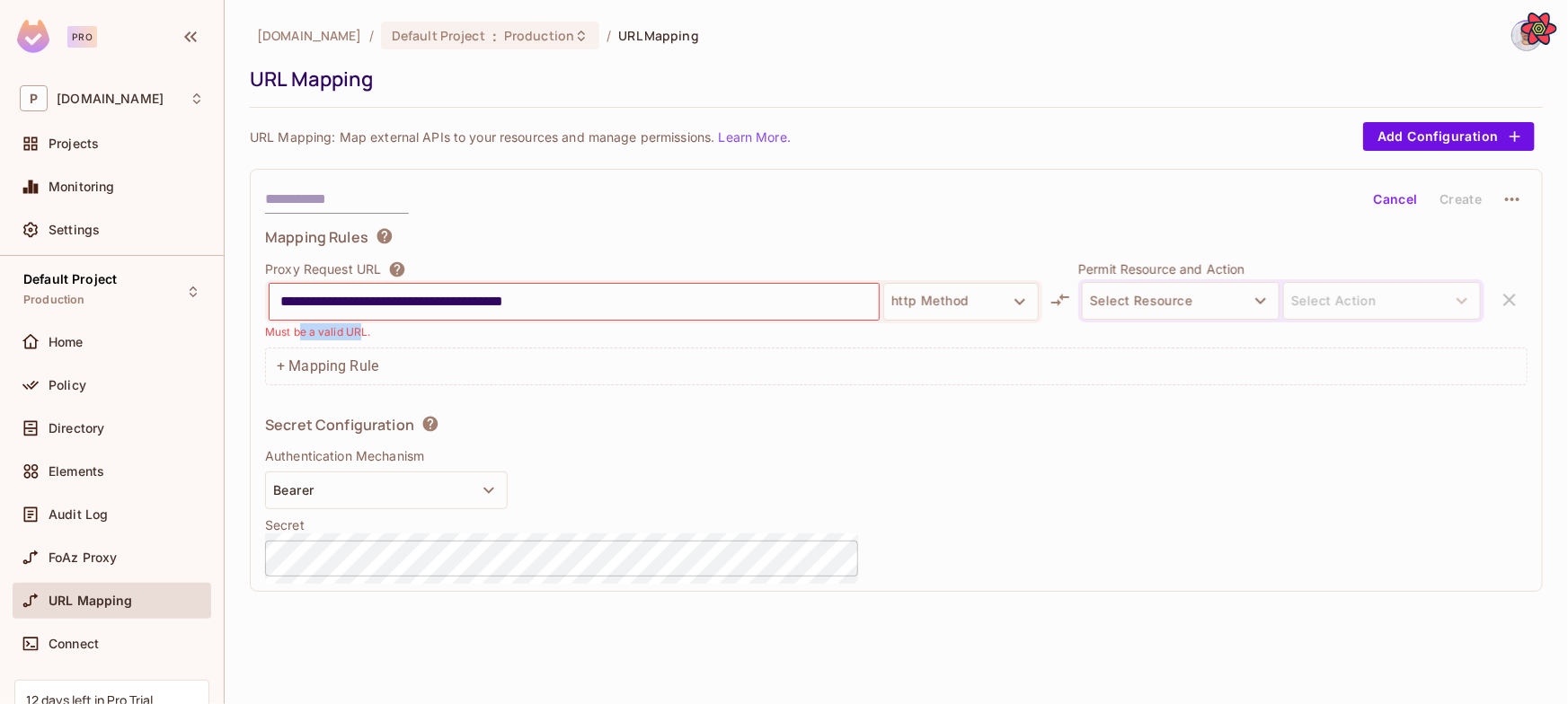drag, startPoint x: 309, startPoint y: 328, endPoint x: 293, endPoint y: 329, distance: 16.03122 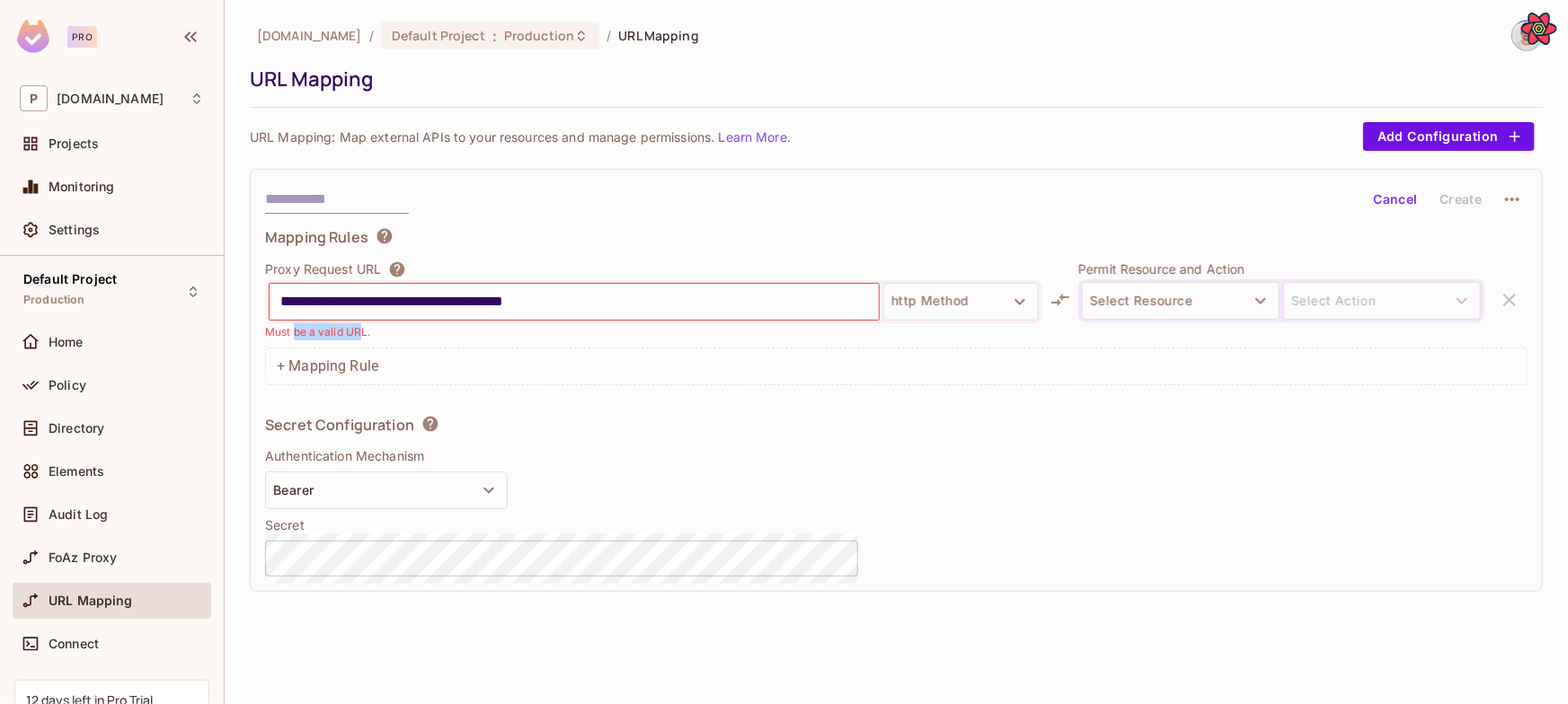 click on "Must be a valid URL." at bounding box center [317, 331] 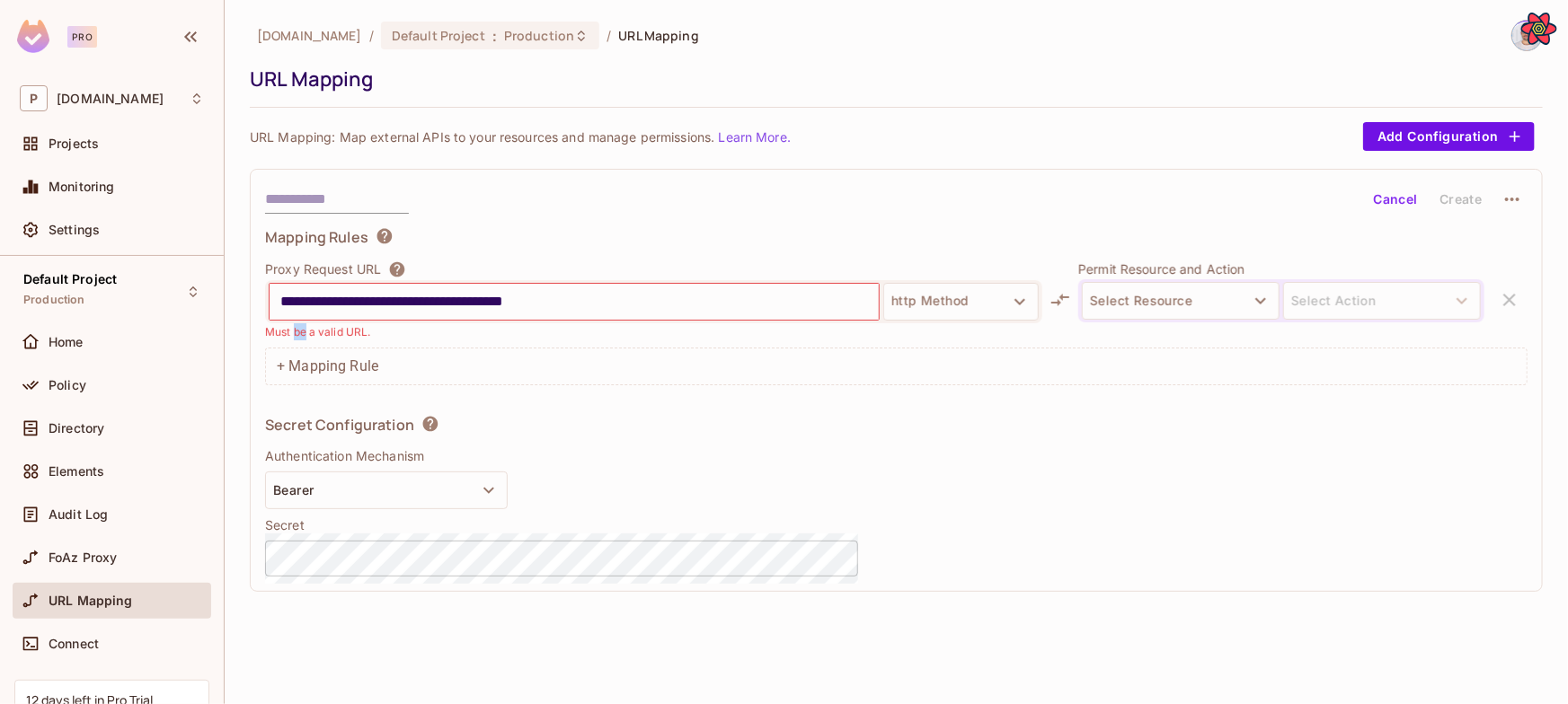 click on "Must be a valid URL." at bounding box center [317, 331] 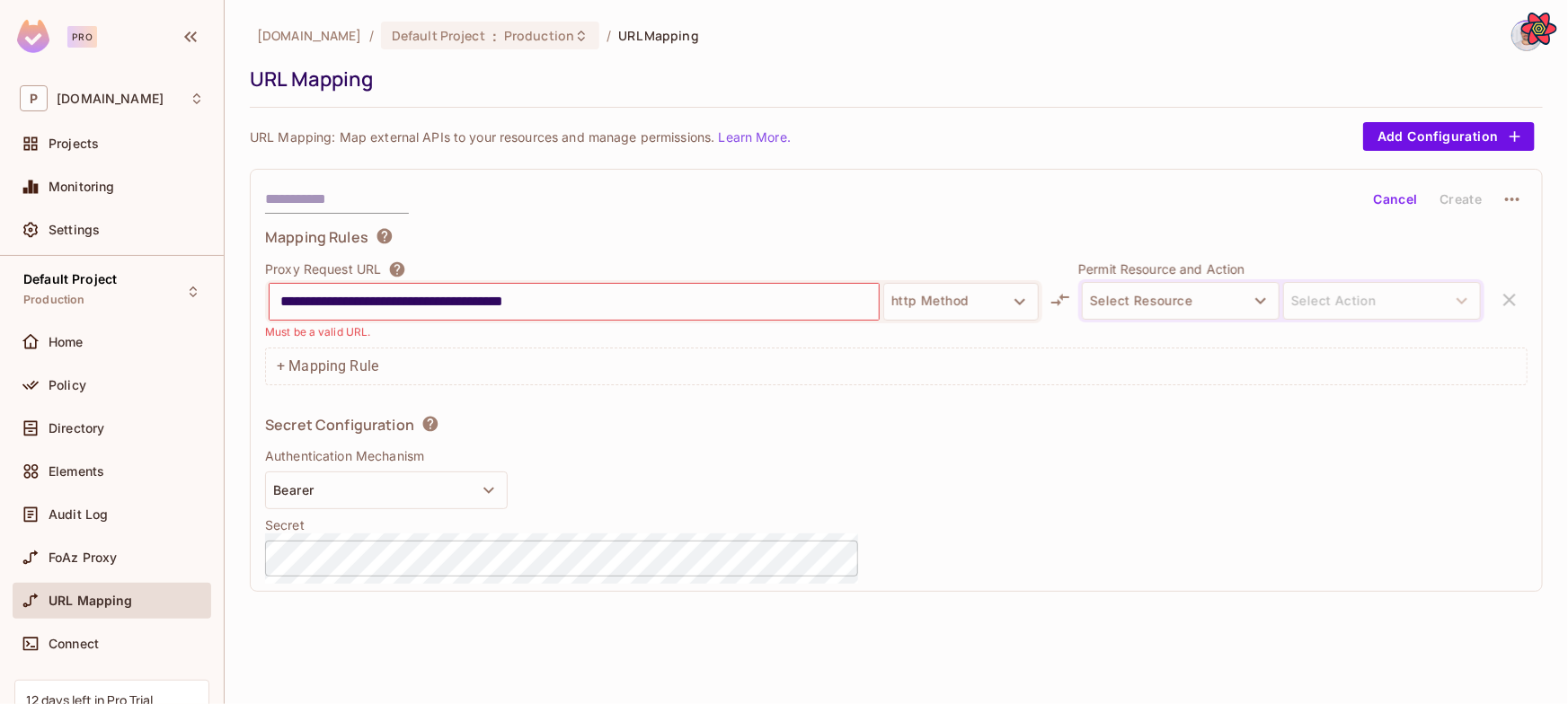 click on "**********" at bounding box center [574, 302] 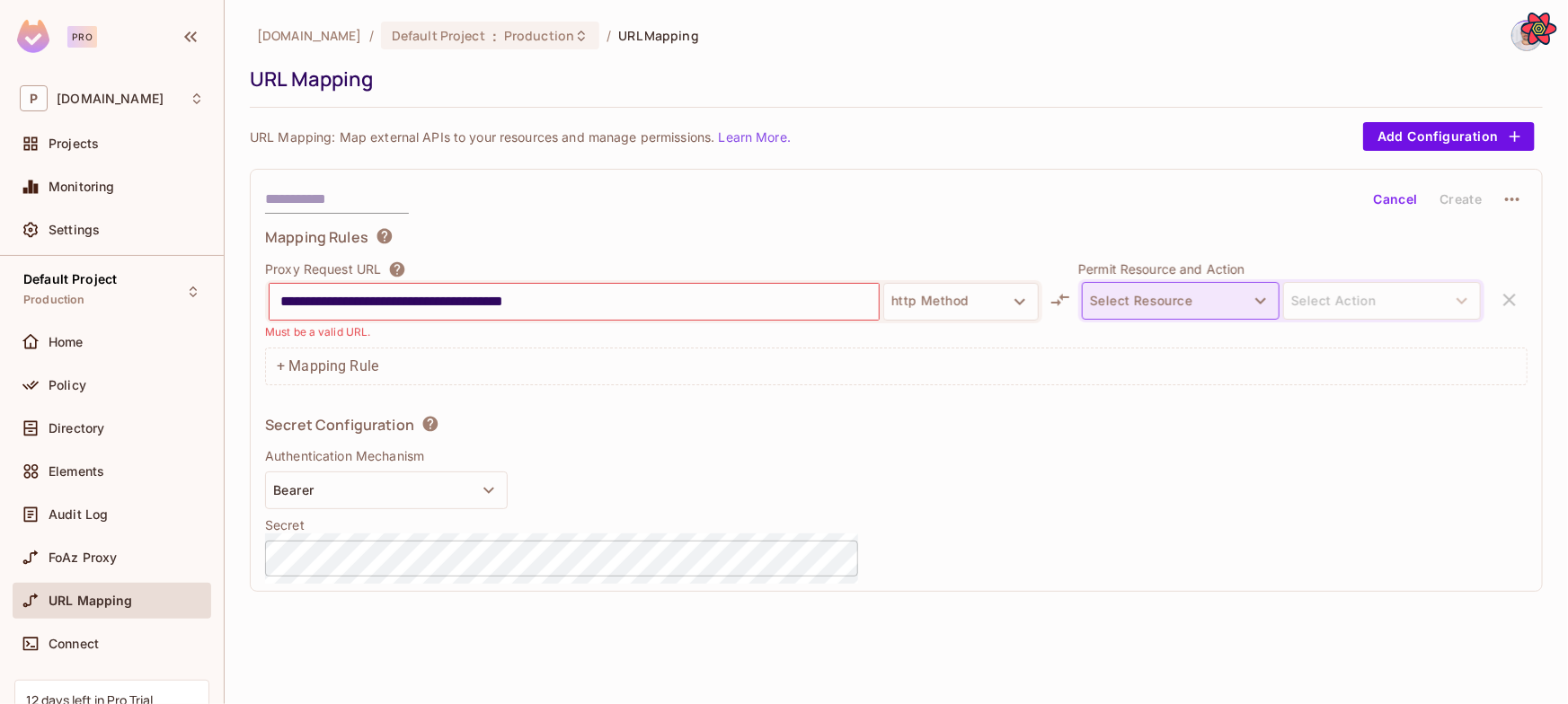 click on "Select Resource" at bounding box center (1181, 301) 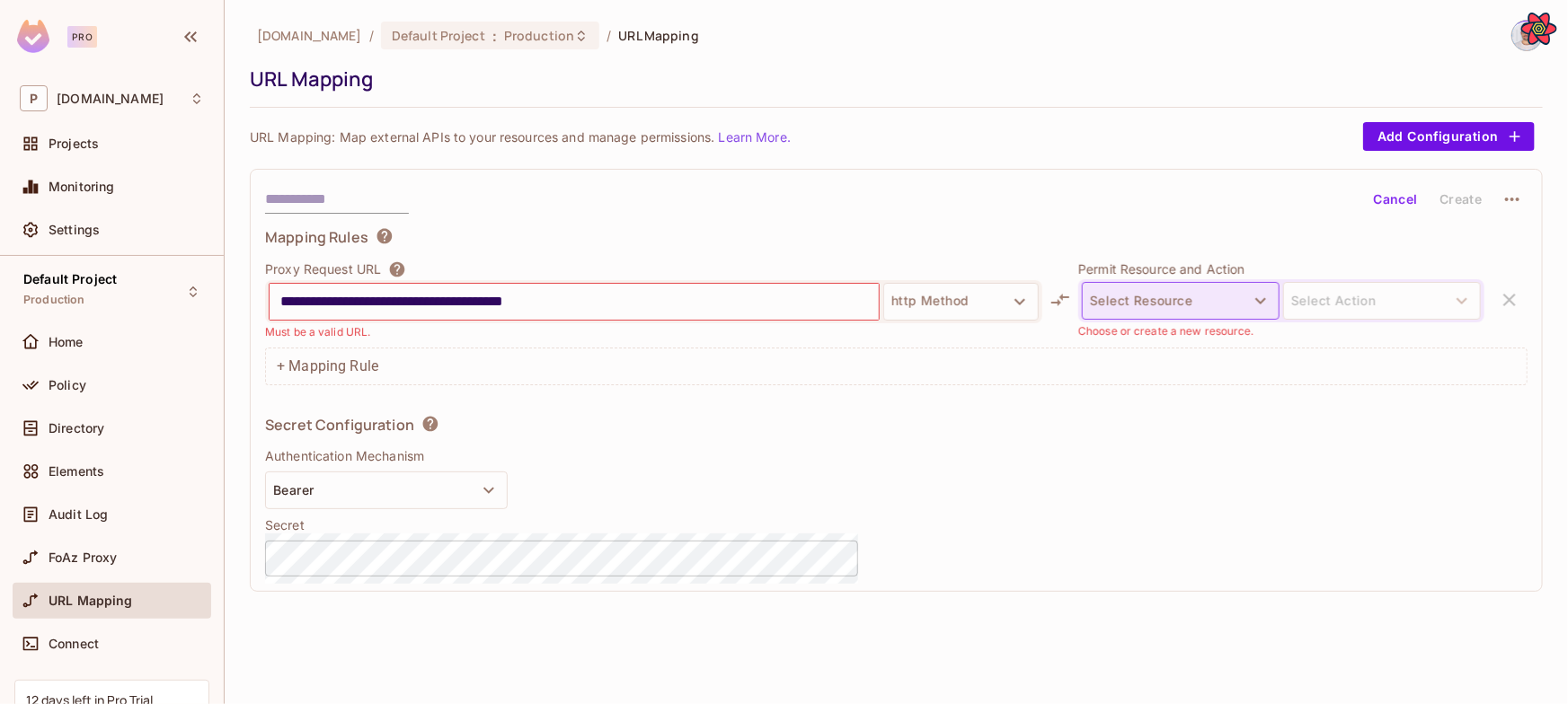 click on "Select Resource" at bounding box center [1181, 301] 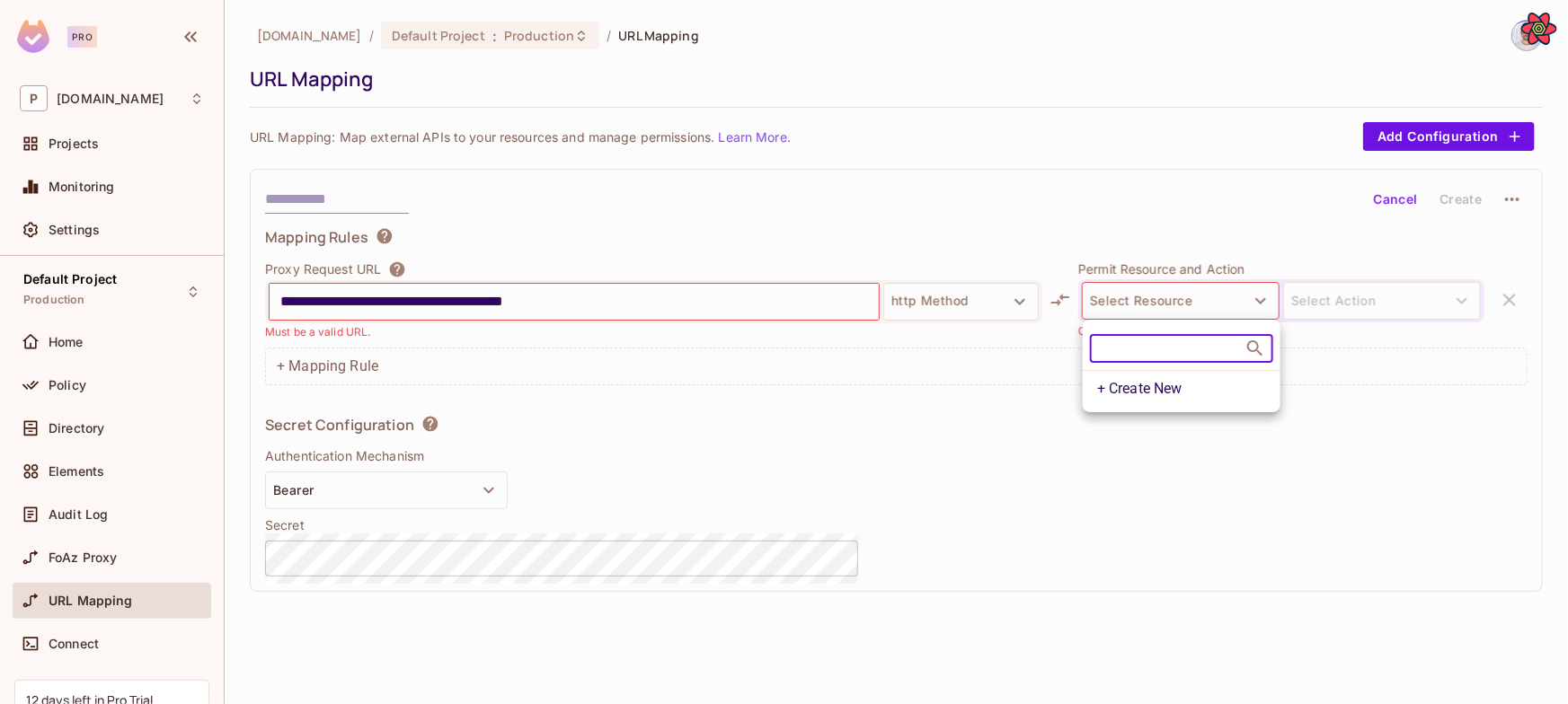 click at bounding box center [784, 352] 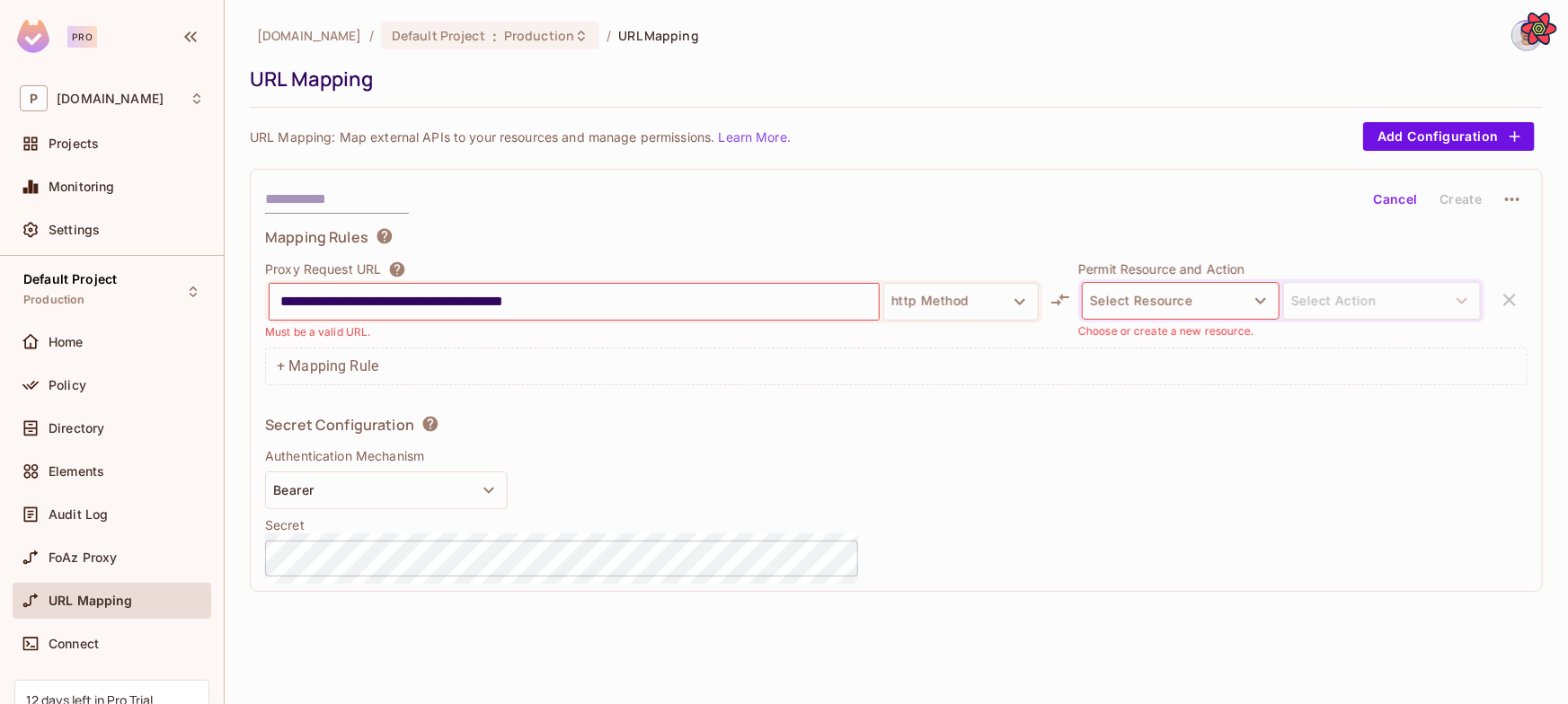 click on "Must be a valid URL." at bounding box center [653, 331] 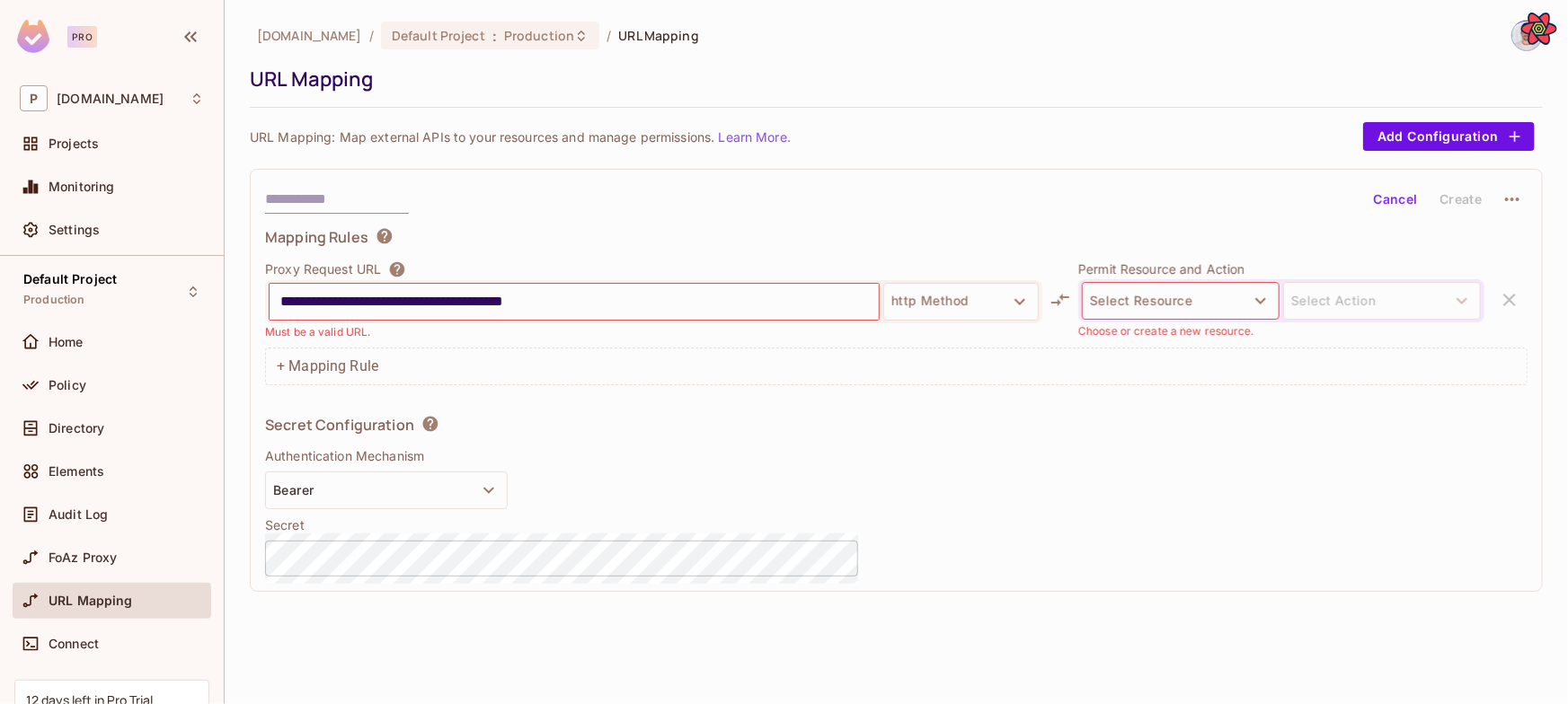 click on "**********" at bounding box center (574, 302) 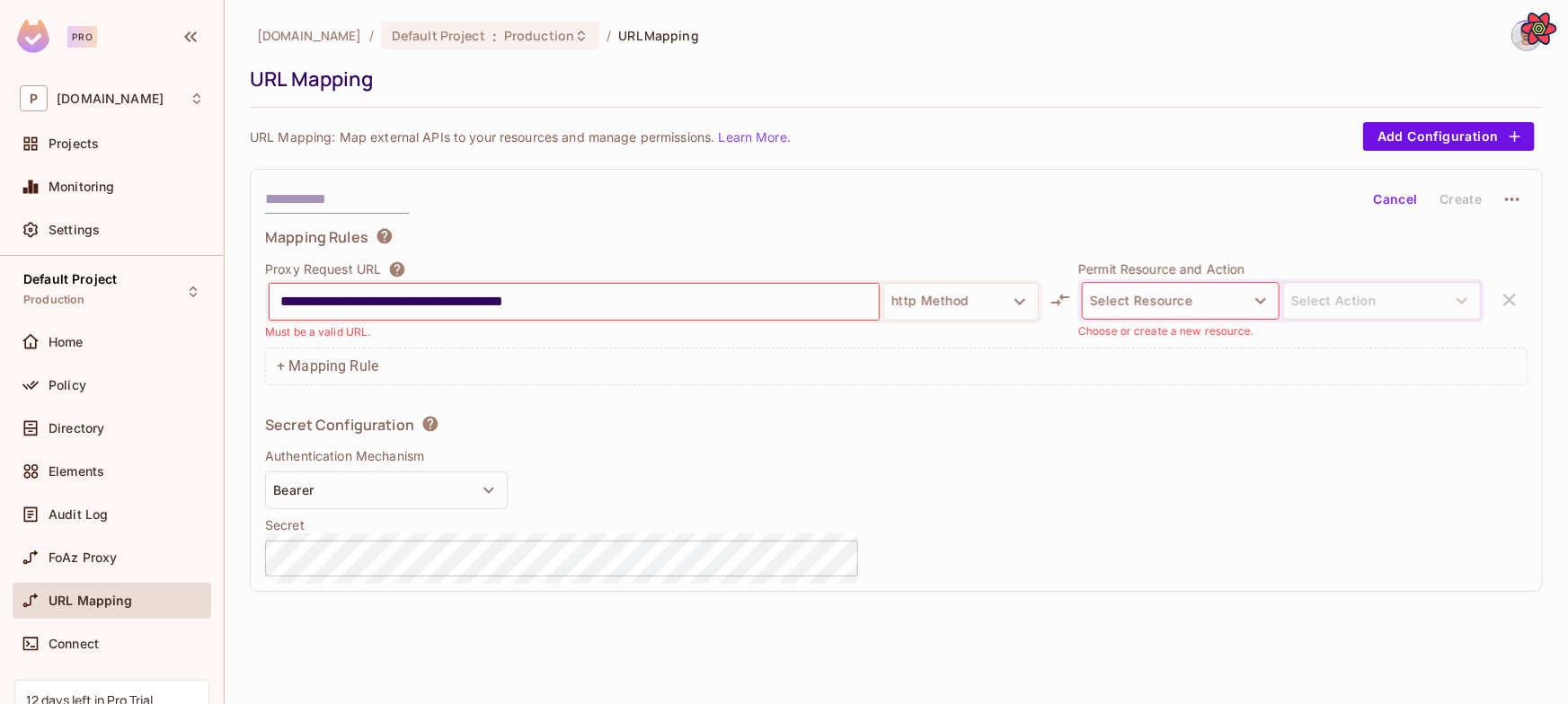 drag, startPoint x: 589, startPoint y: 304, endPoint x: 474, endPoint y: 301, distance: 115.03912 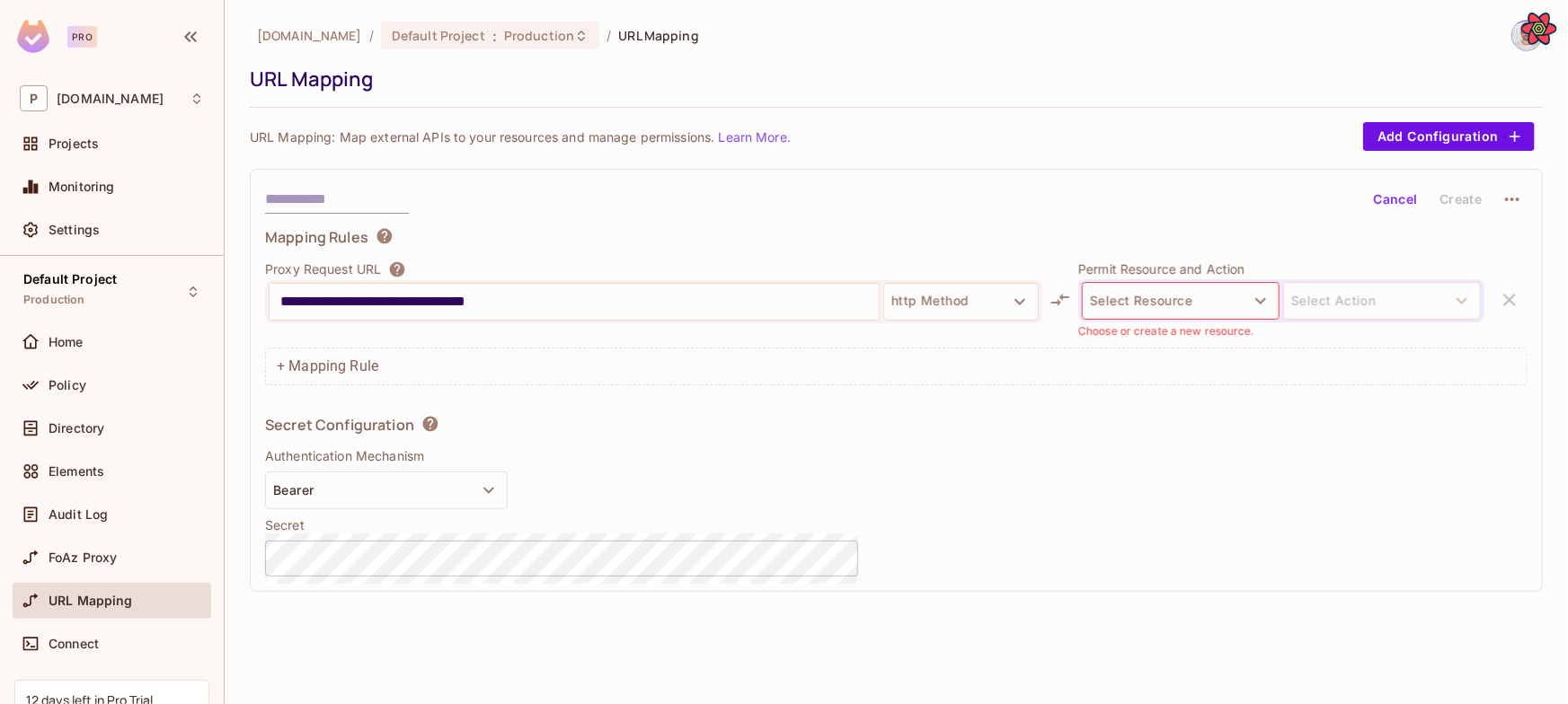 click on "**********" at bounding box center [574, 302] 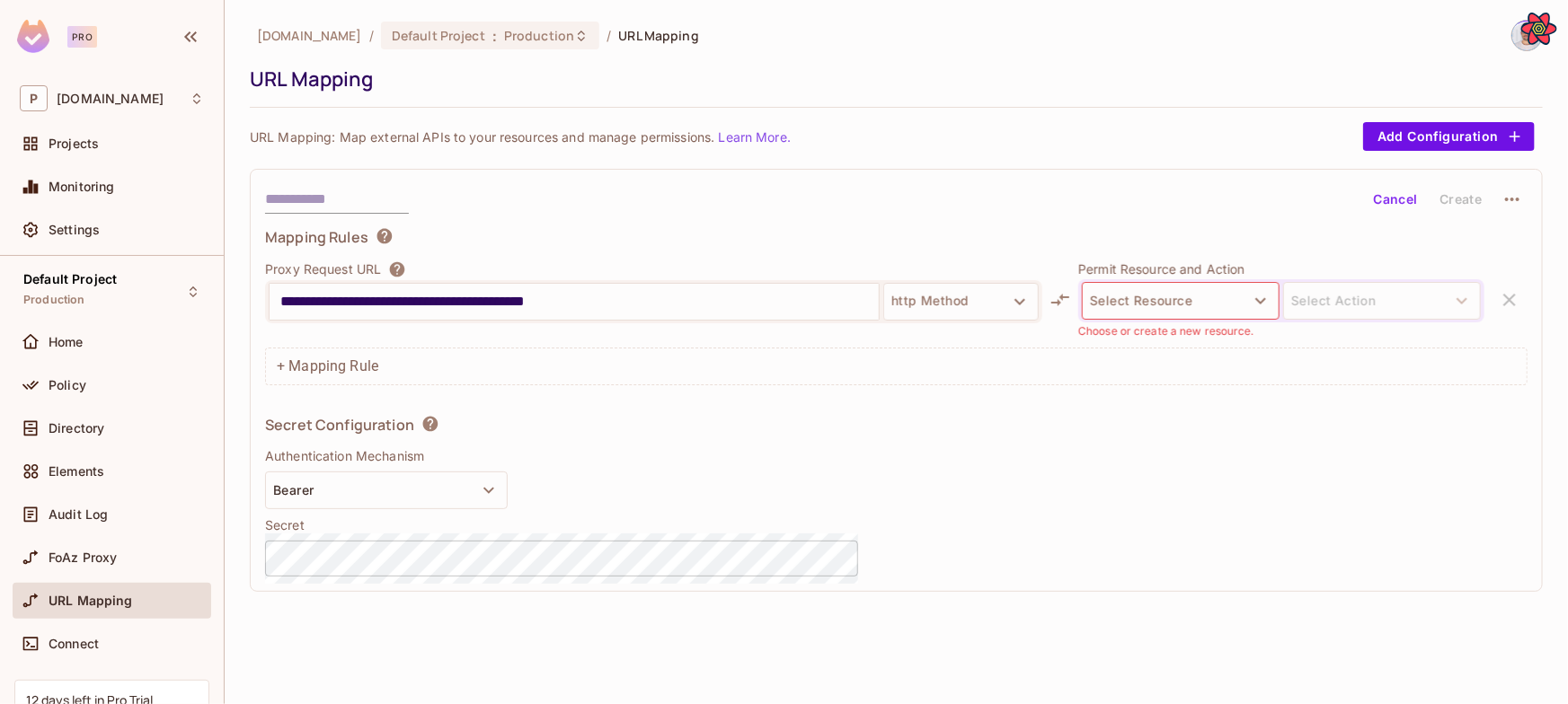 type on "**********" 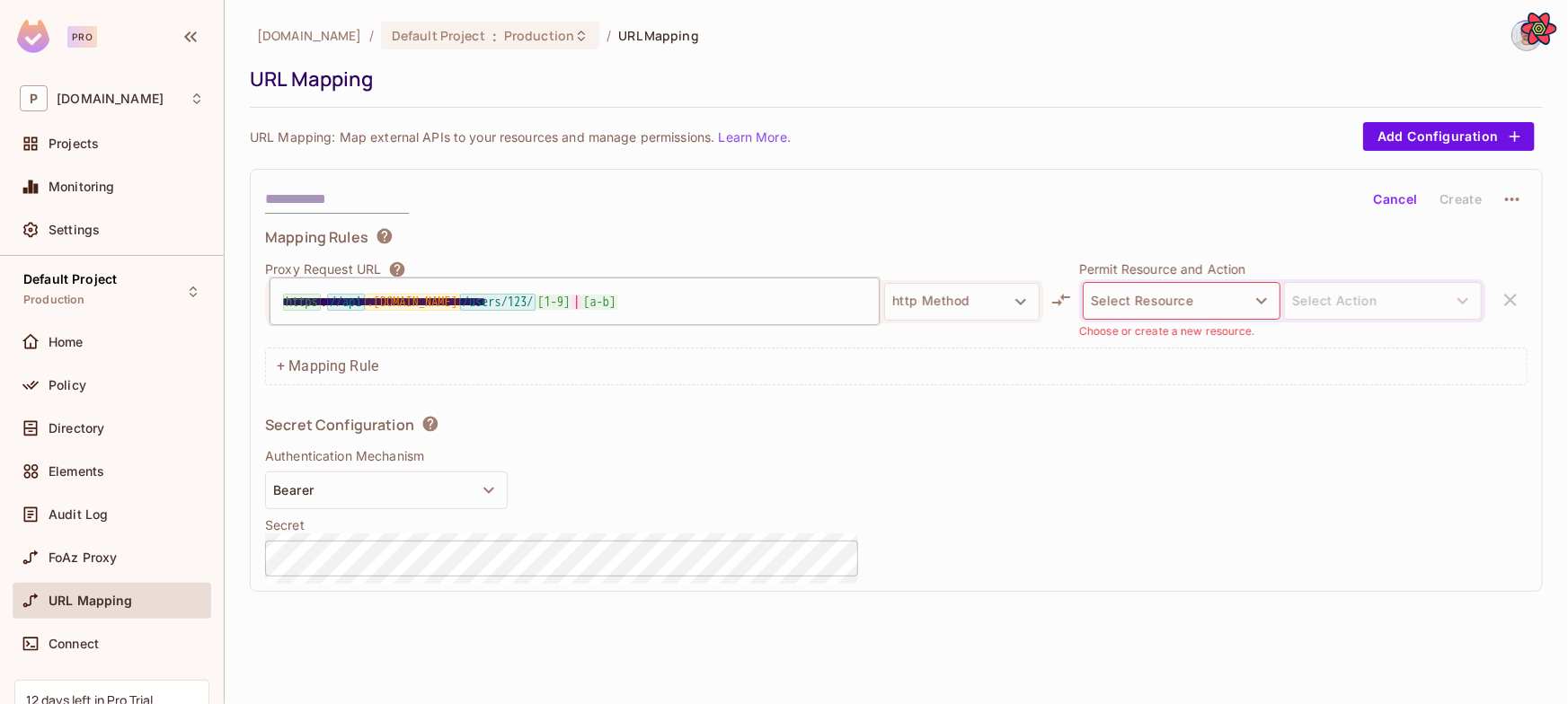 click on "Proxy Request URL" at bounding box center (654, 269) 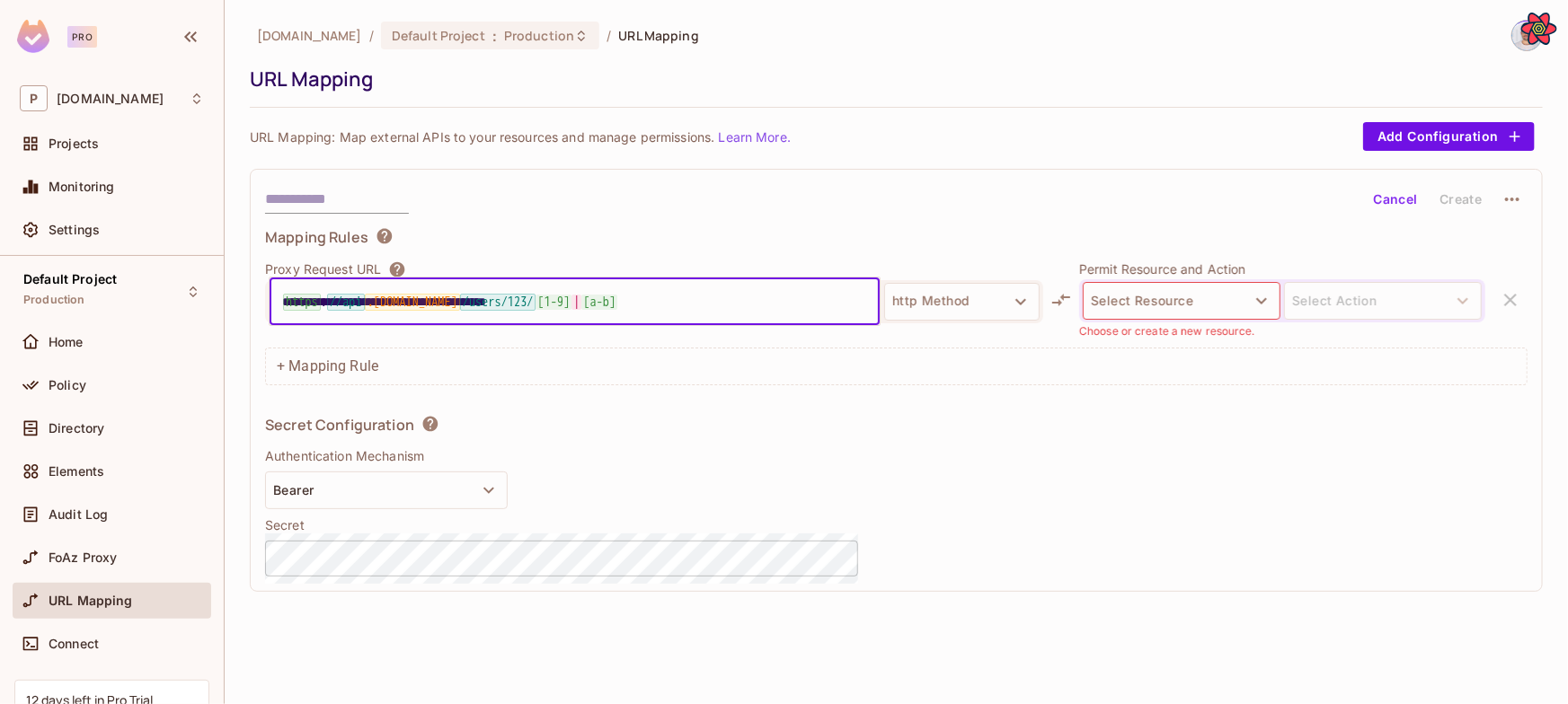 click on "**********" at bounding box center [574, 302] 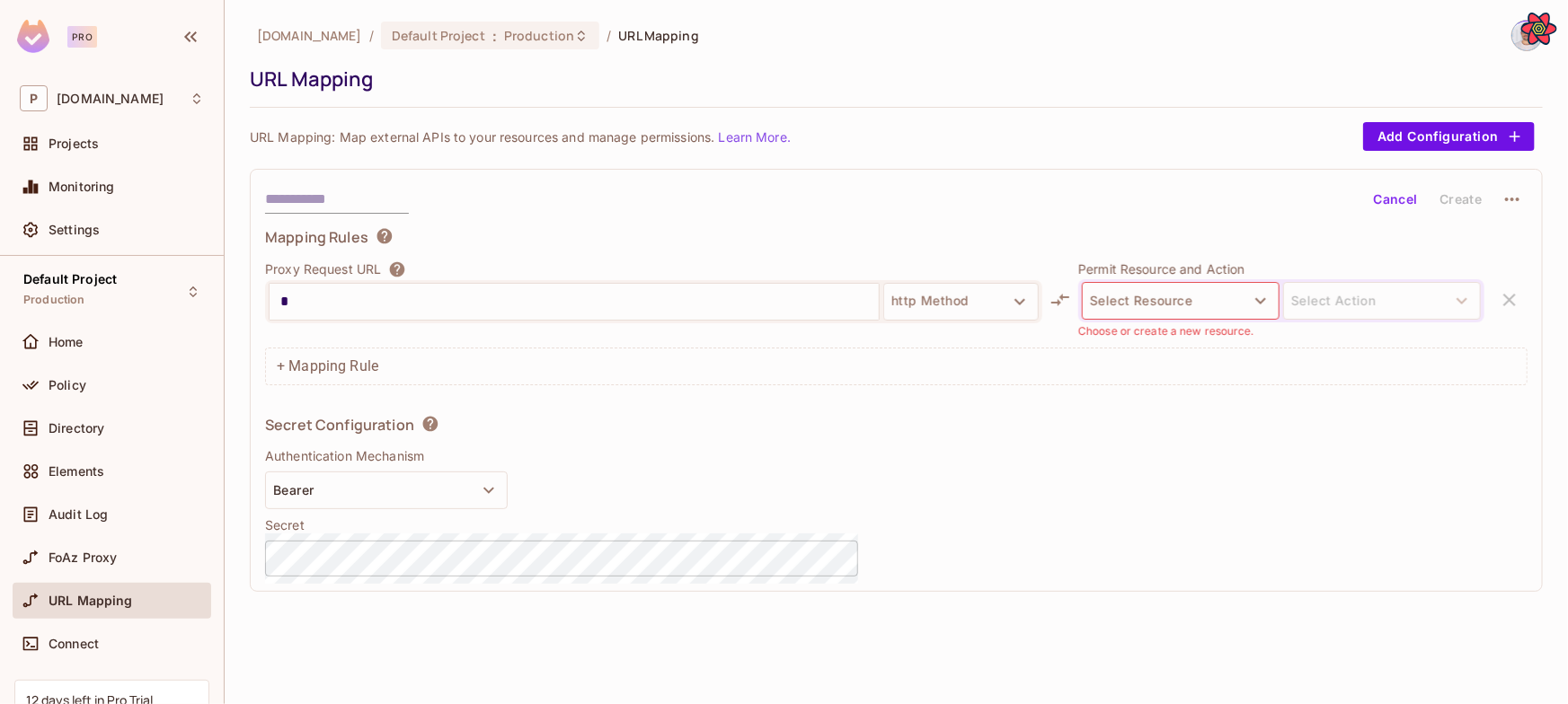 click on "*" at bounding box center [574, 302] 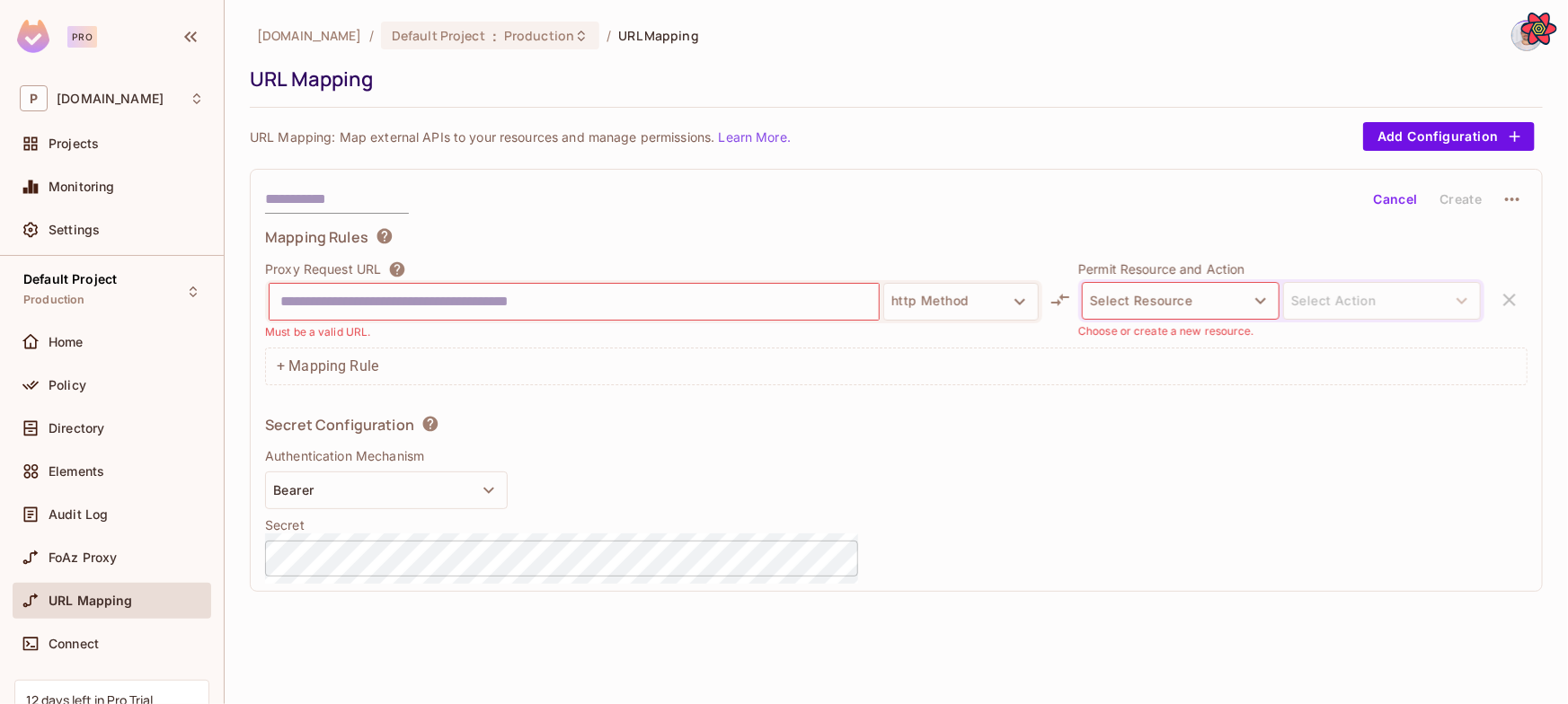 click at bounding box center (574, 302) 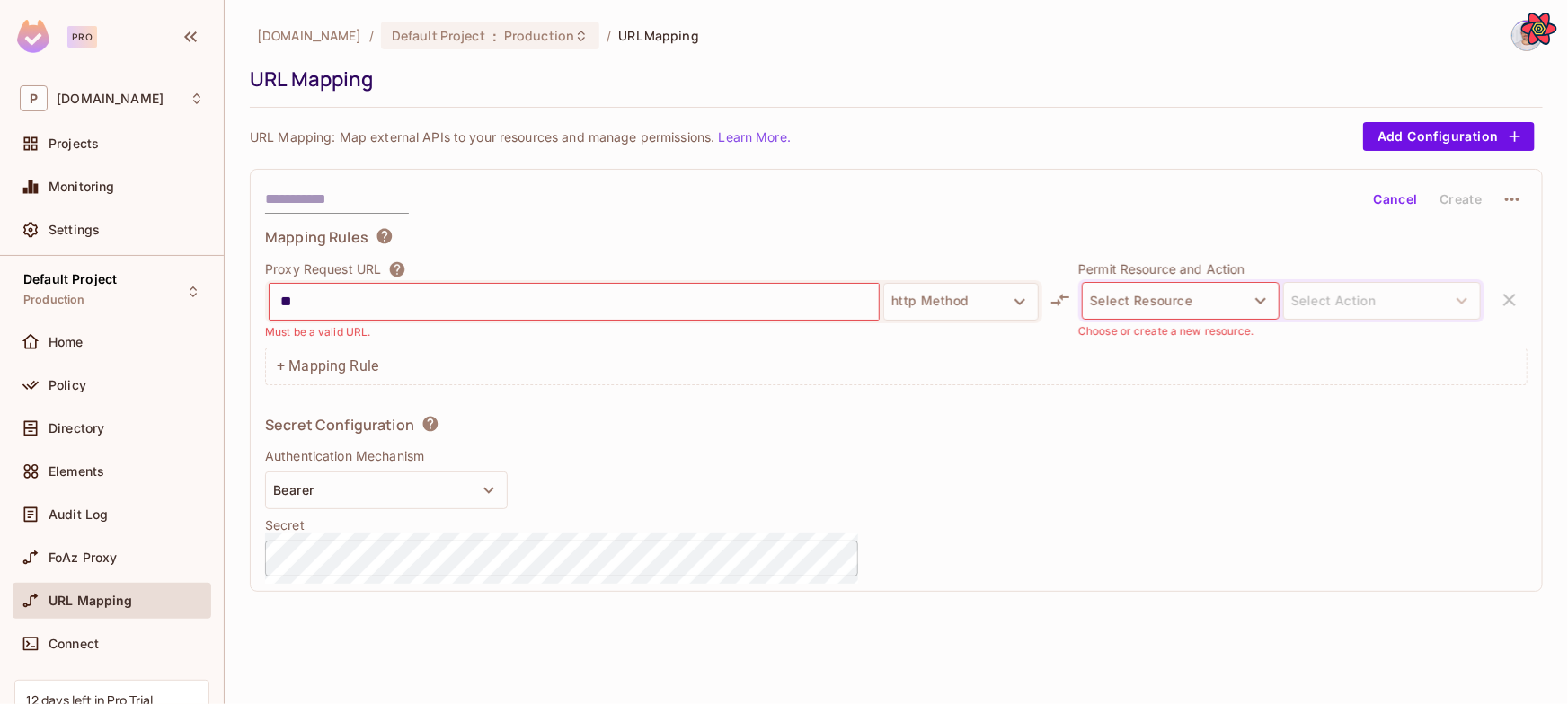 type on "*" 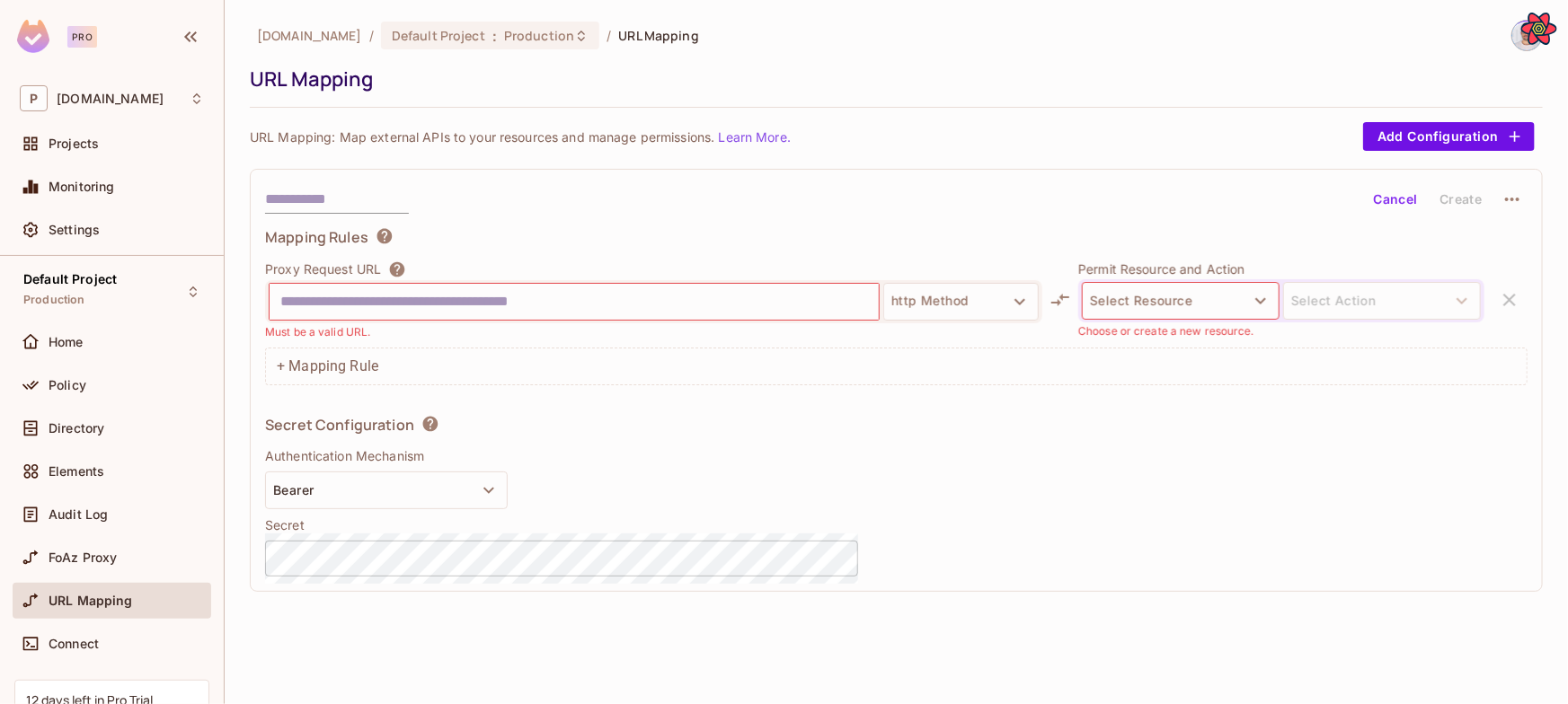 type on "****" 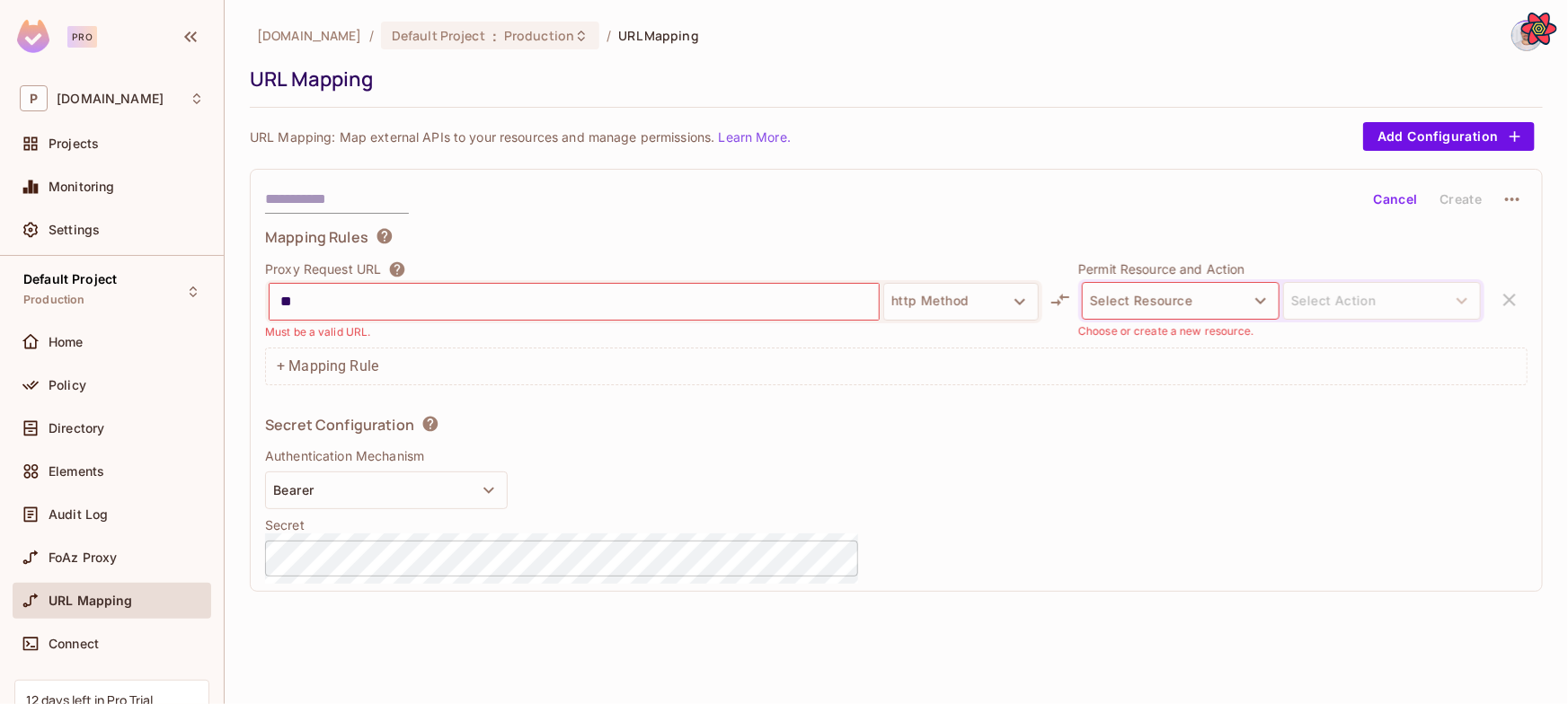 type on "*" 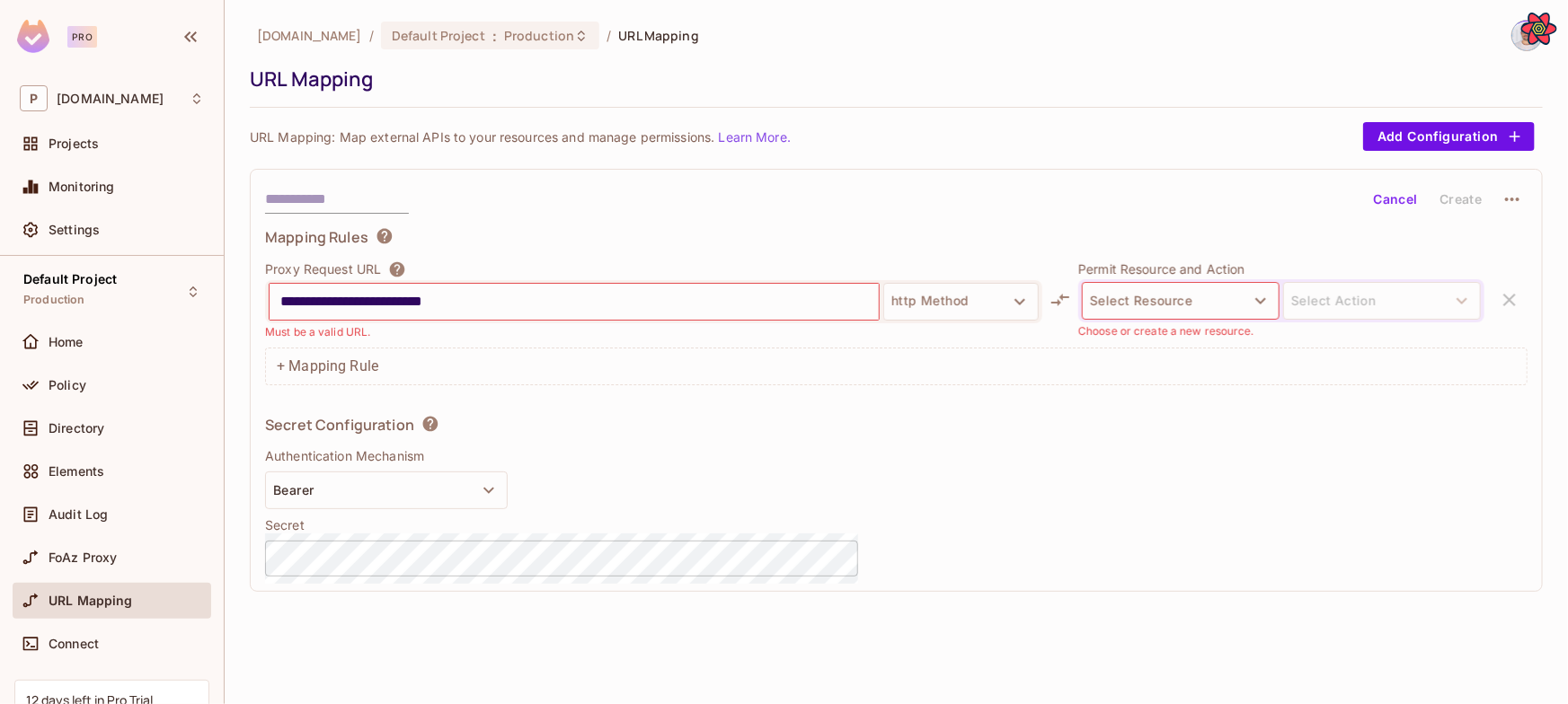 click on "**********" at bounding box center (574, 302) 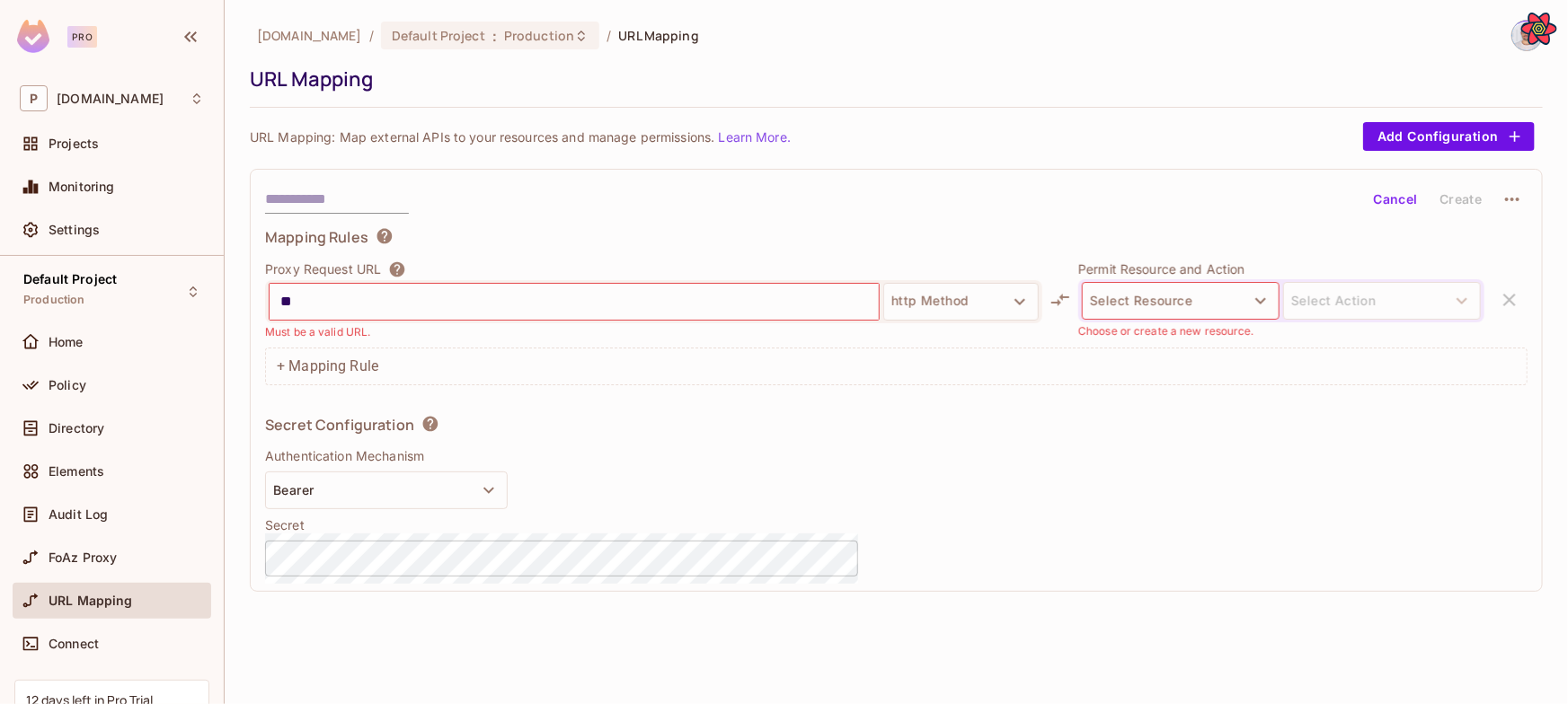 type on "*" 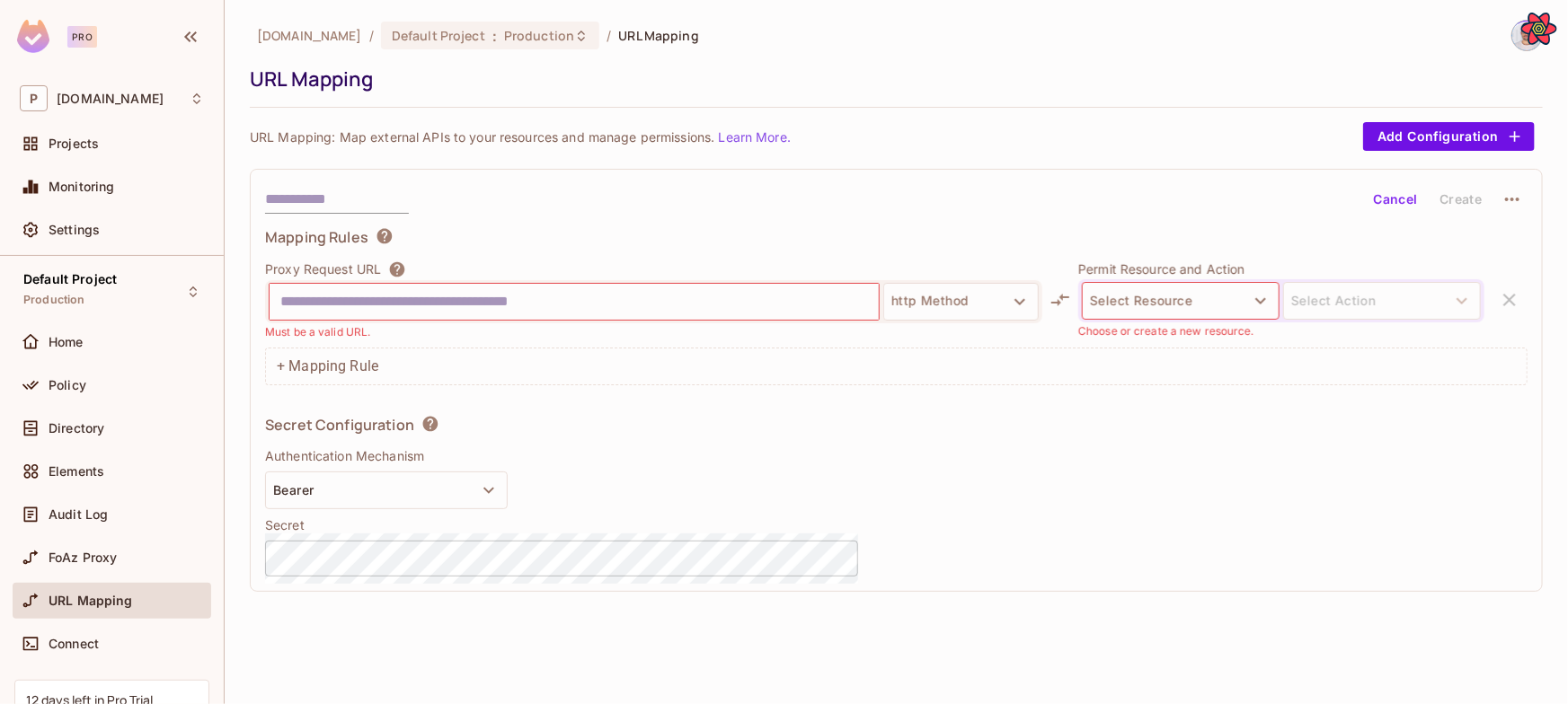 type on "*" 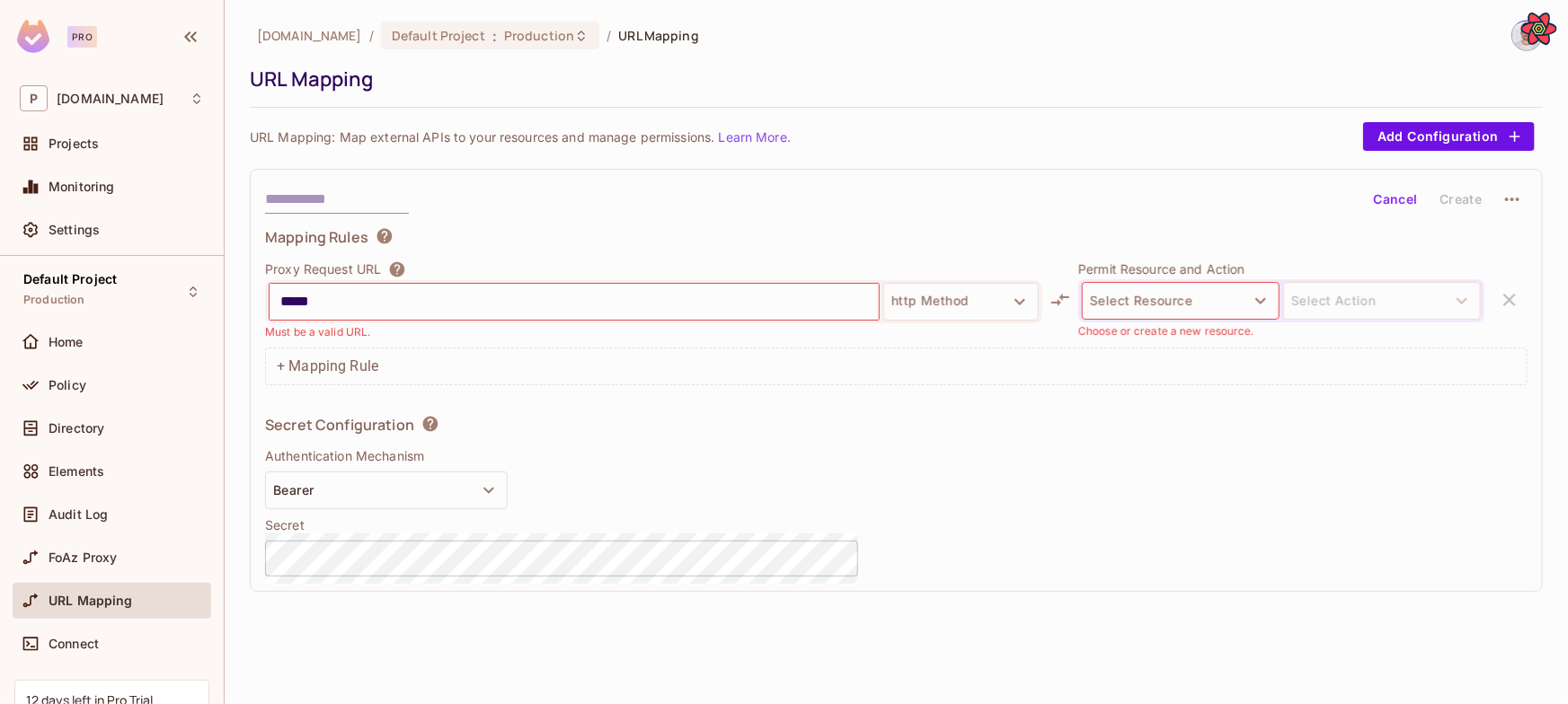 type on "****" 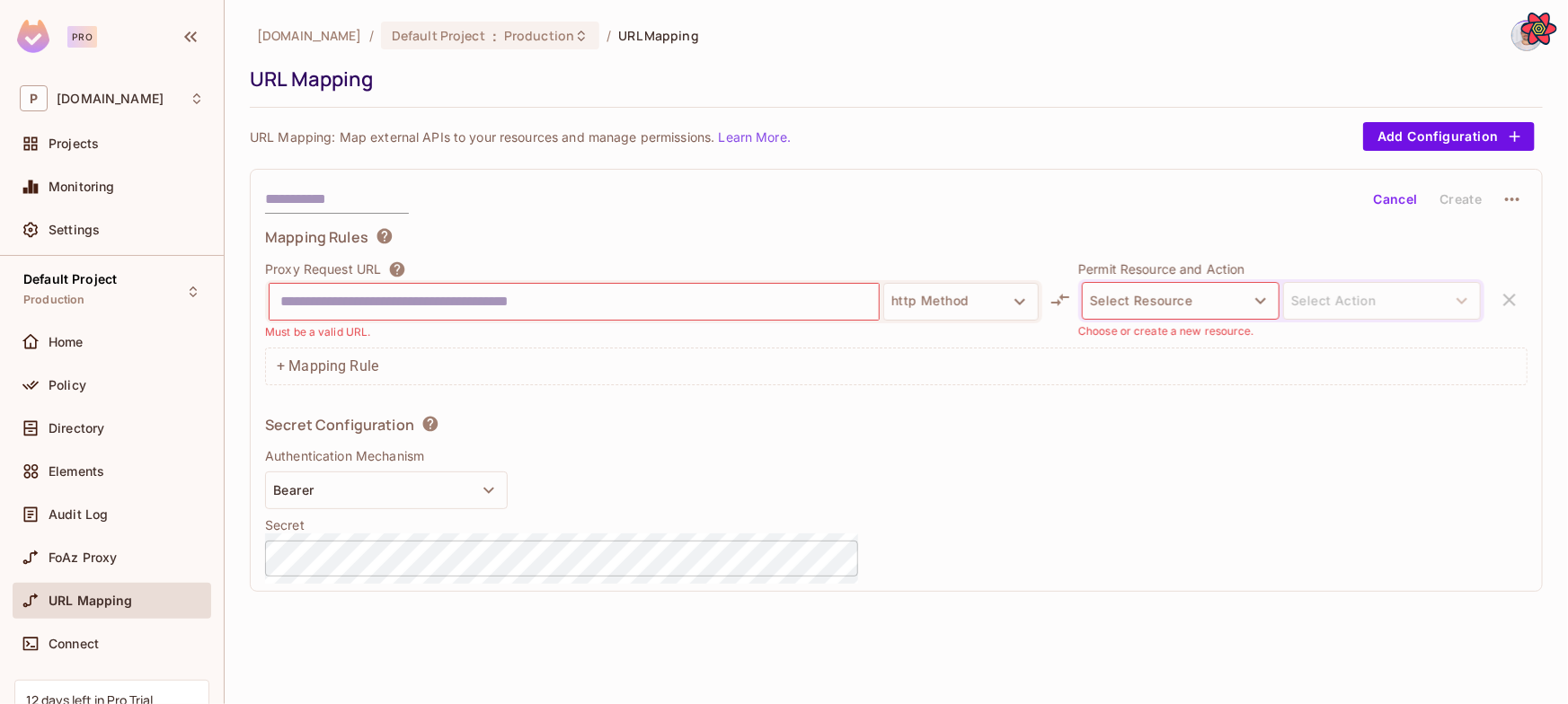 click at bounding box center (574, 302) 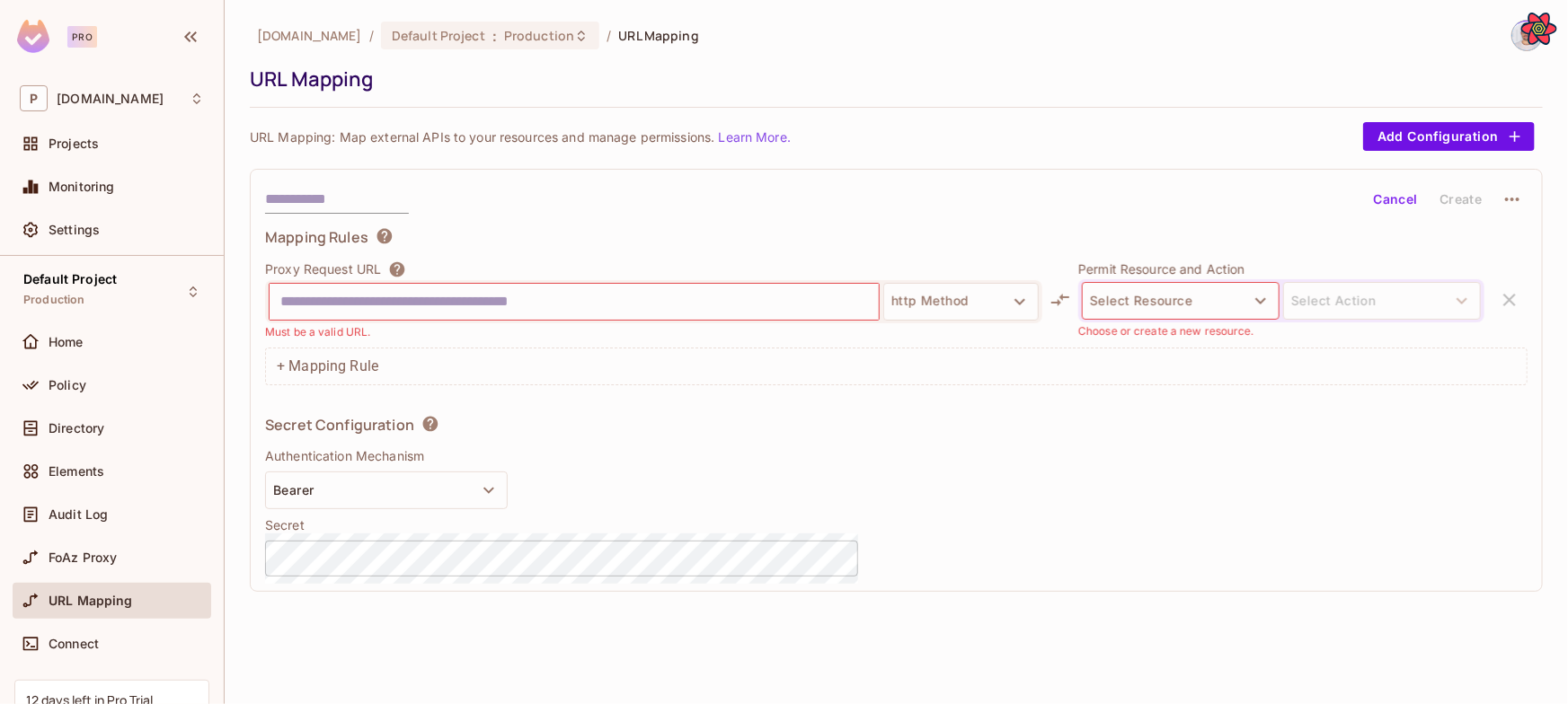 paste on "**********" 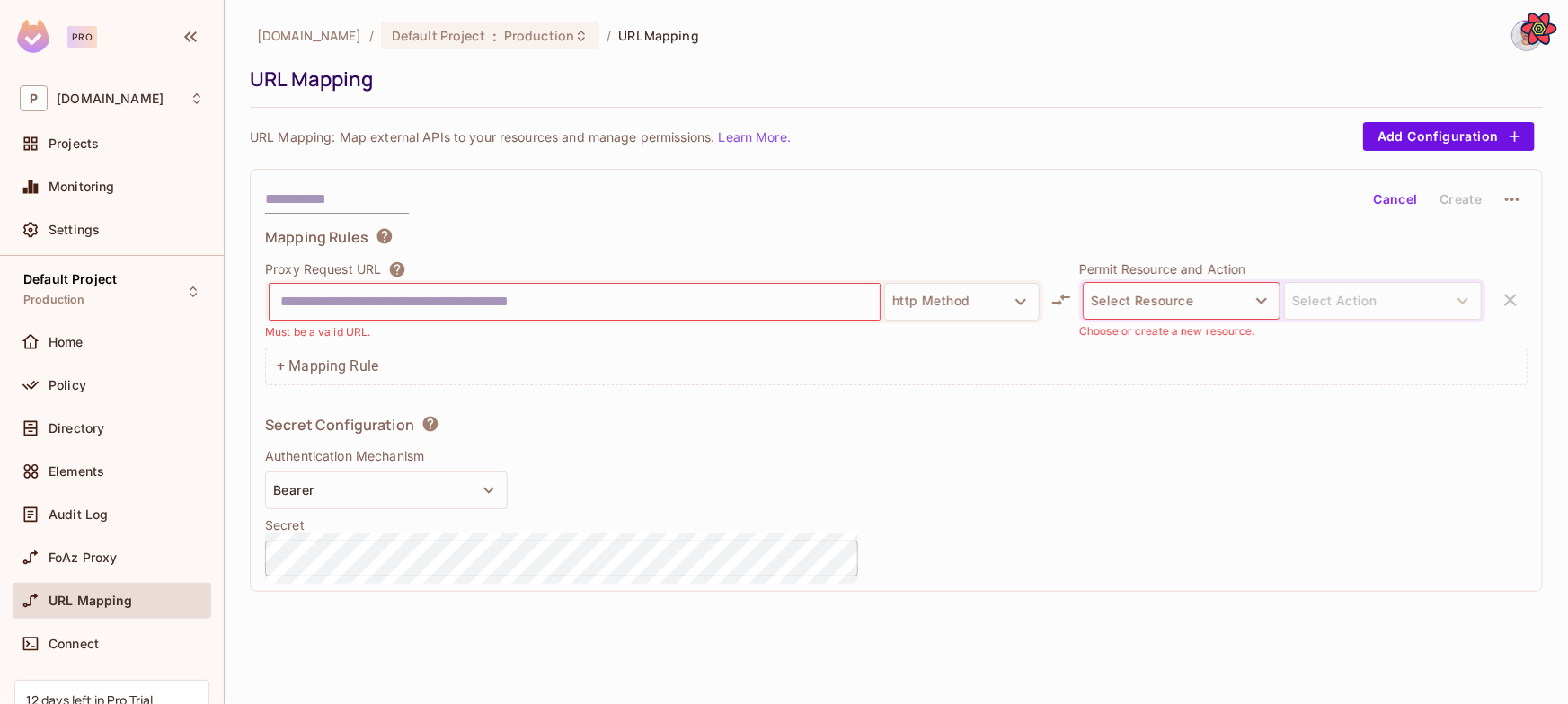 scroll, scrollTop: 0, scrollLeft: 0, axis: both 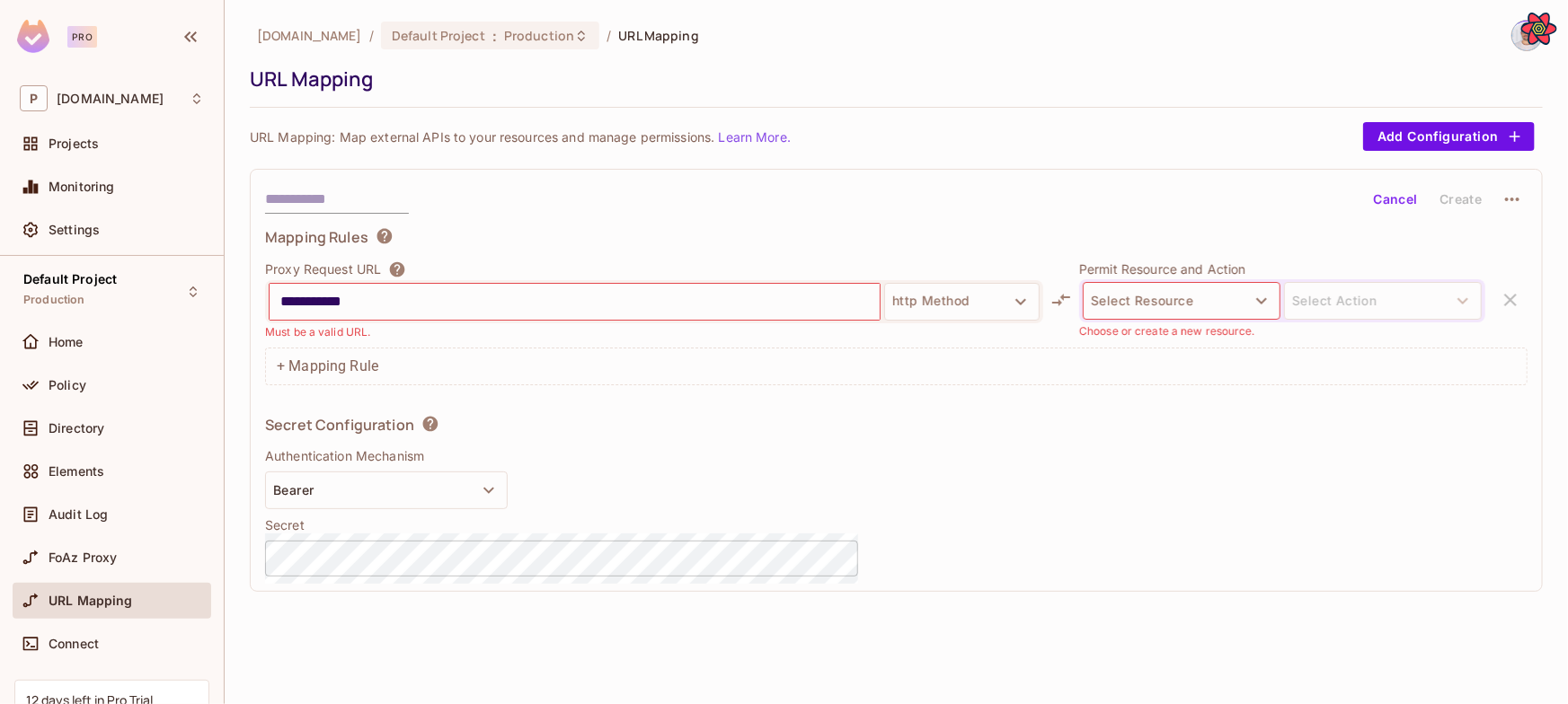 type on "**********" 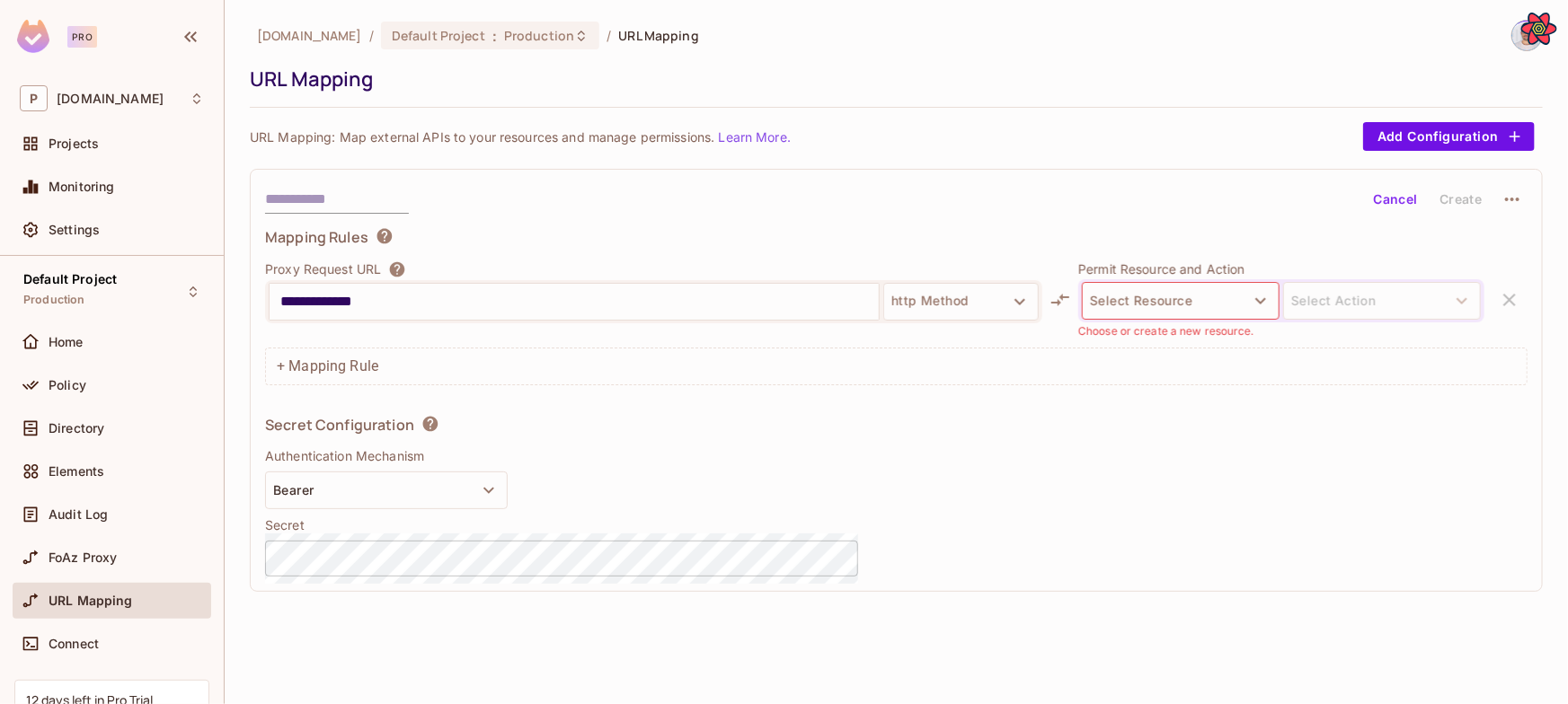 click on "**********" at bounding box center [574, 302] 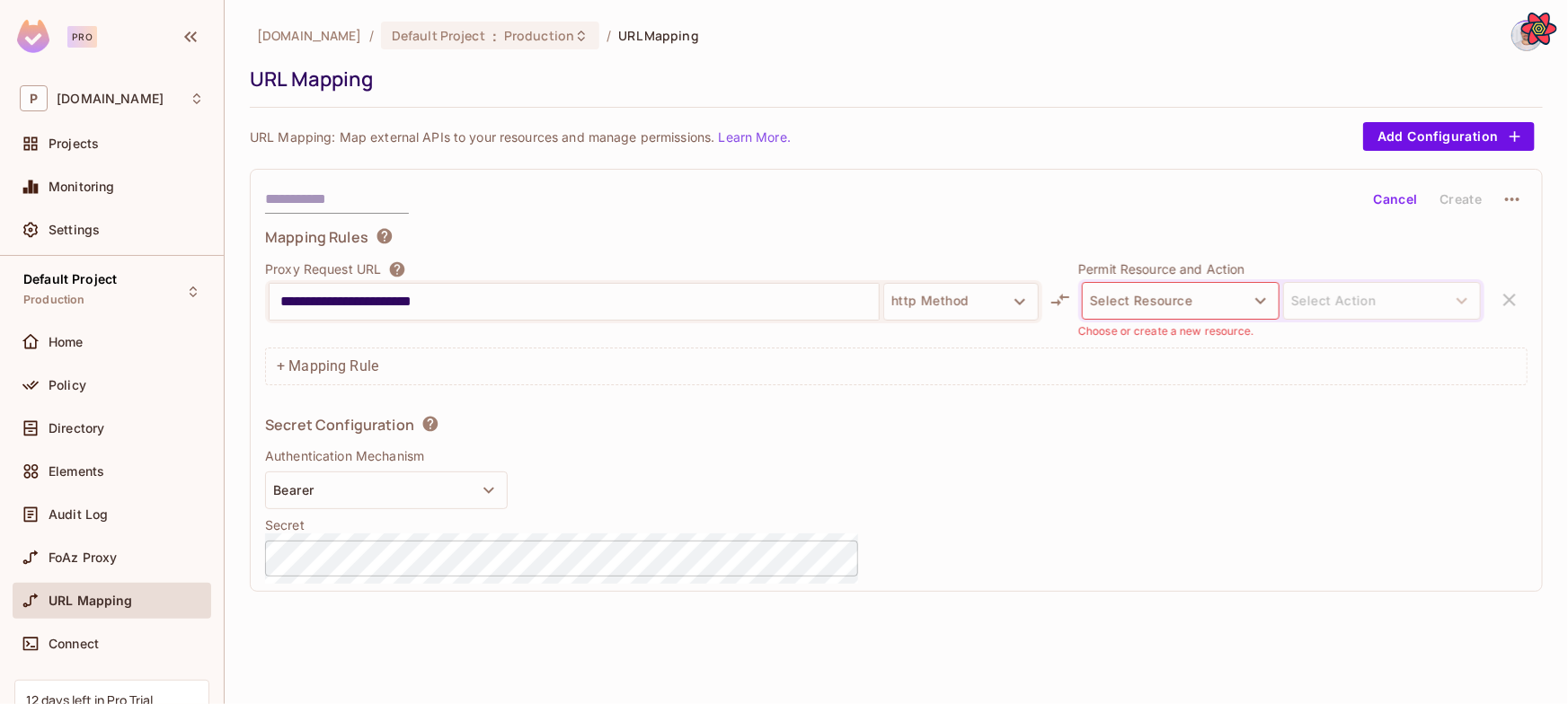 type on "**********" 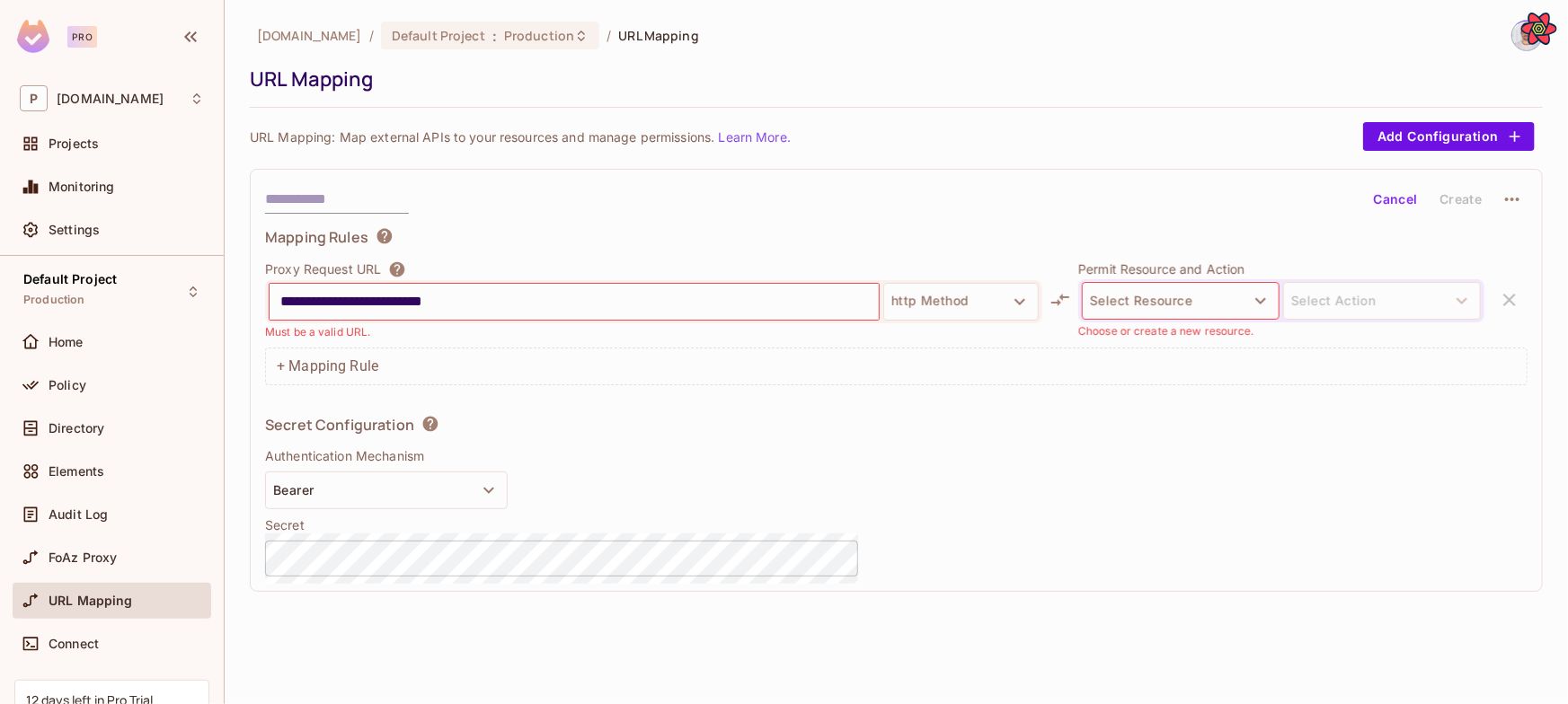 click on "Must be a valid URL." at bounding box center (653, 331) 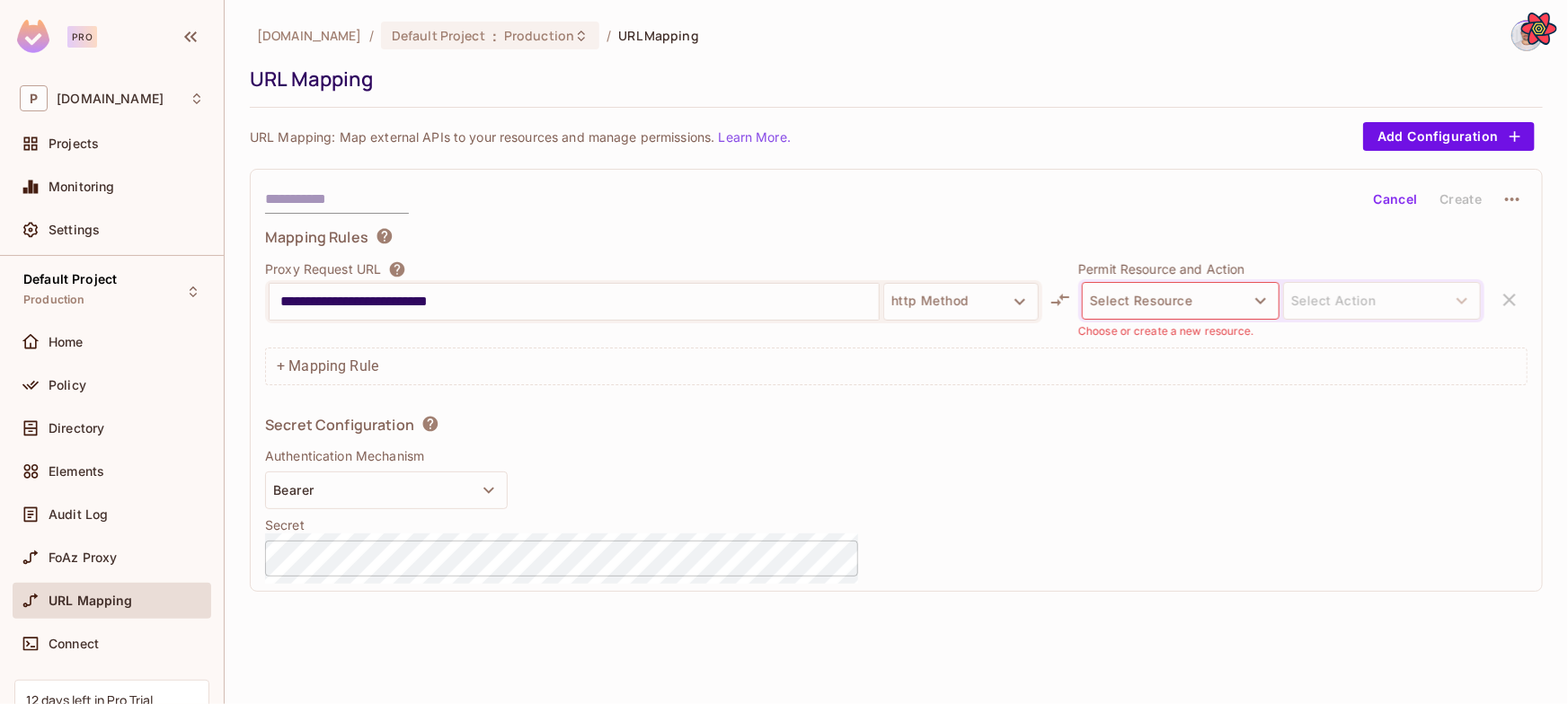 click on "**********" at bounding box center (896, 306) 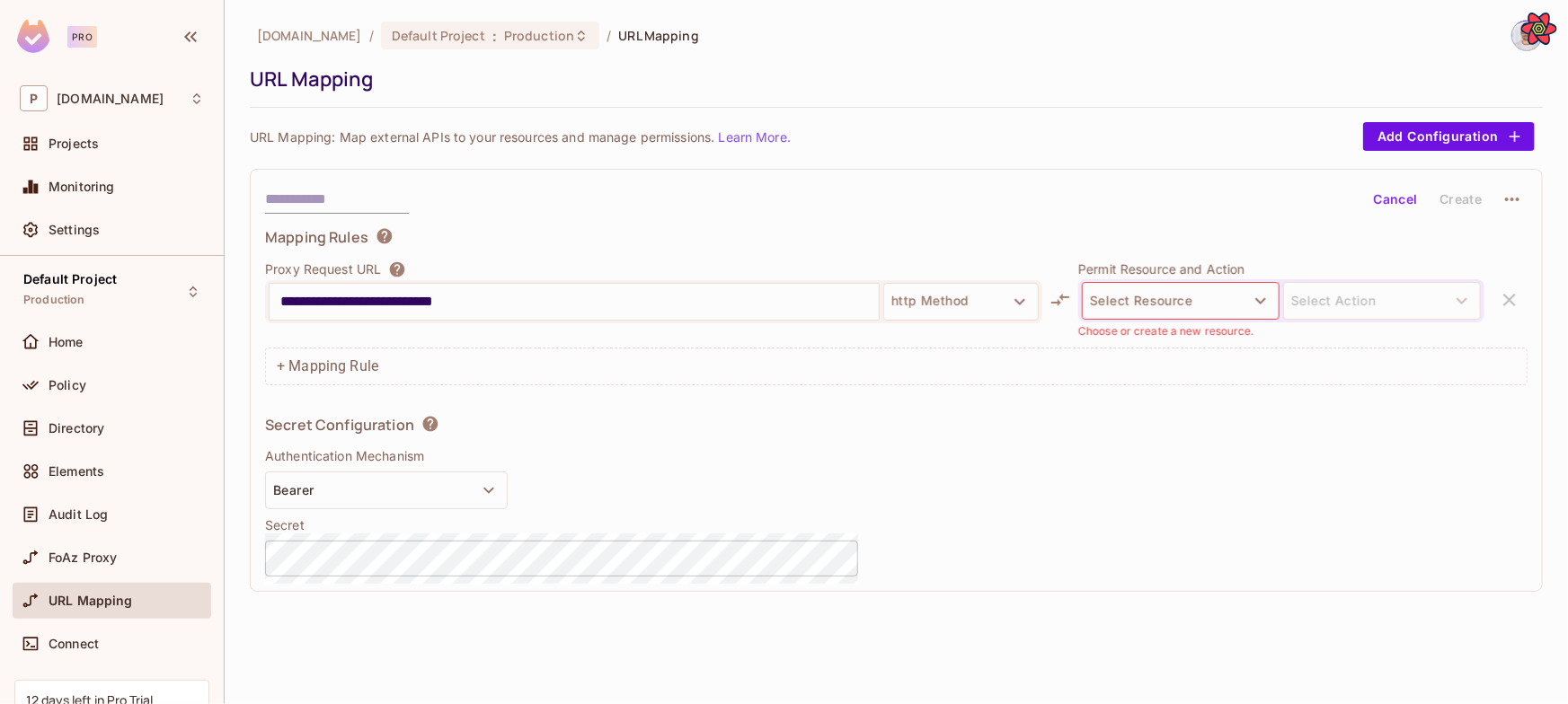 type on "**********" 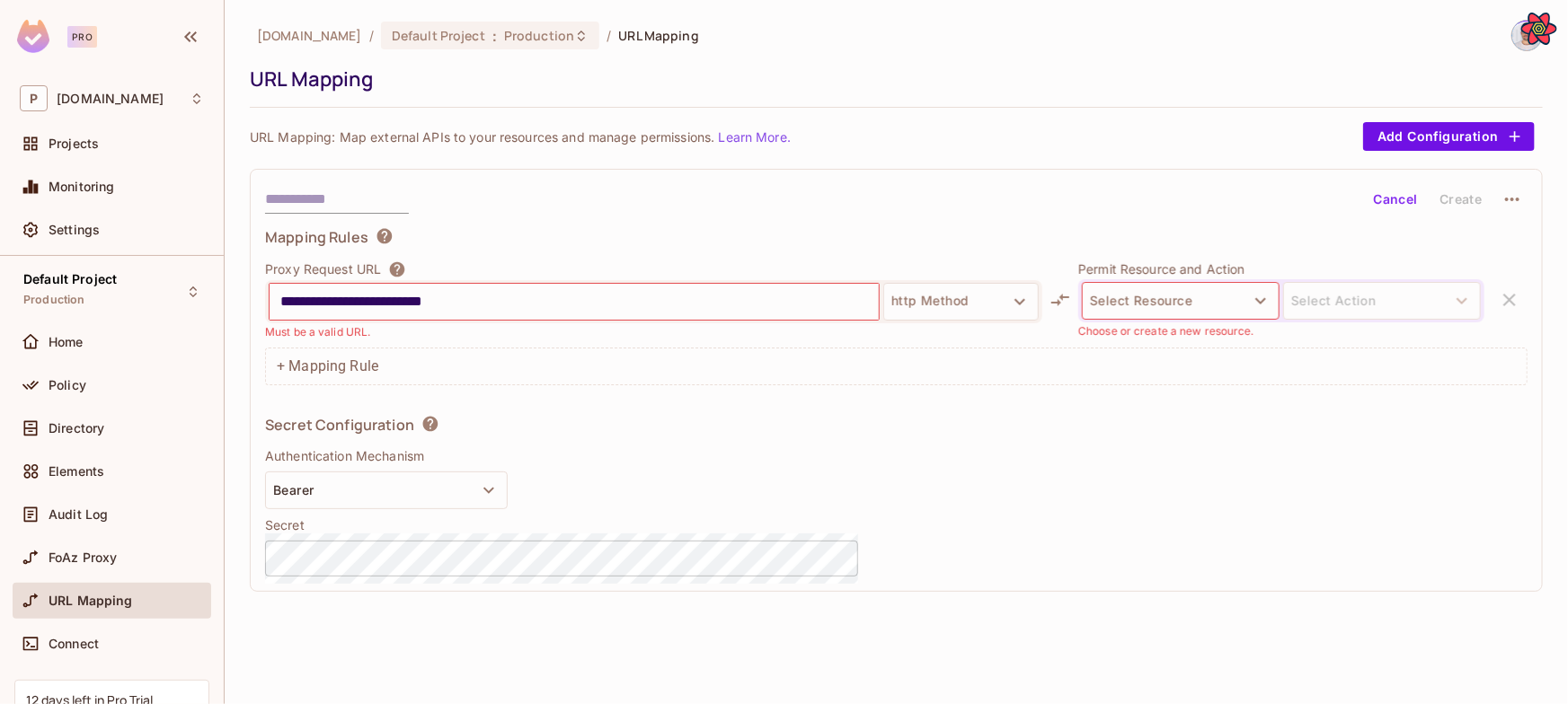click on "**********" at bounding box center (574, 302) 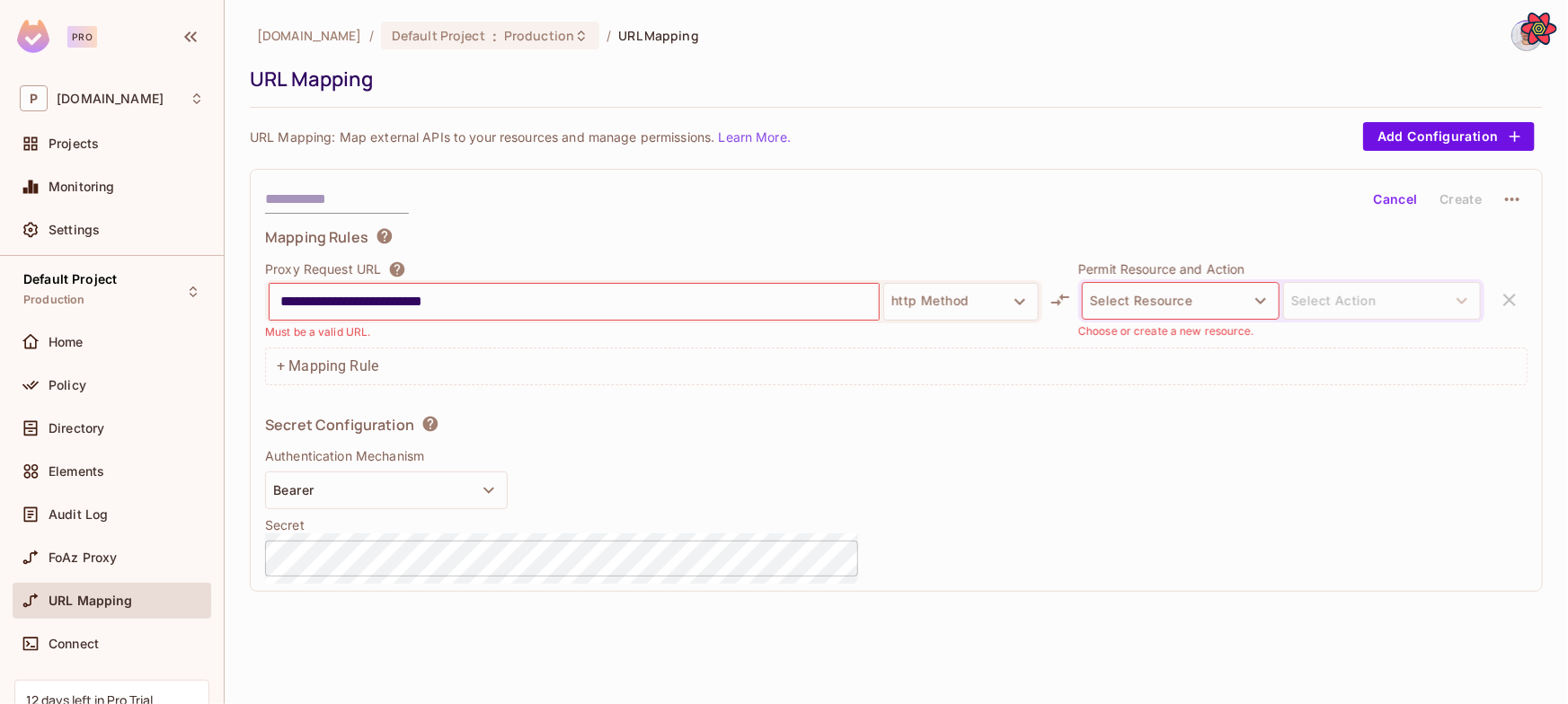 click on "**********" at bounding box center [574, 302] 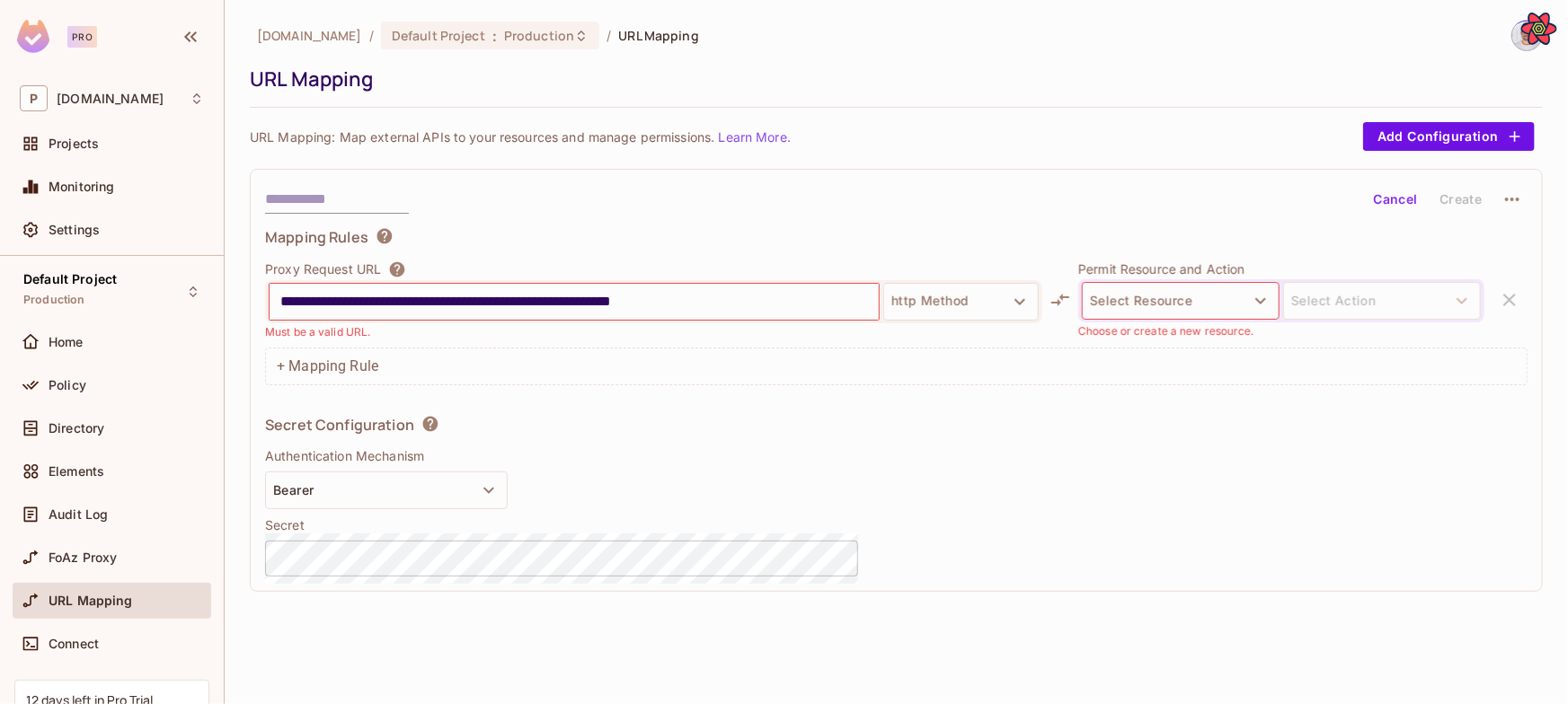 type on "**********" 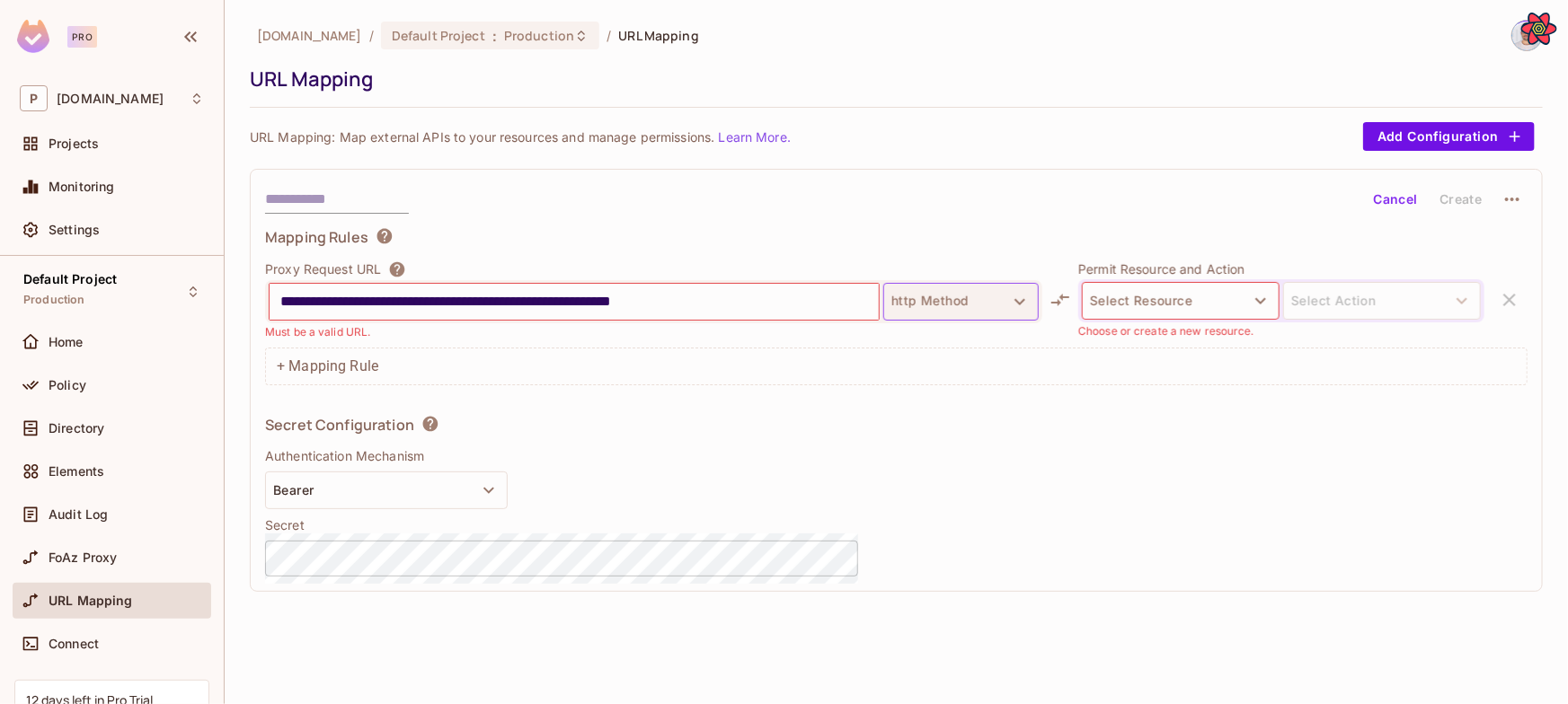 click on "http Method" at bounding box center [961, 302] 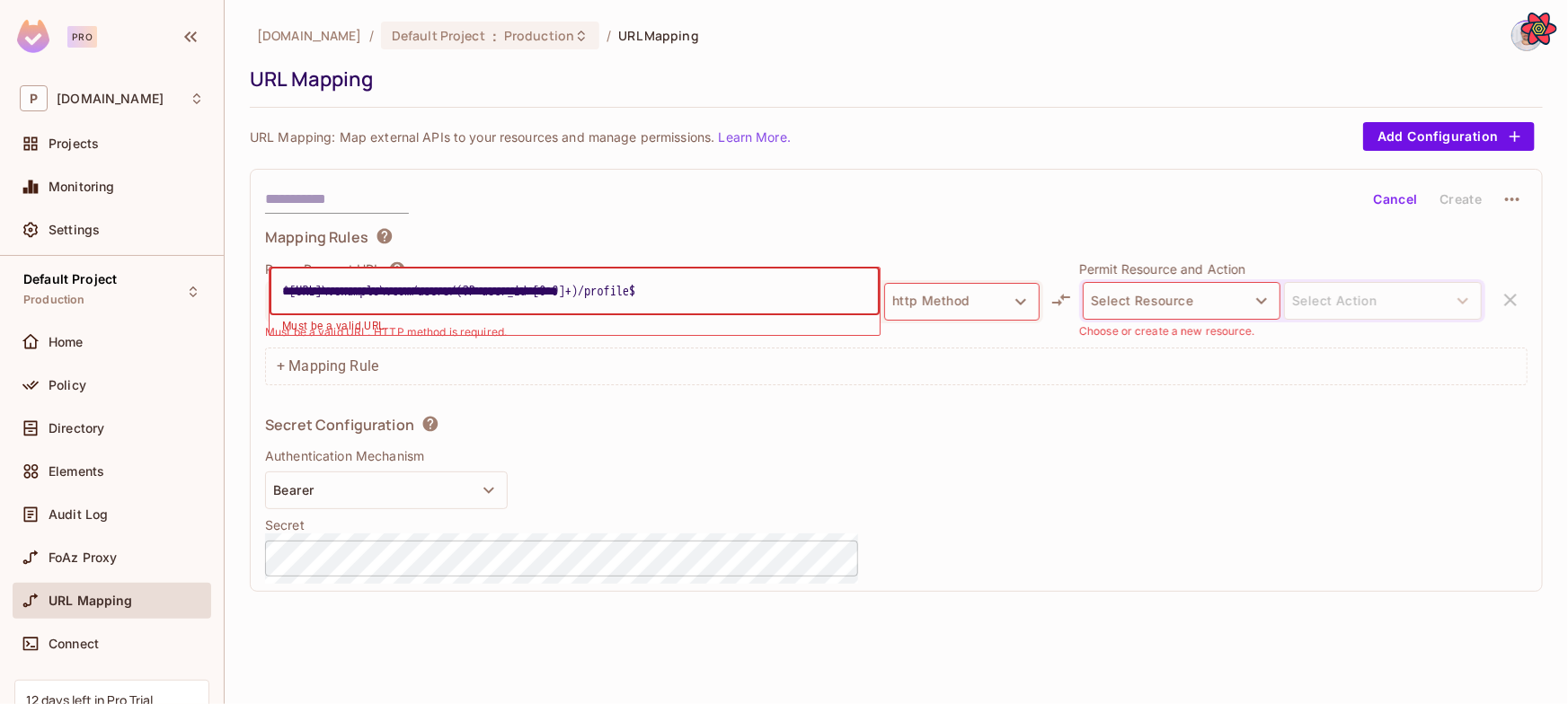 click on "**********" at bounding box center (574, 291) 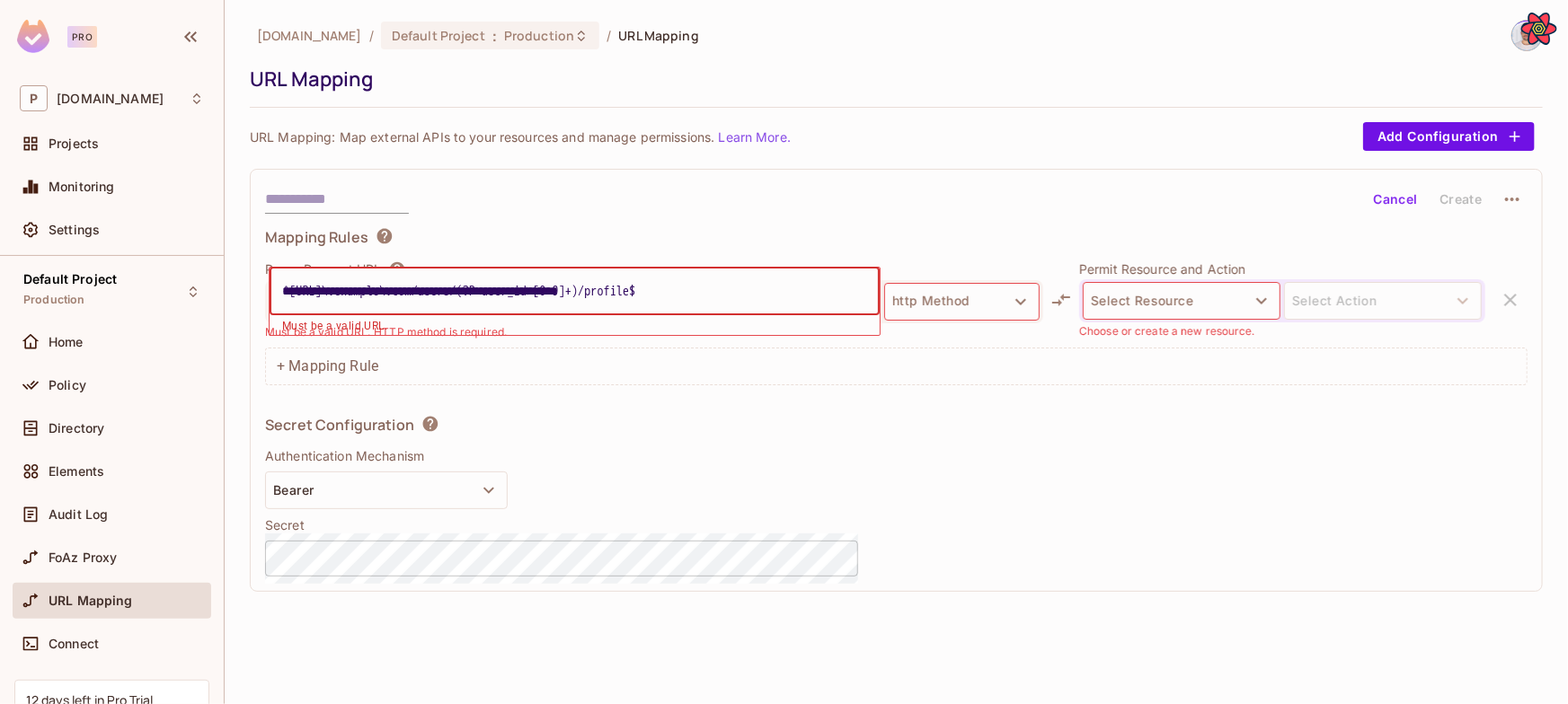 click on "**********" at bounding box center [574, 291] 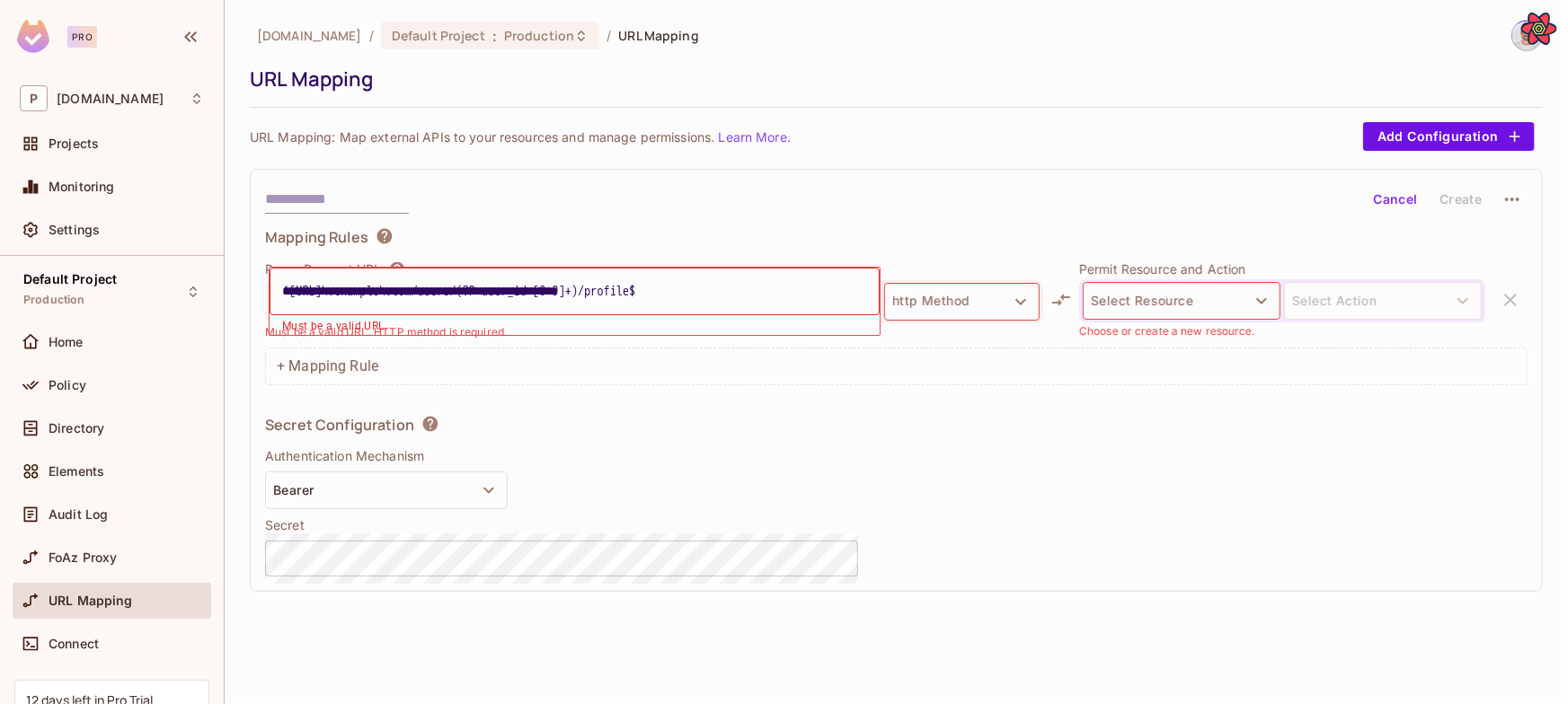 click on "Must be a valid URL." at bounding box center [574, 327] 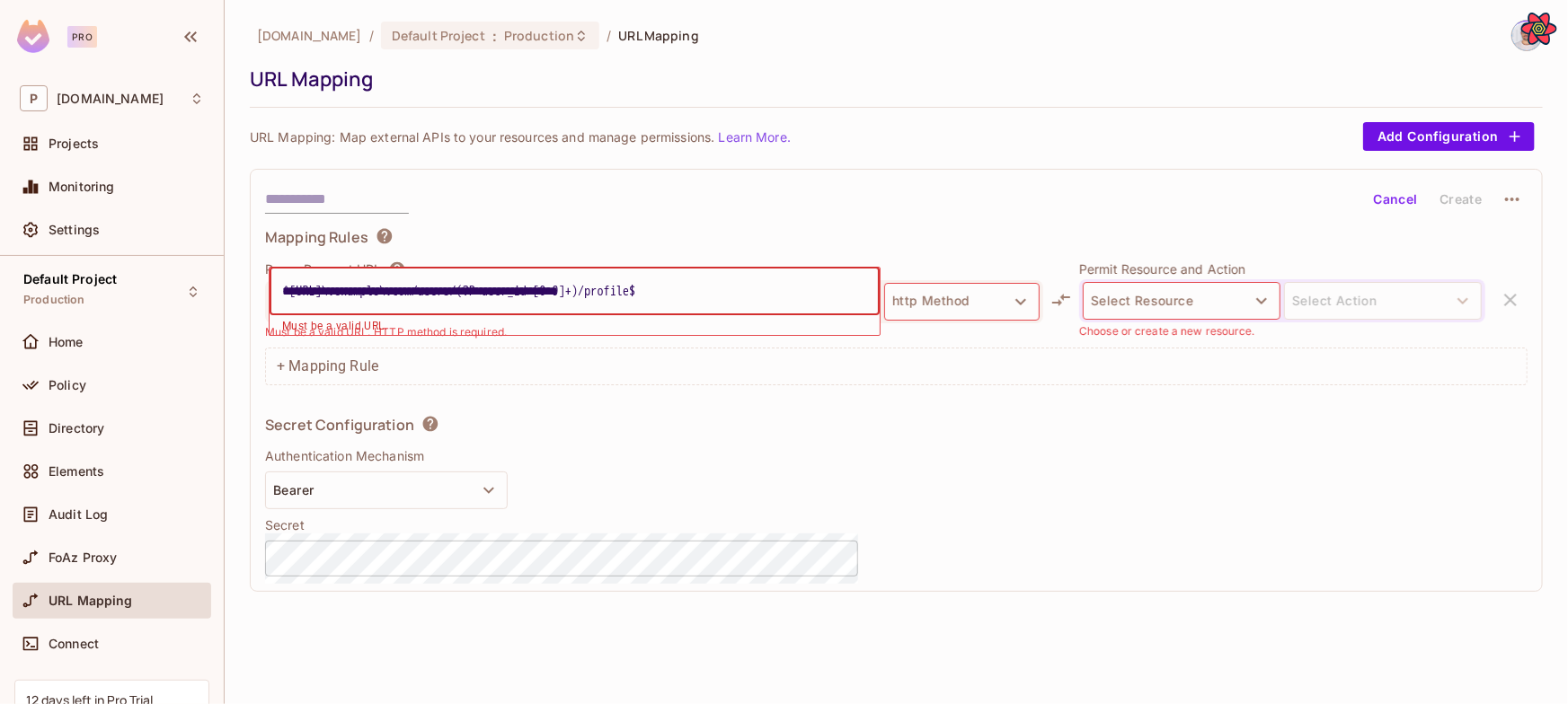 click on "**********" at bounding box center (574, 291) 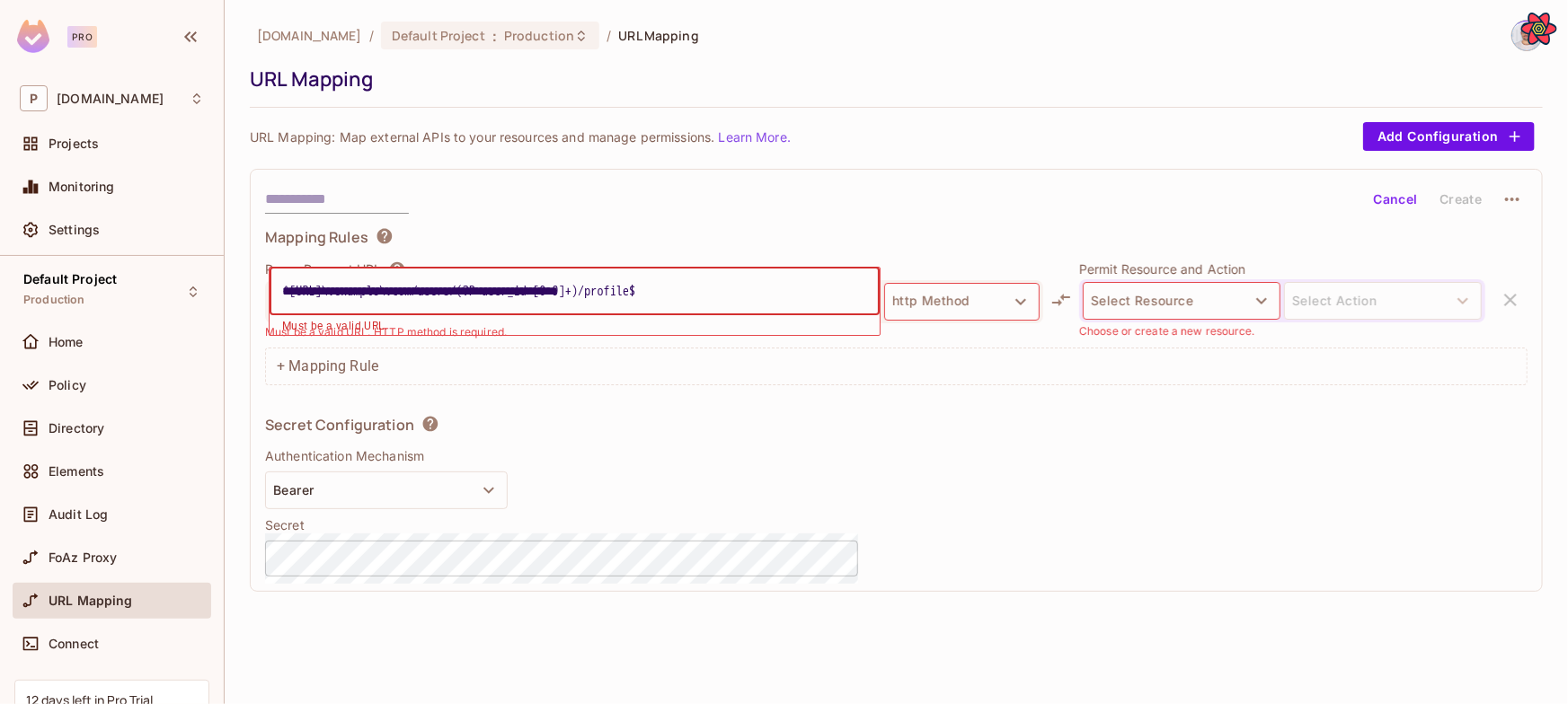 click on "**********" at bounding box center [574, 291] 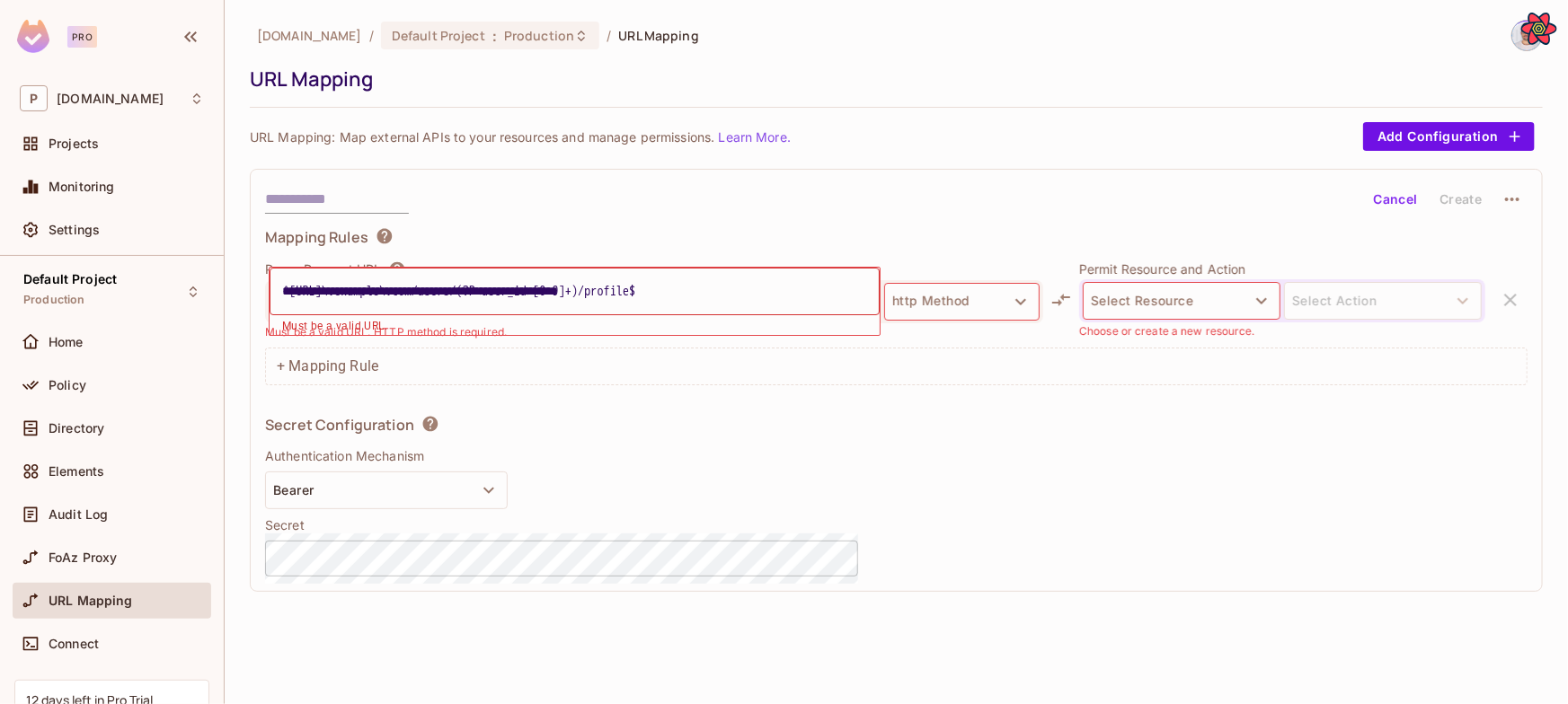 click on "Mapping Rules" at bounding box center (896, 240) 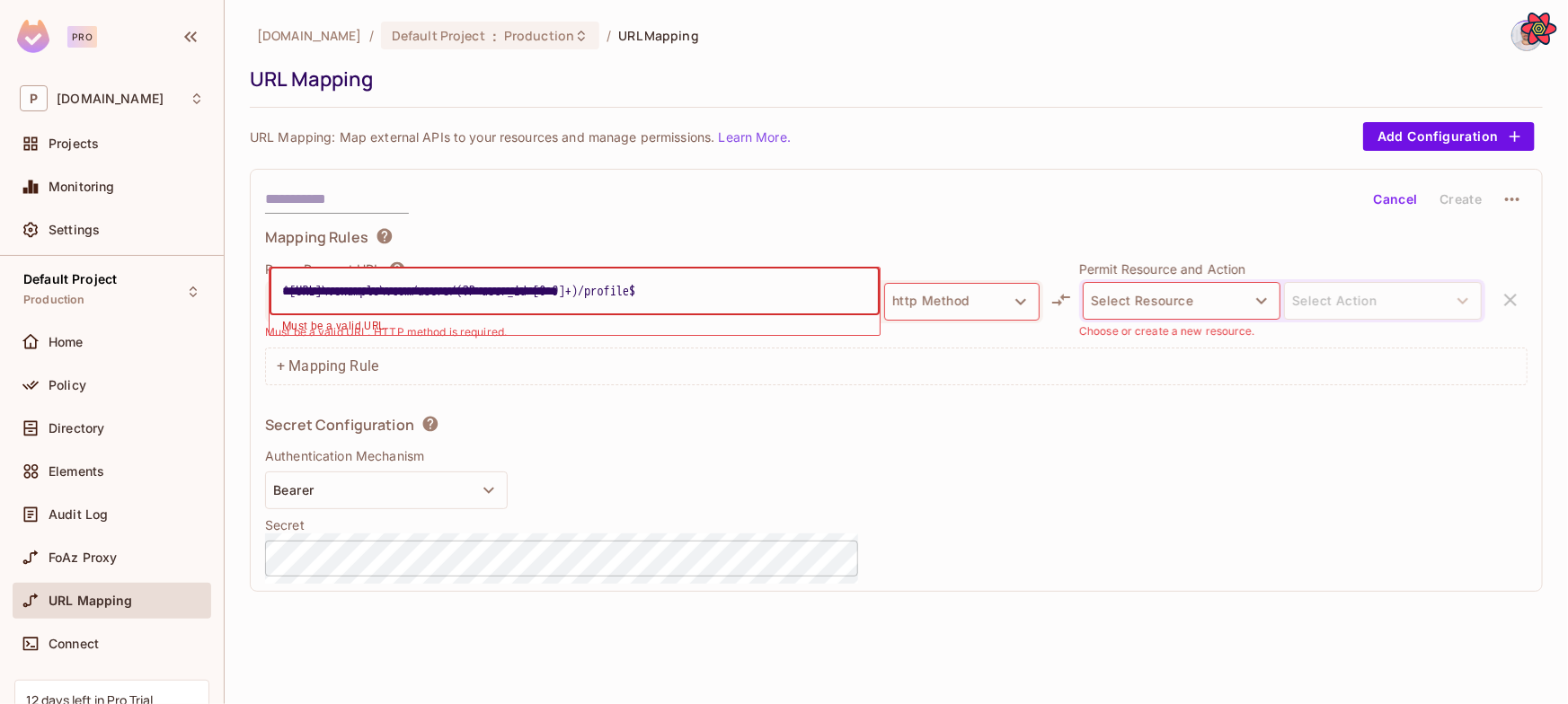 click on "**********" at bounding box center (574, 291) 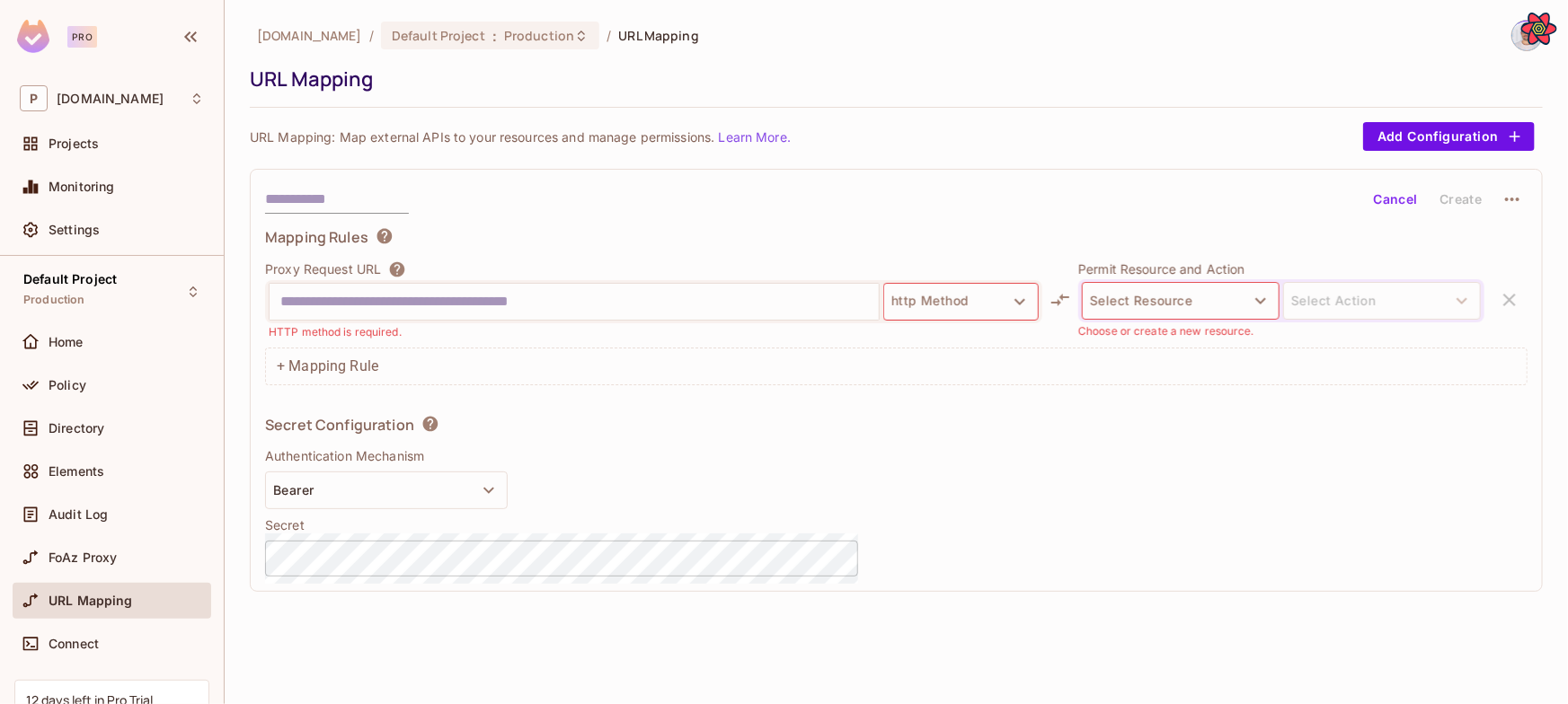 click at bounding box center [574, 302] 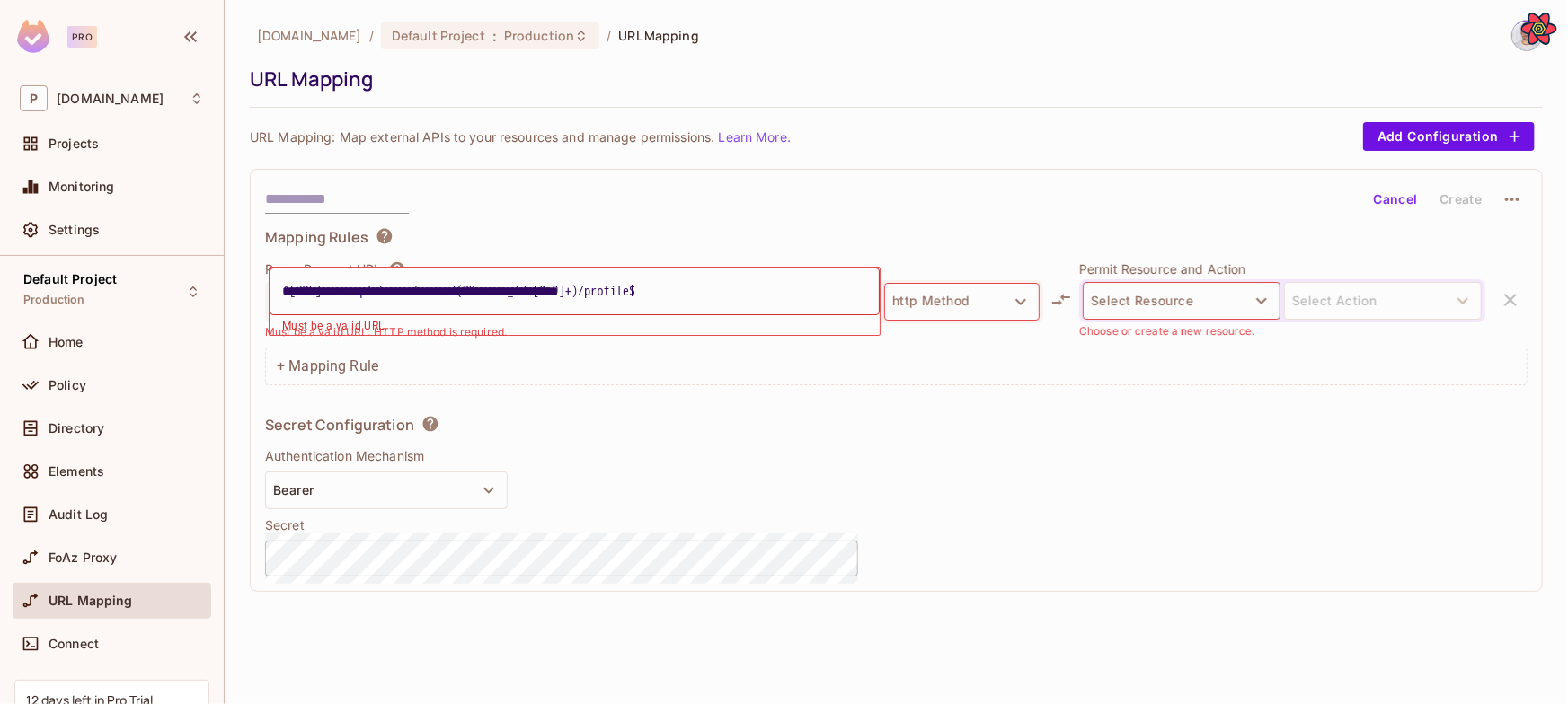 click on "Proxy Request URL" at bounding box center (654, 269) 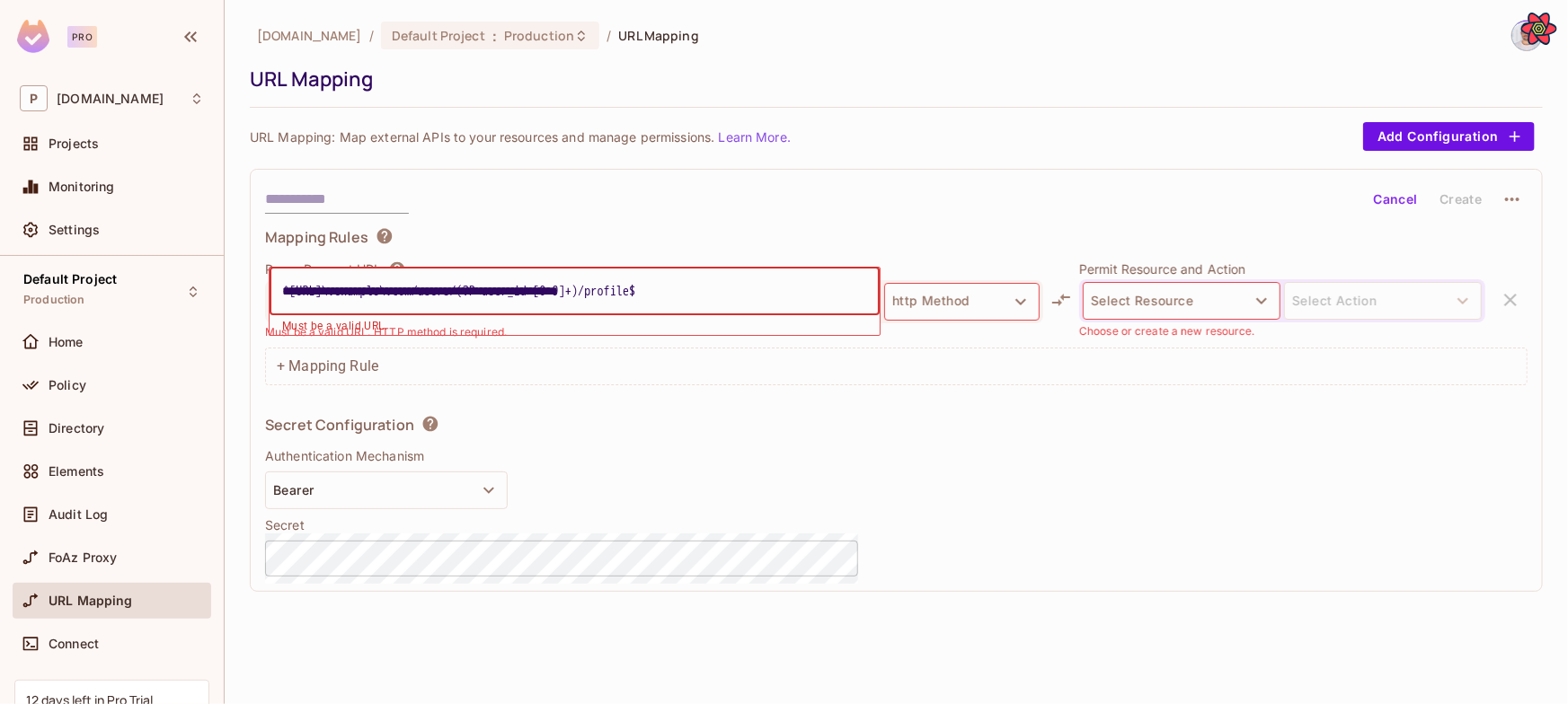 click on "**********" at bounding box center [574, 291] 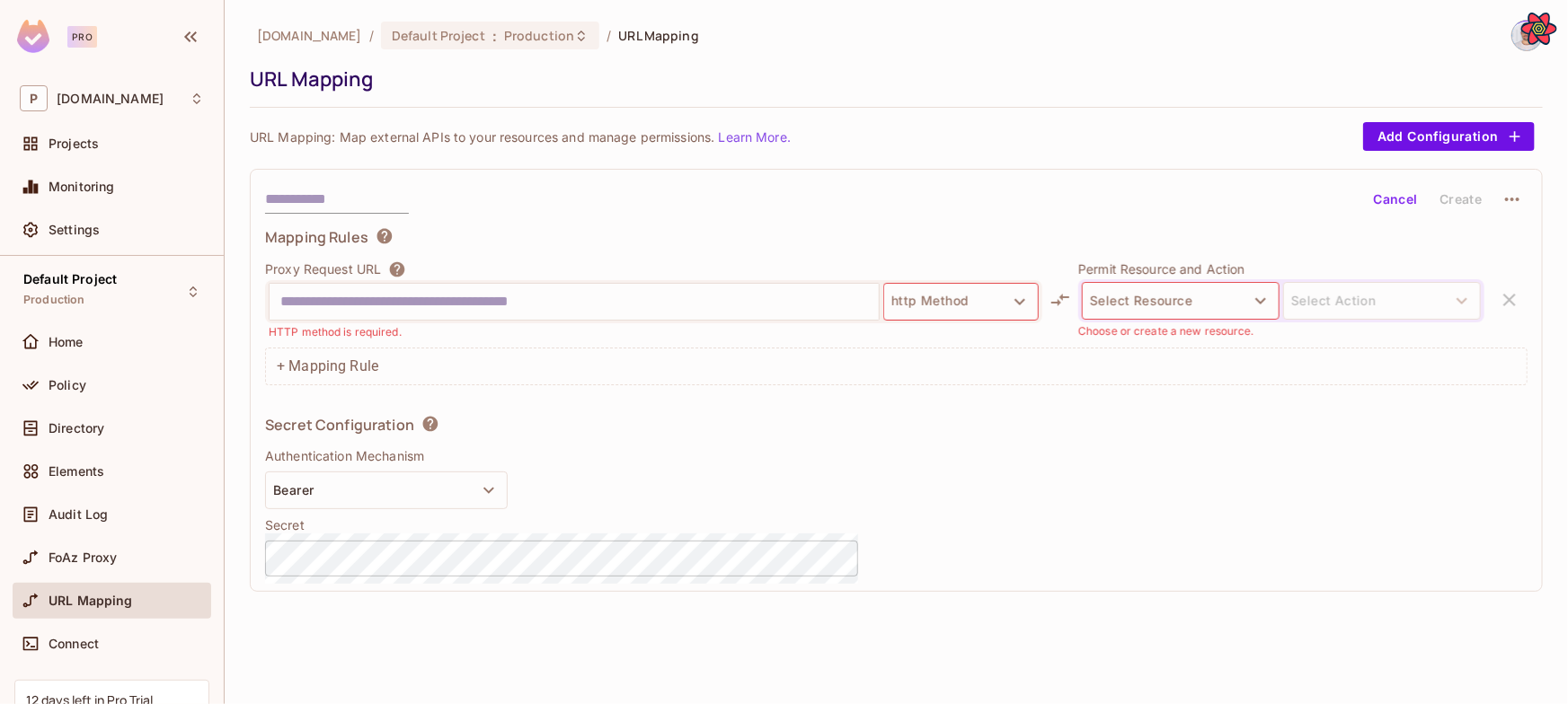 click on "Proxy Request URL" at bounding box center [653, 269] 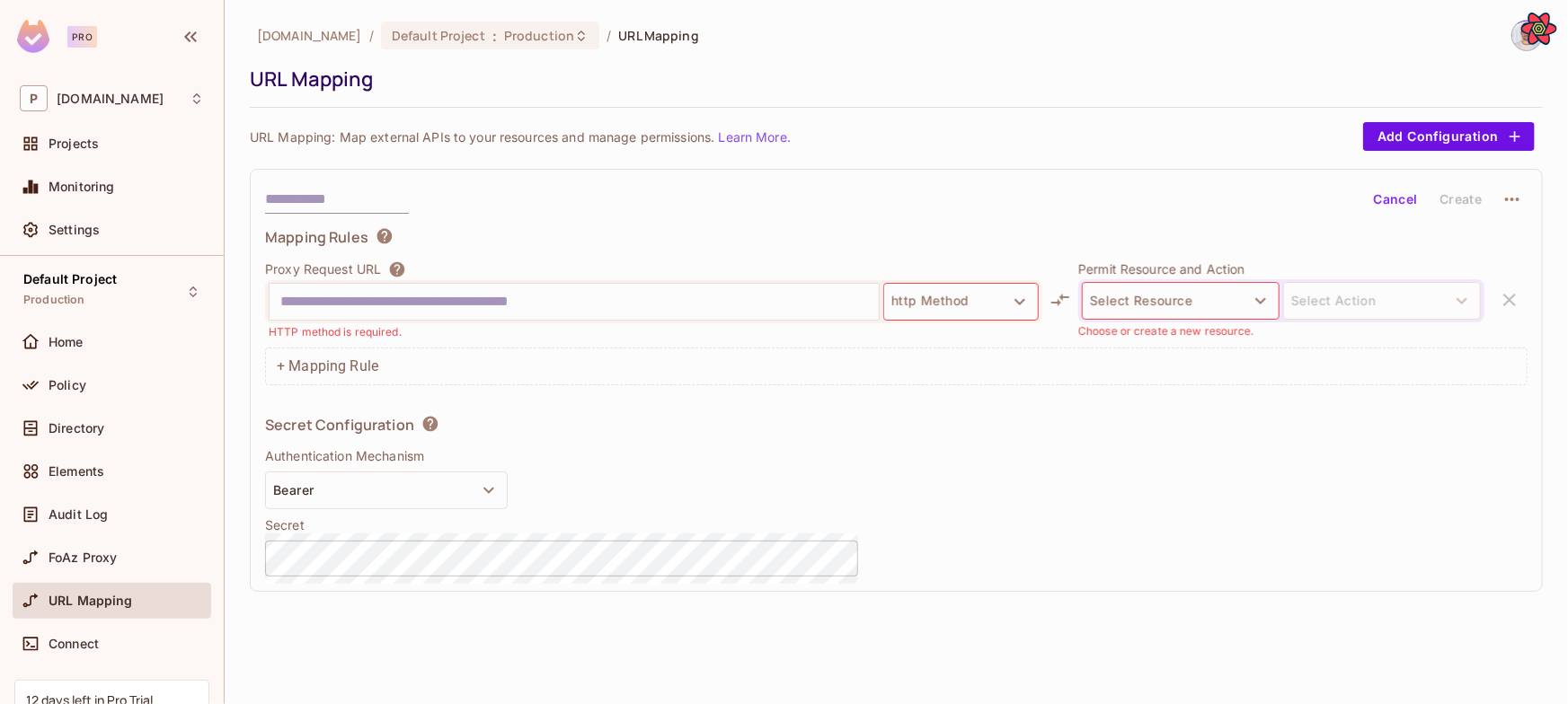 drag, startPoint x: 445, startPoint y: 325, endPoint x: 438, endPoint y: 317, distance: 10.6301458 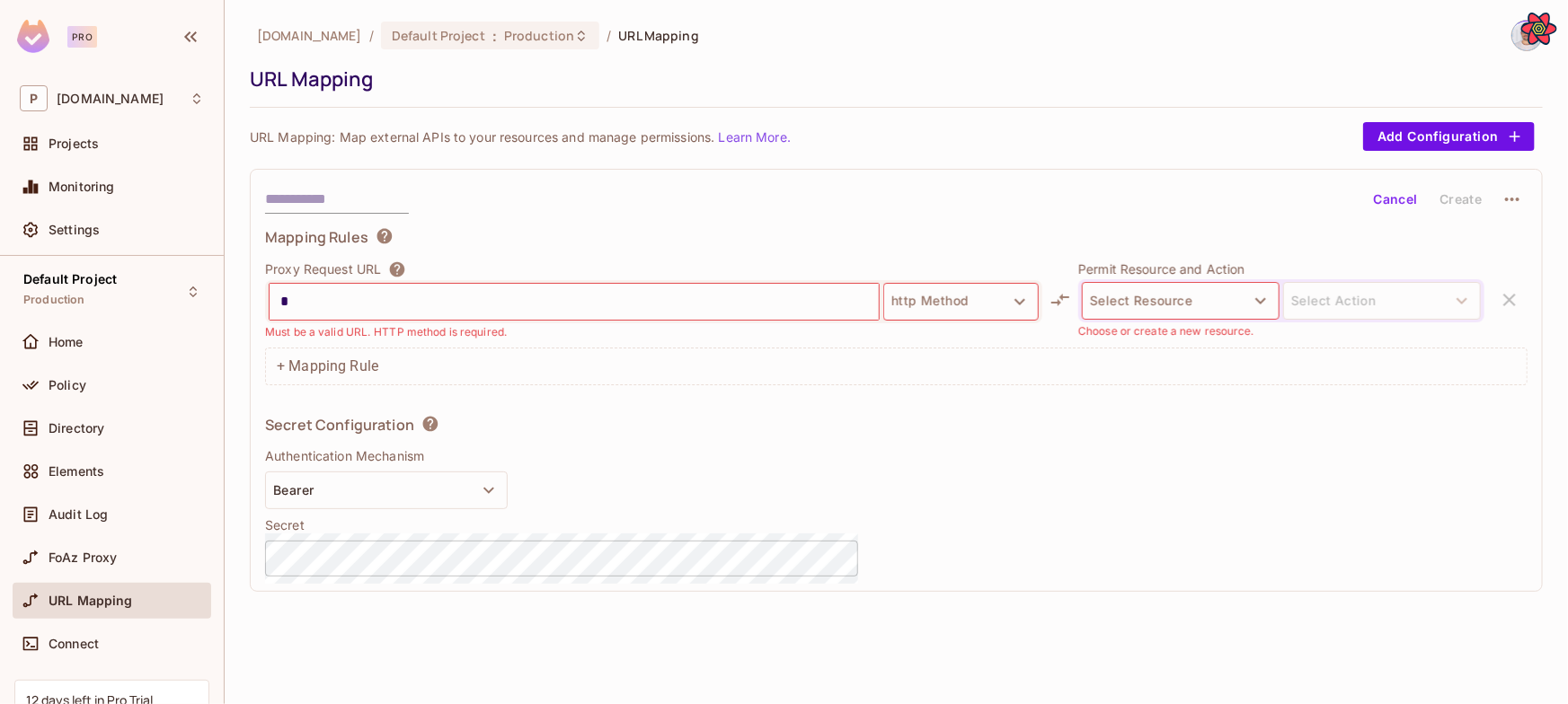 drag, startPoint x: 589, startPoint y: 310, endPoint x: 556, endPoint y: 302, distance: 33.955854 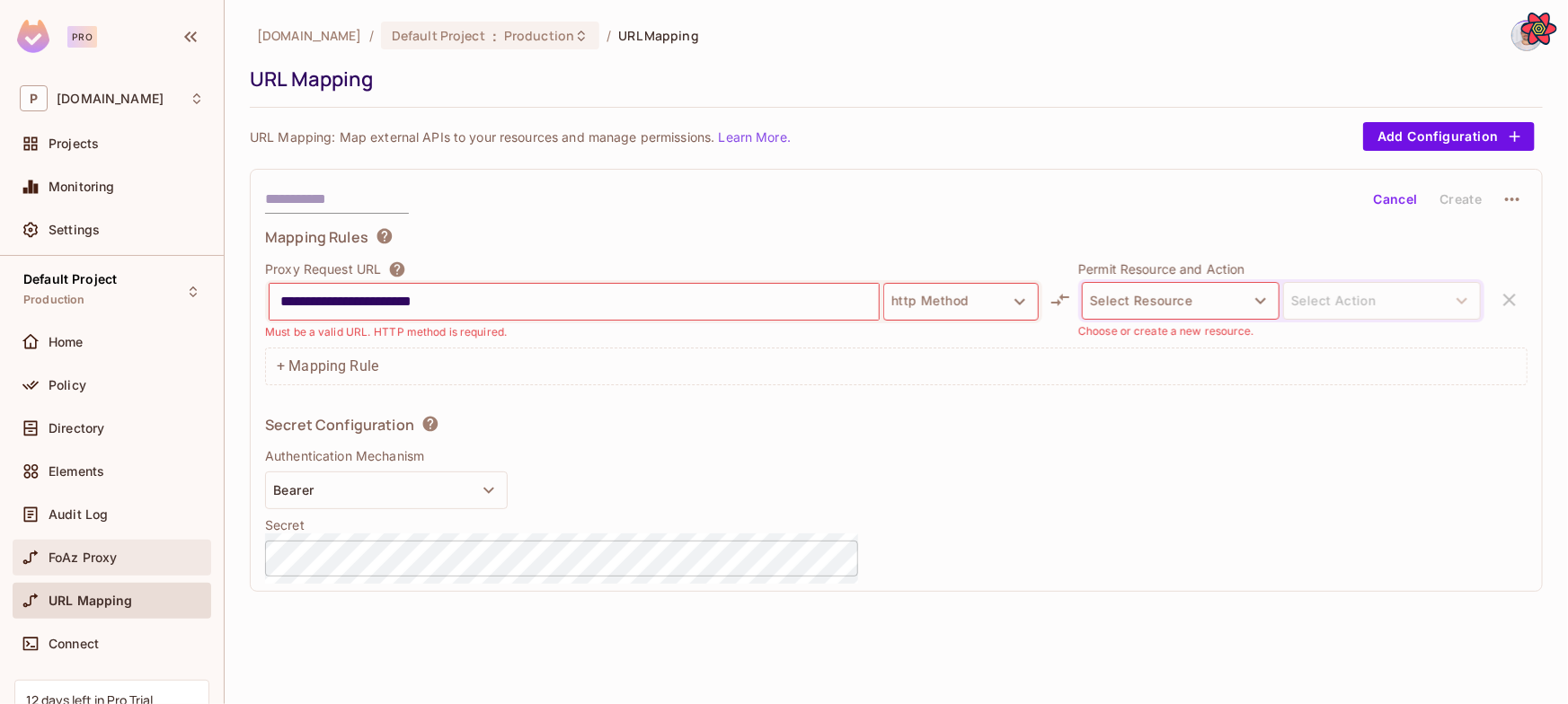 type on "**********" 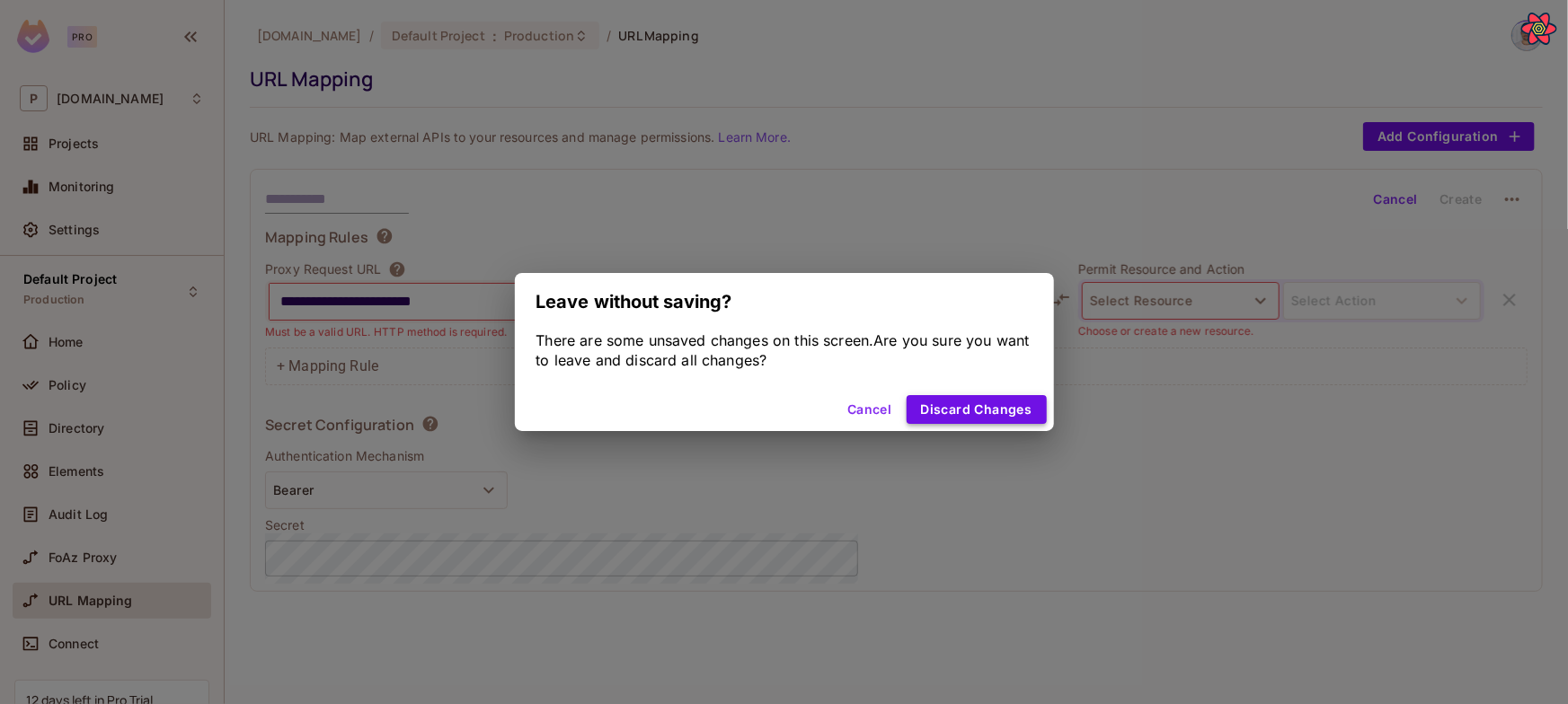 click on "Discard Changes" at bounding box center (977, 409) 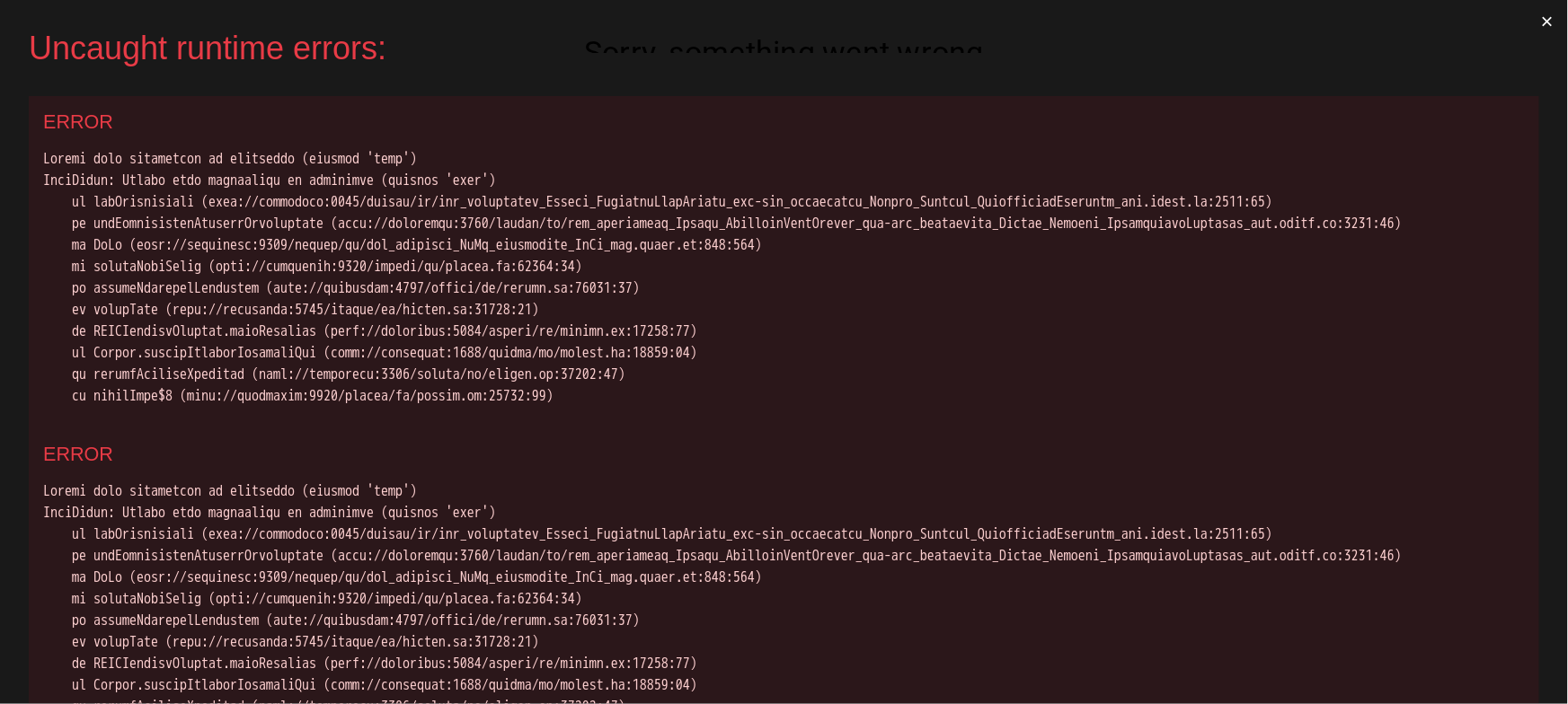 scroll, scrollTop: 0, scrollLeft: 0, axis: both 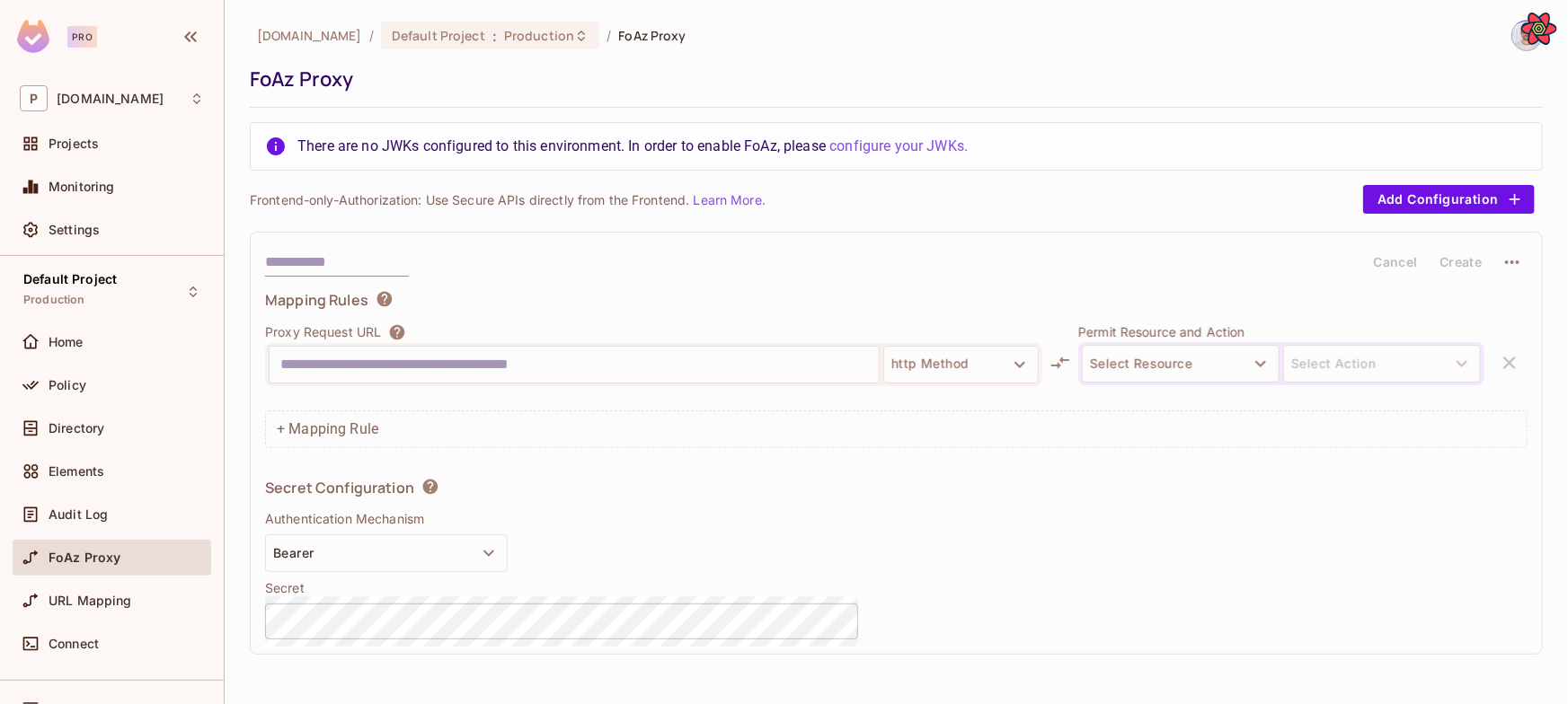 click at bounding box center [574, 365] 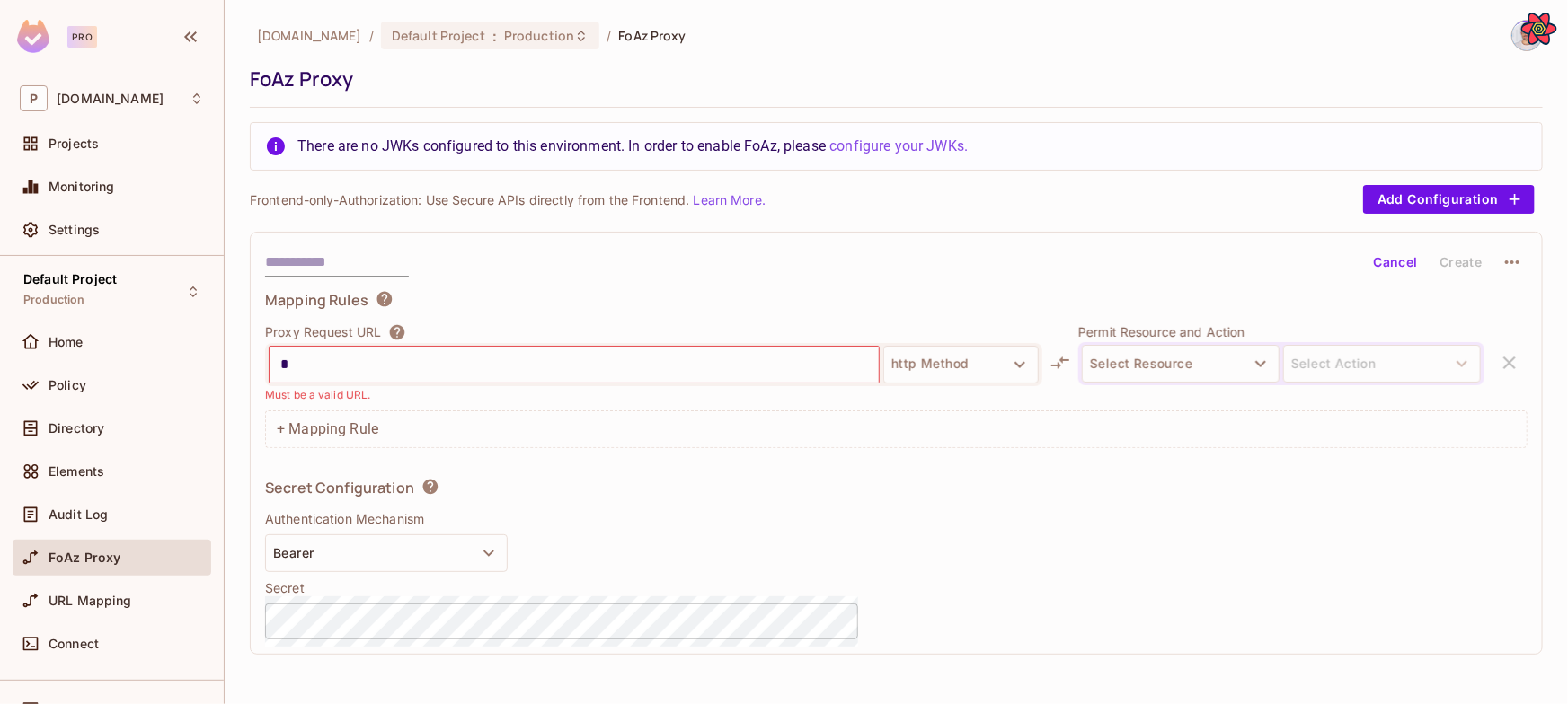 click on "*" at bounding box center [574, 365] 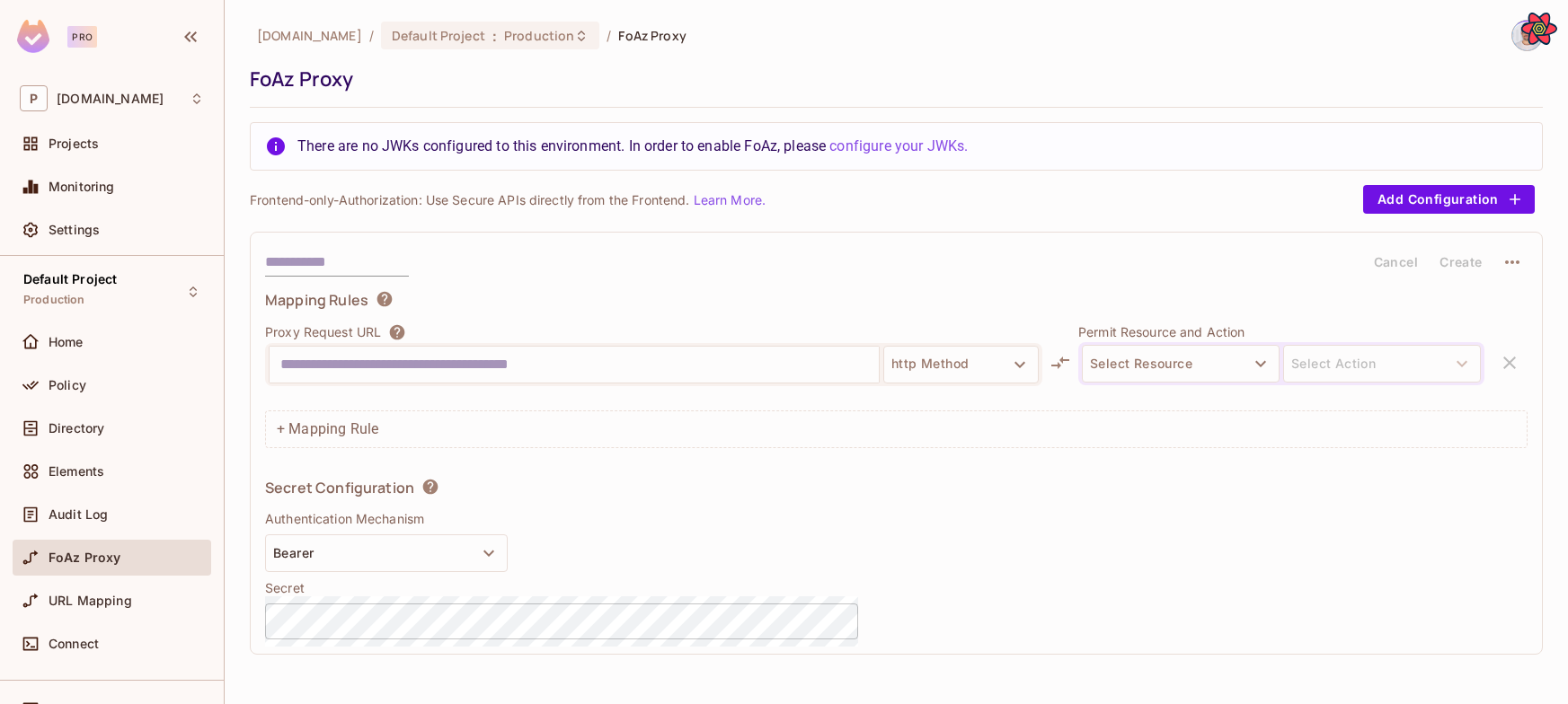 scroll, scrollTop: 0, scrollLeft: 0, axis: both 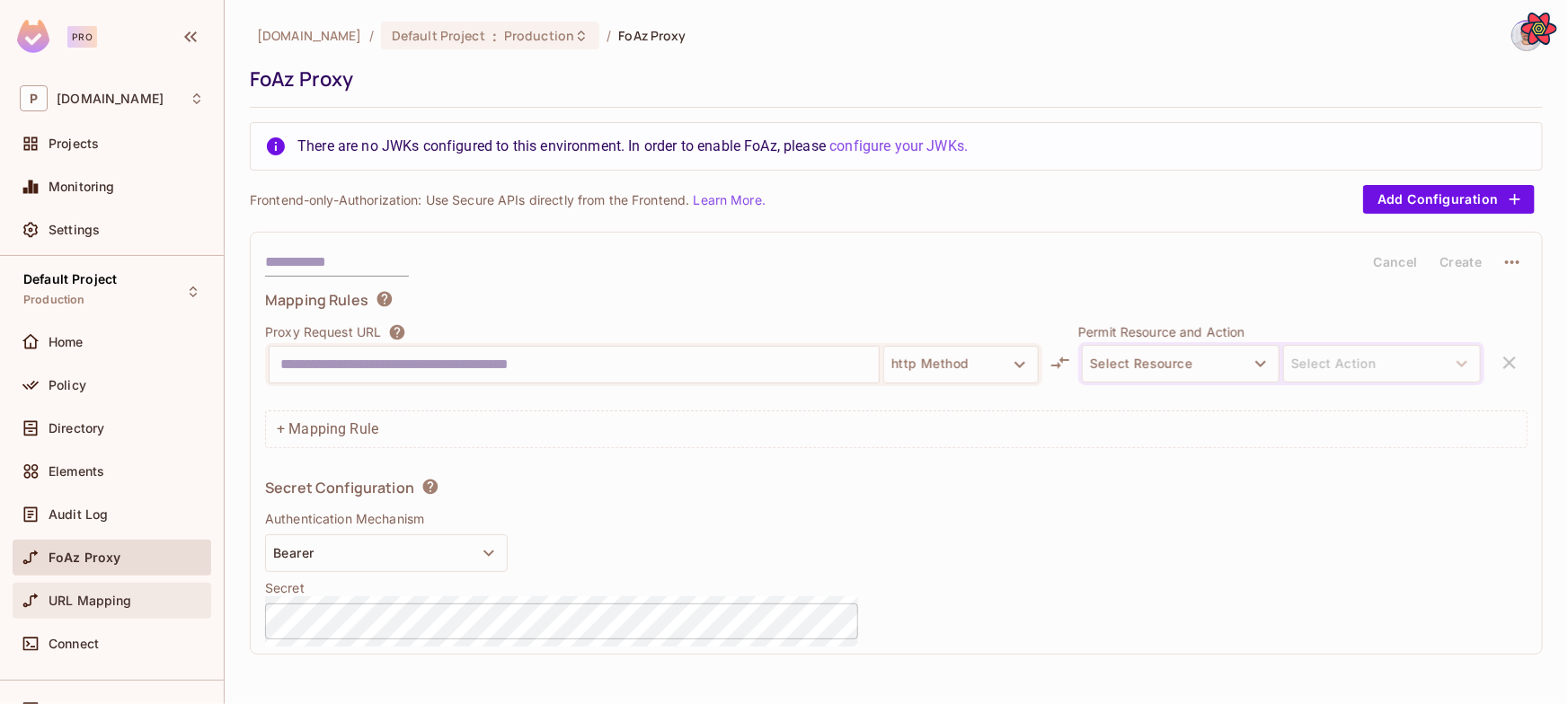 click on "URL Mapping" at bounding box center (111, 601) 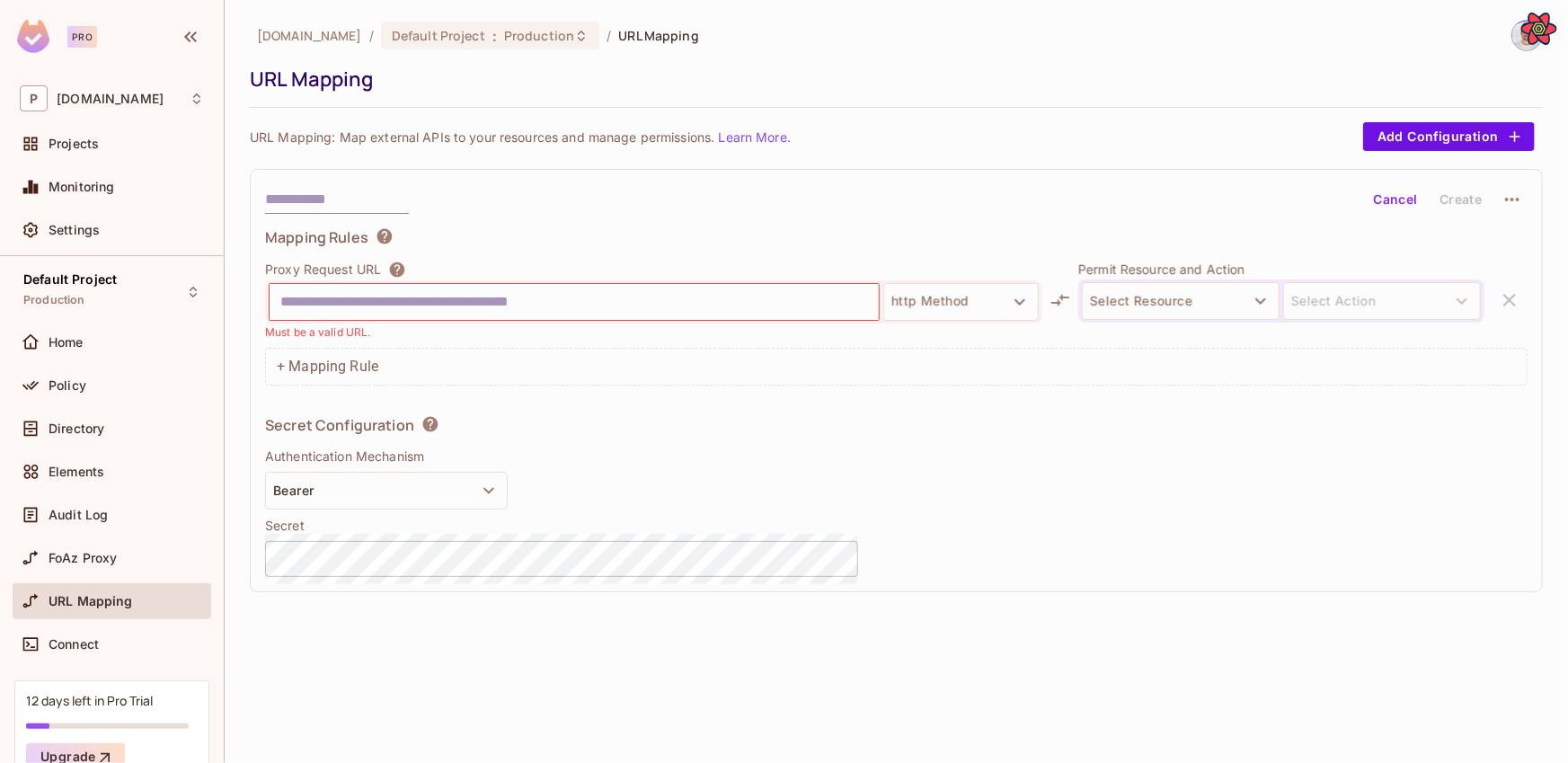 click on "Mapping Rules Proxy Request URL http Method Must be a valid URL.  Permit Resource and Action Select Resource Select Action + Mapping Rule Secret Configuration Authentication Mechanism Bearer Secret ​" at bounding box center [896, 402] 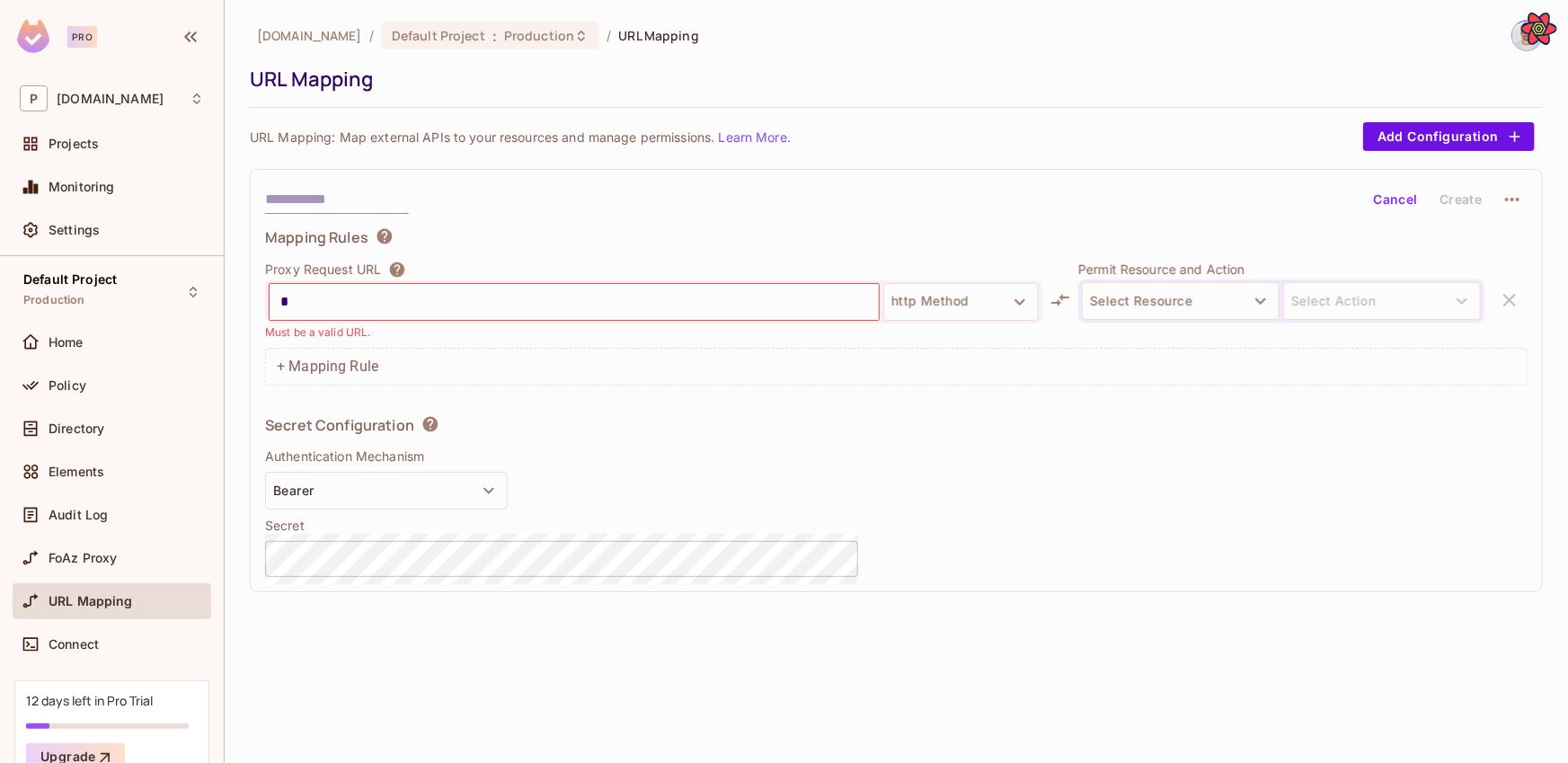 click on "*" at bounding box center (574, 302) 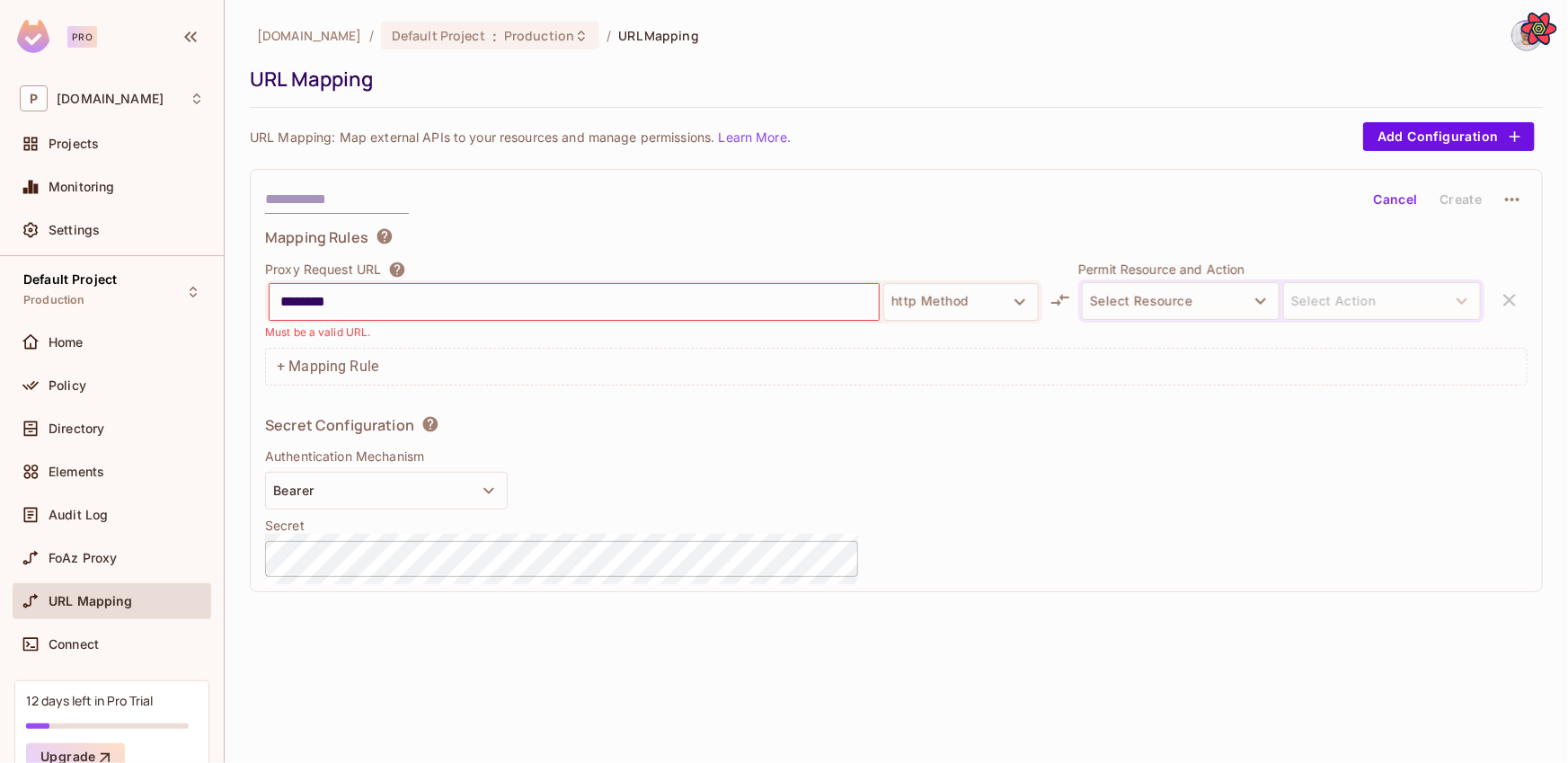 type on "********" 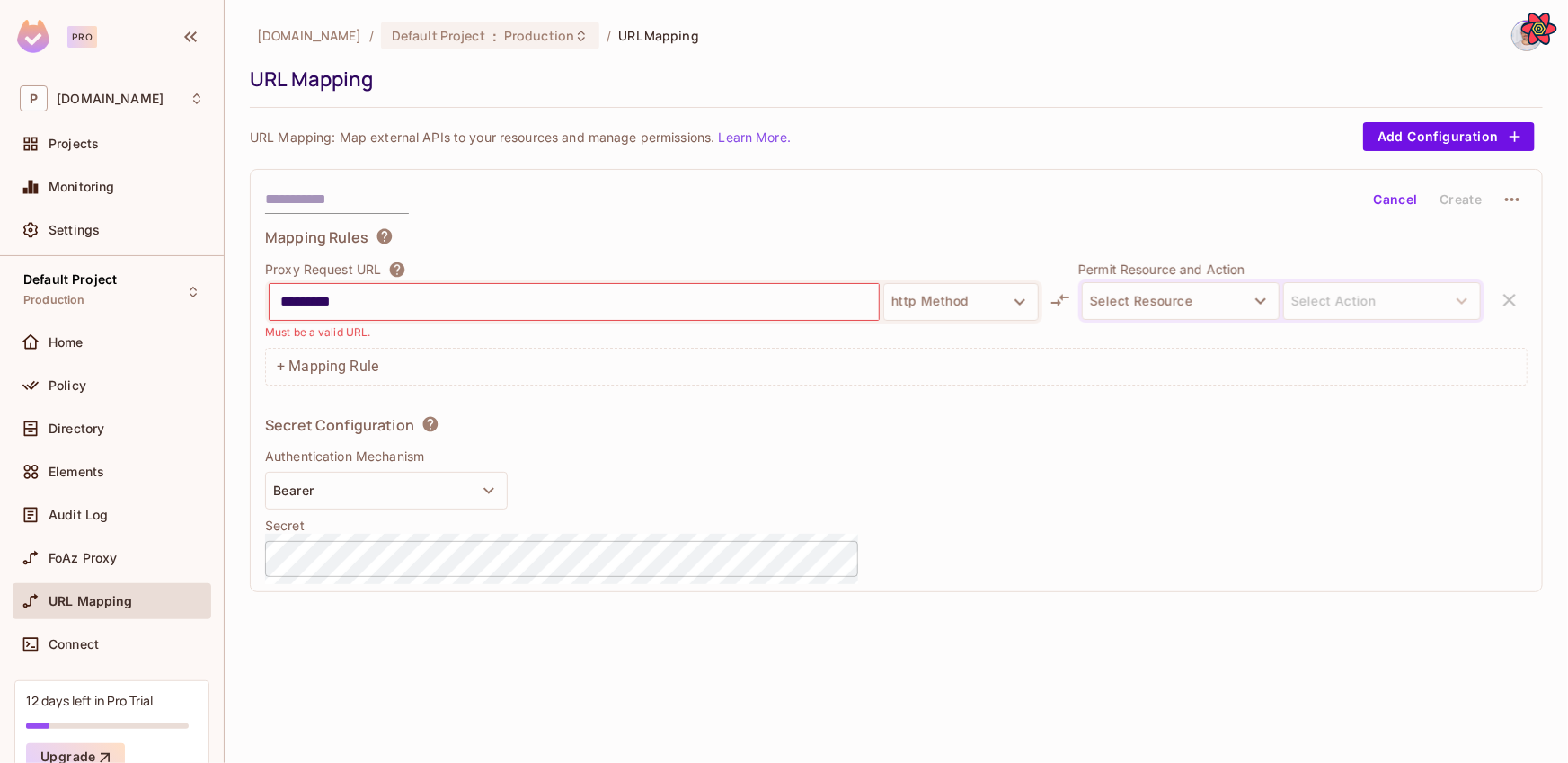 click on "********" at bounding box center (574, 302) 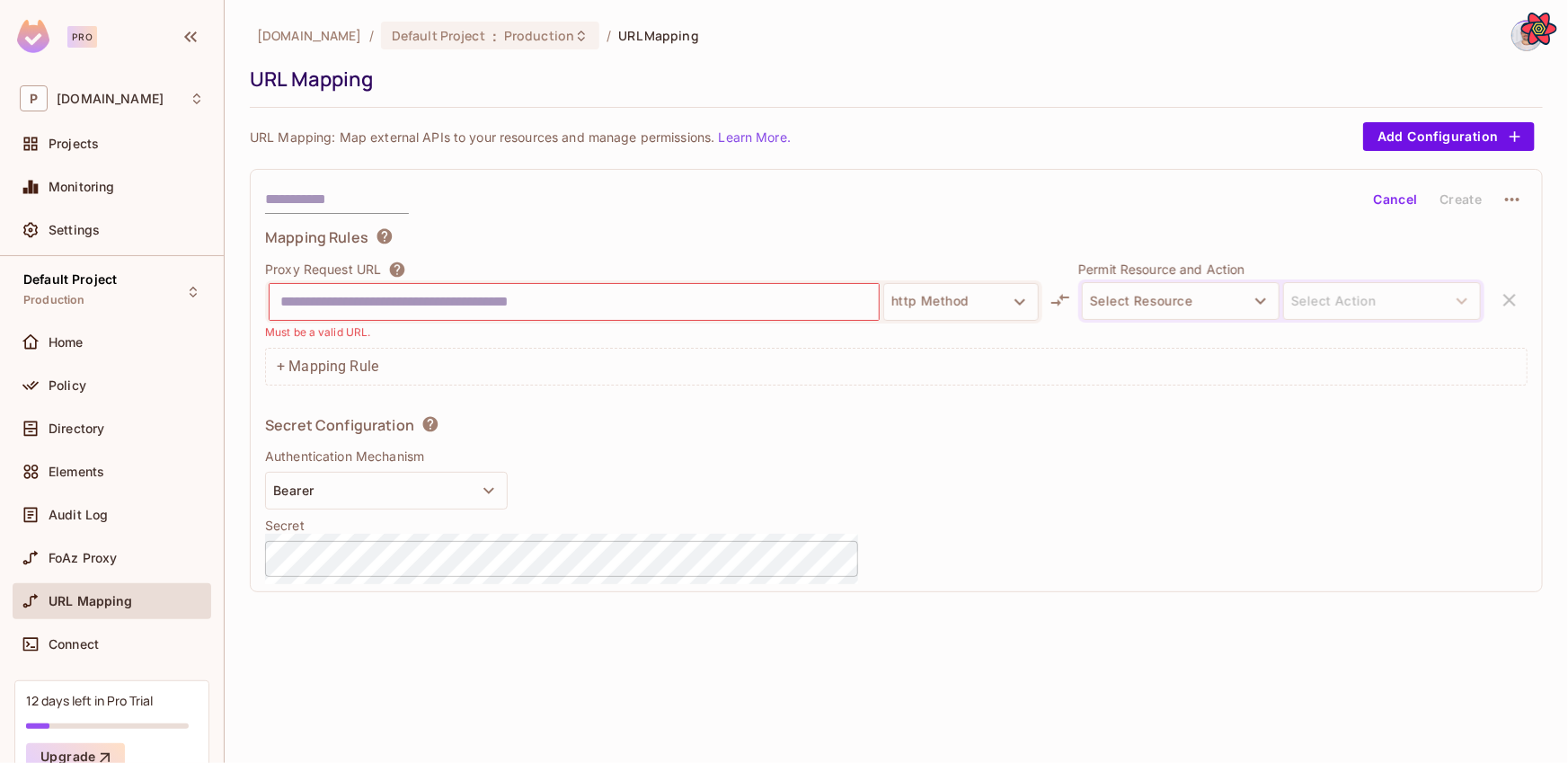 type 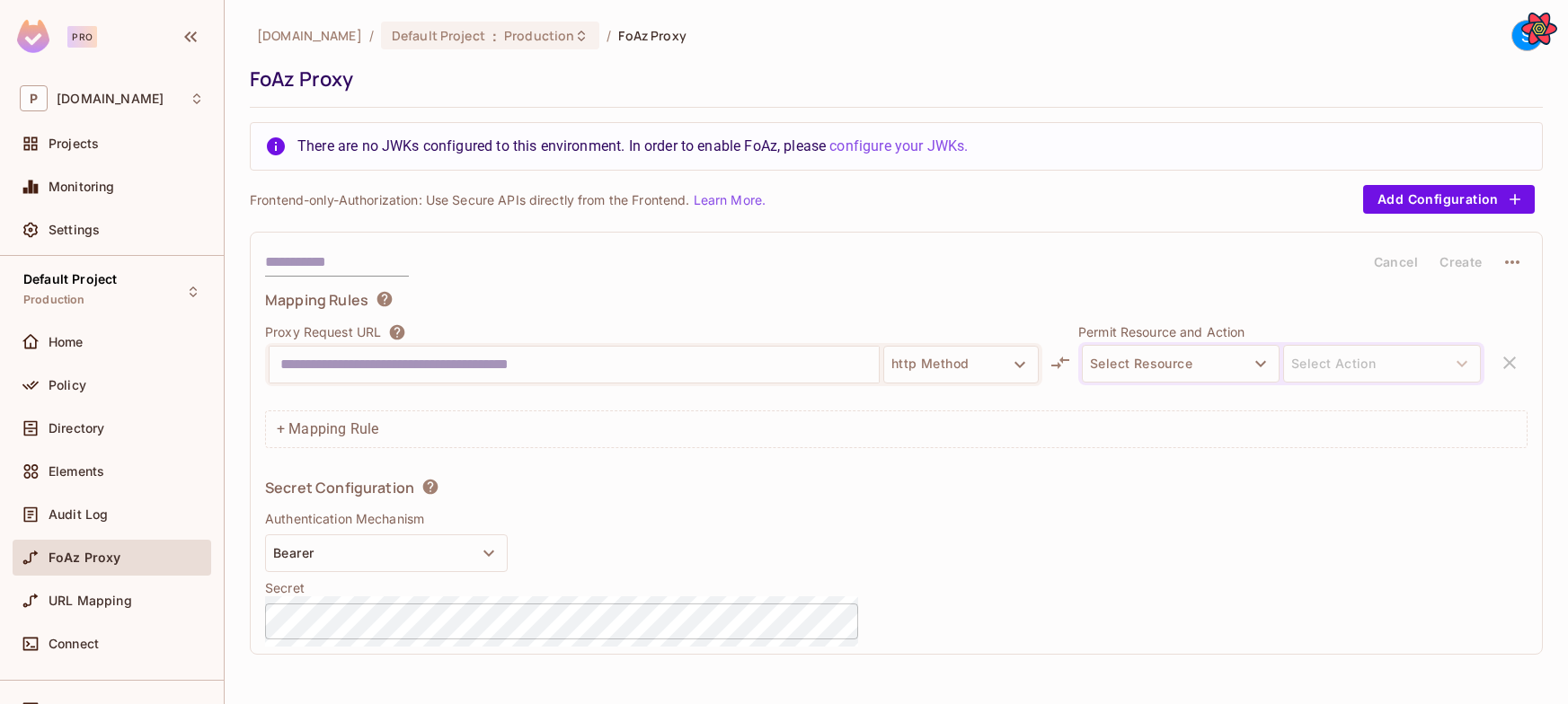 scroll, scrollTop: 0, scrollLeft: 0, axis: both 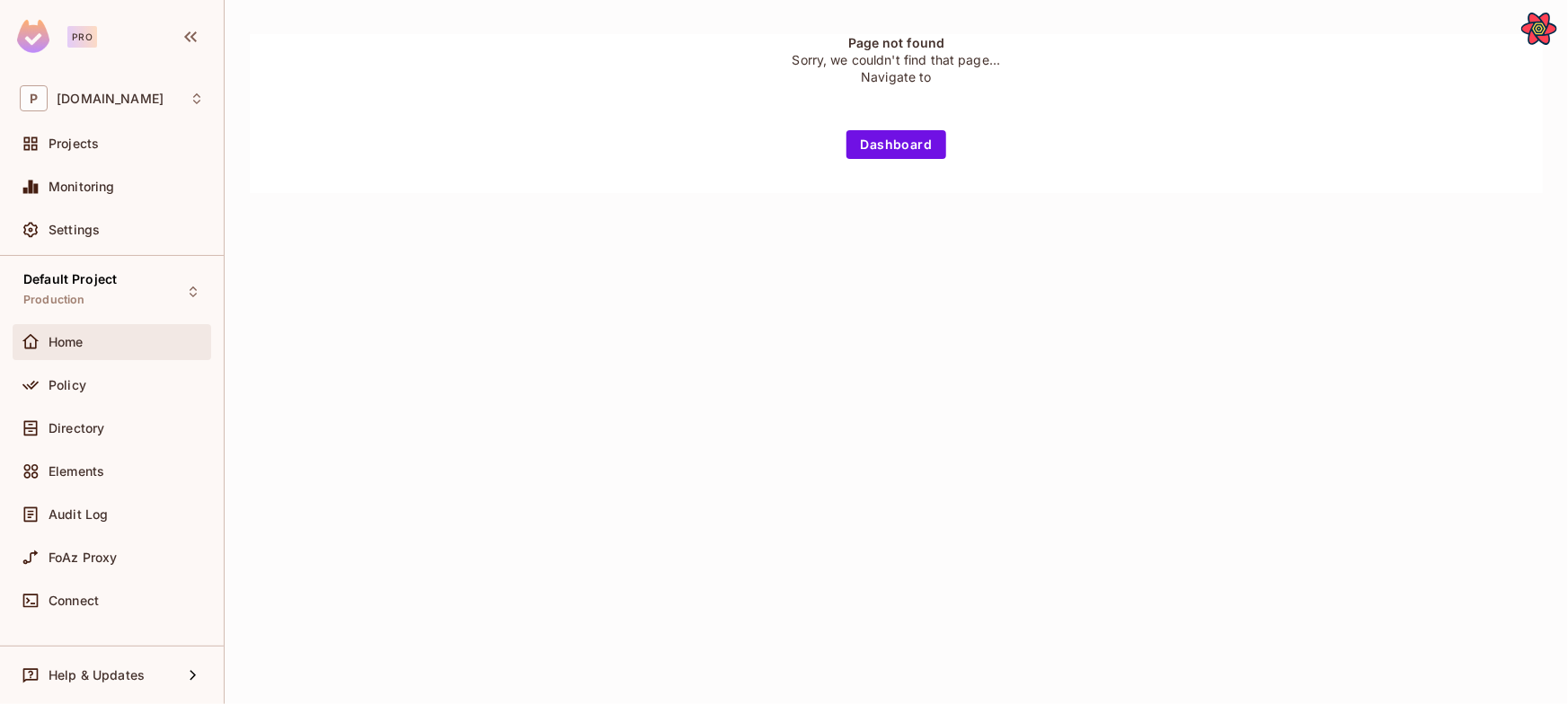 click on "Home" at bounding box center (111, 342) 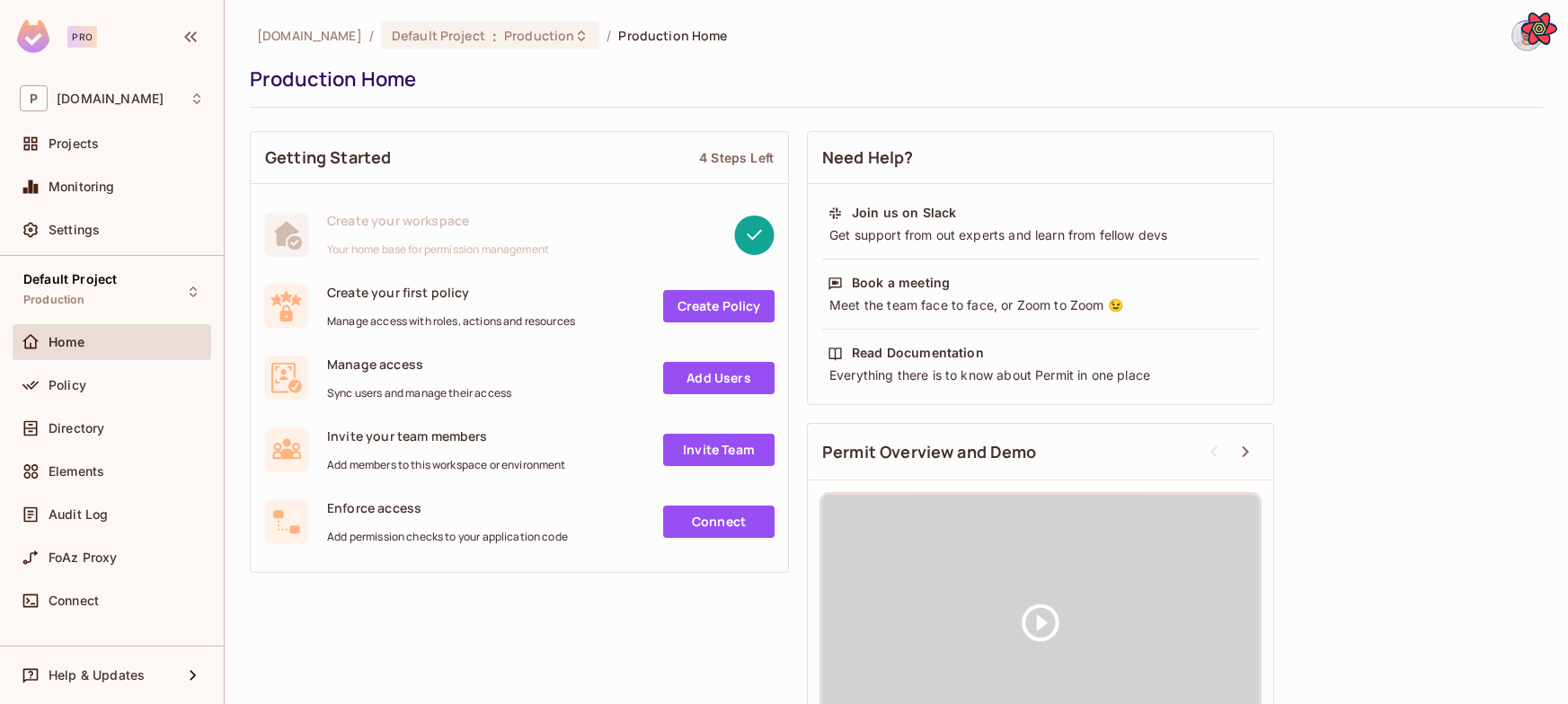 scroll, scrollTop: 0, scrollLeft: 0, axis: both 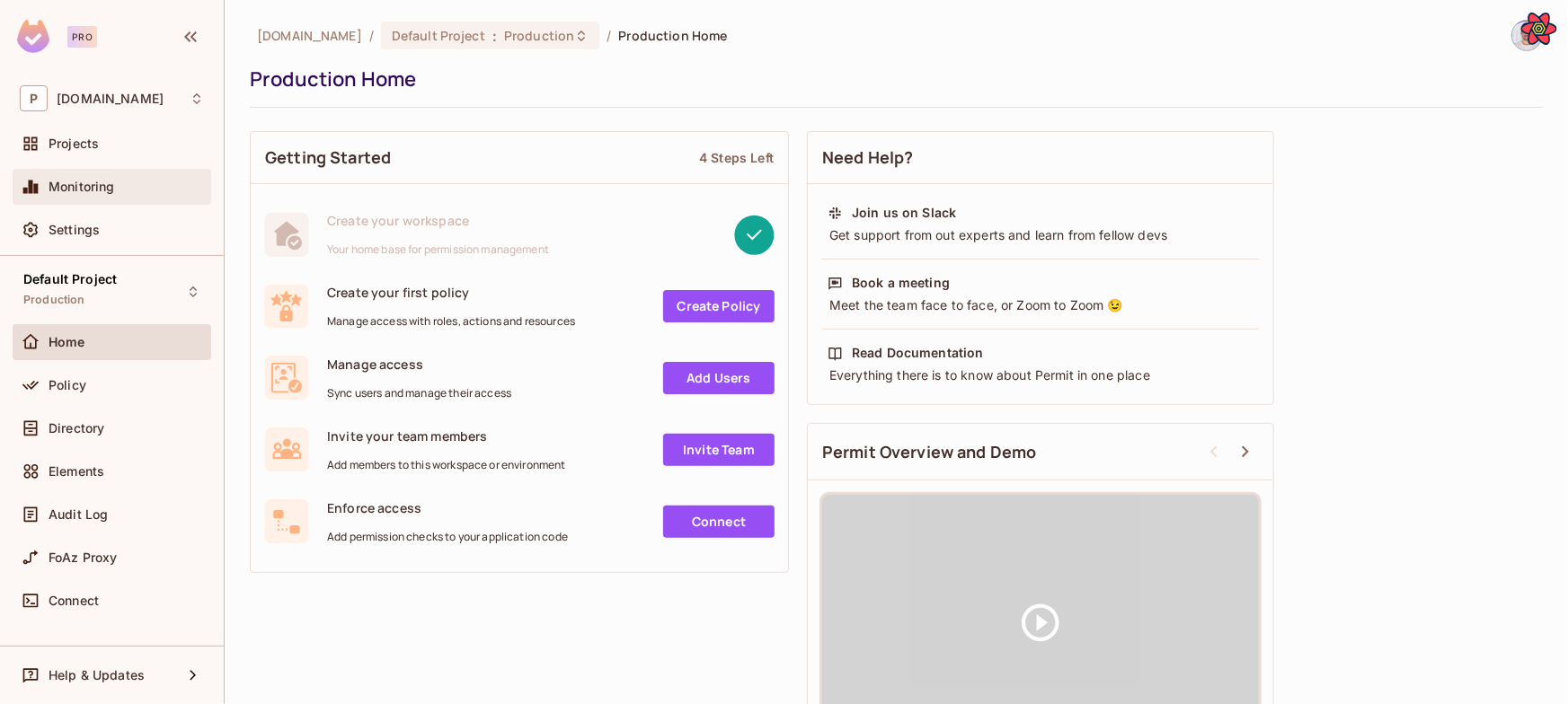 click on "Monitoring" at bounding box center (82, 187) 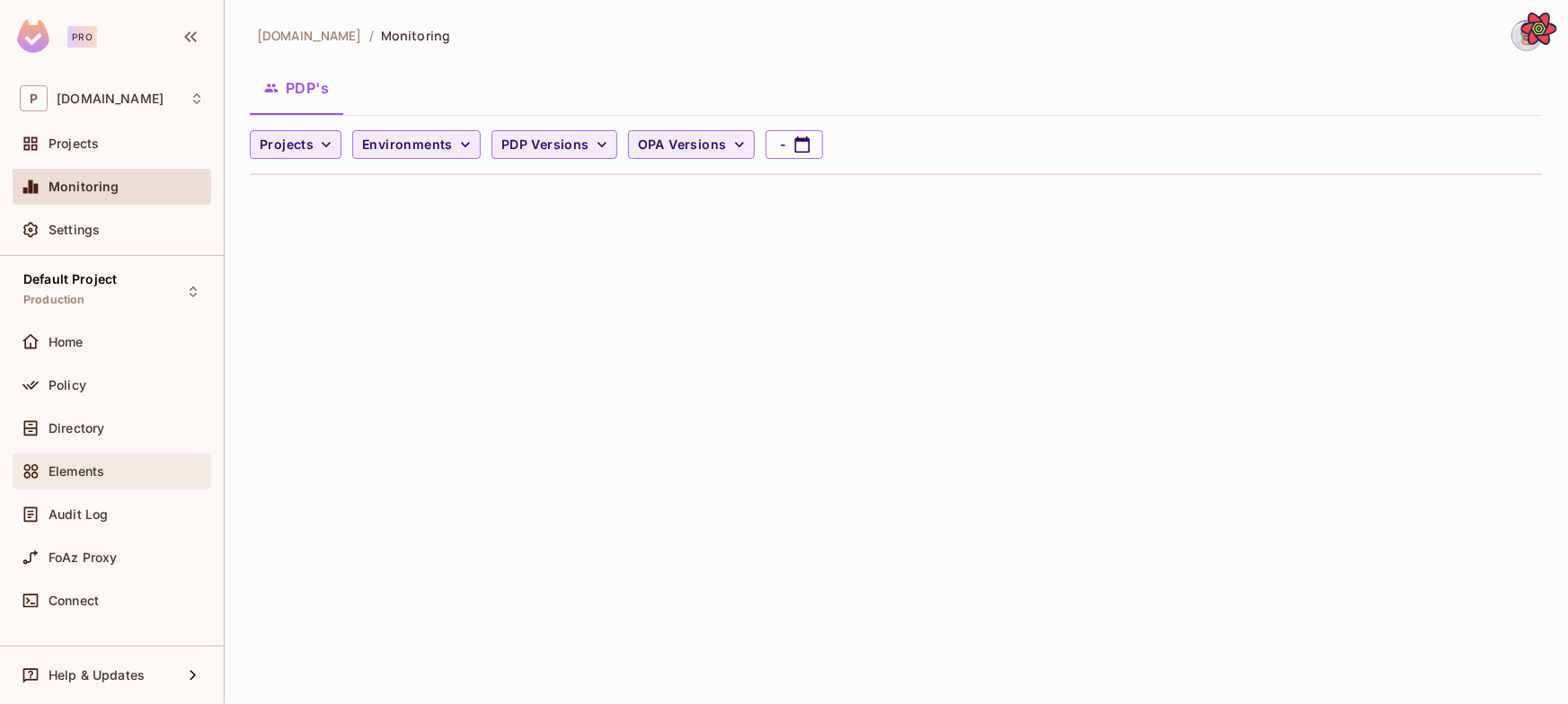 click on "Elements" at bounding box center [111, 471] 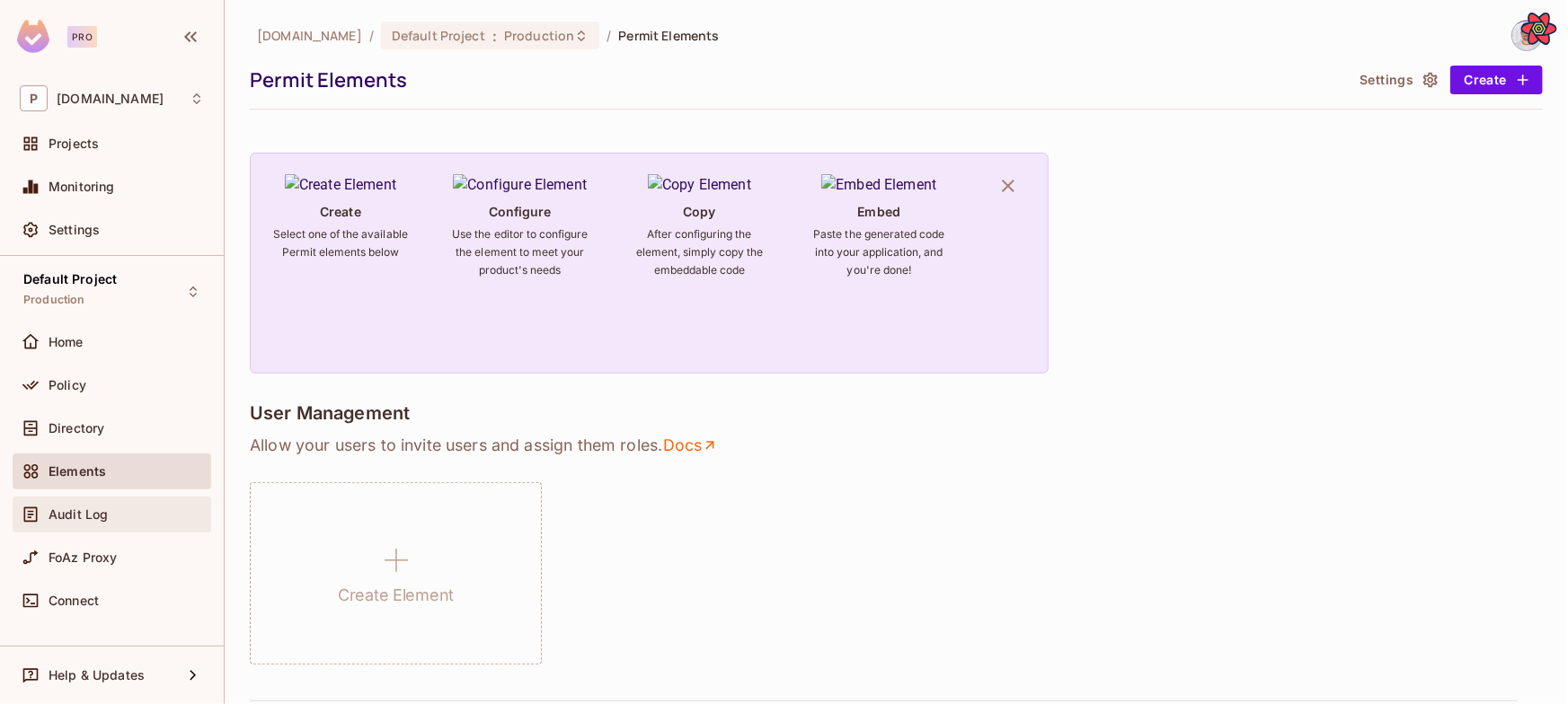 click on "Audit Log" at bounding box center [78, 515] 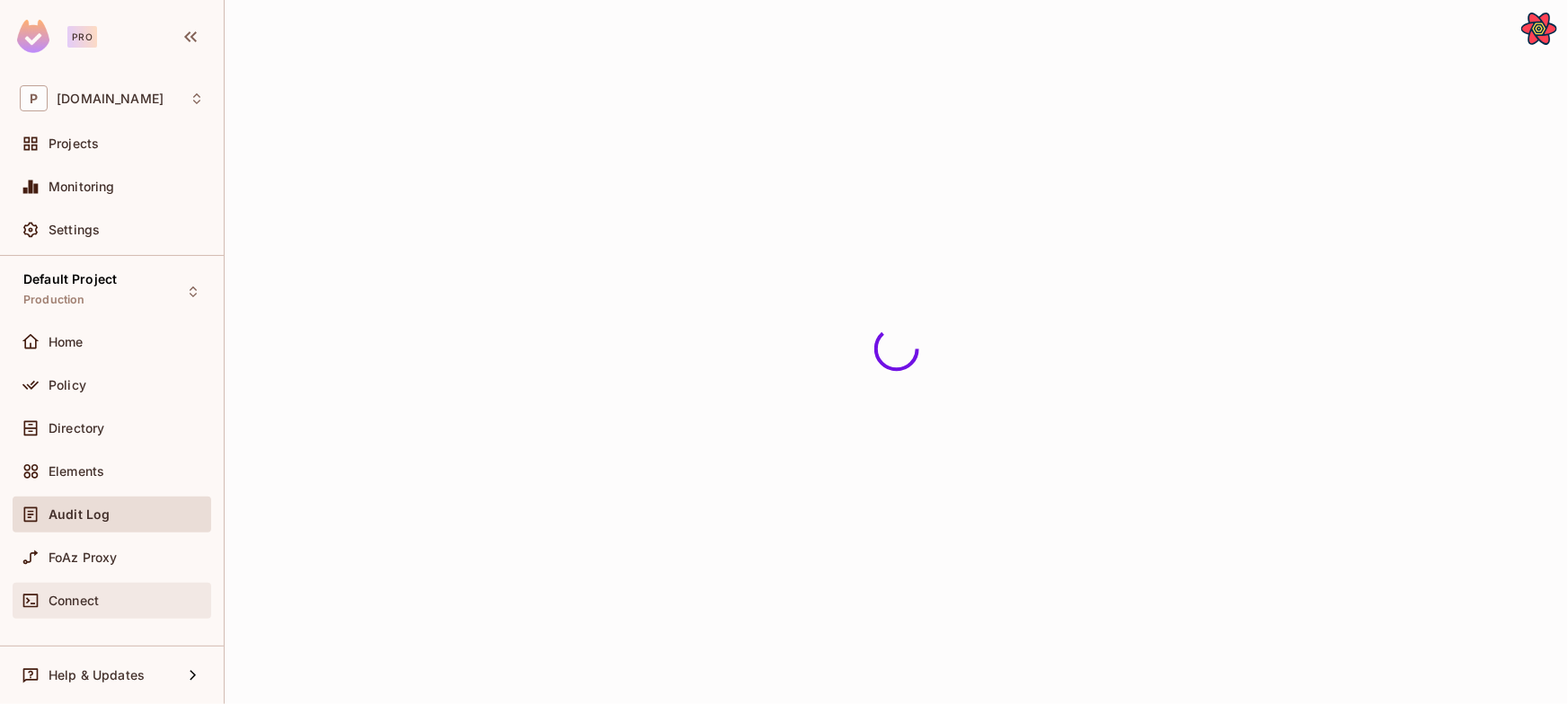 click on "Connect" at bounding box center [74, 601] 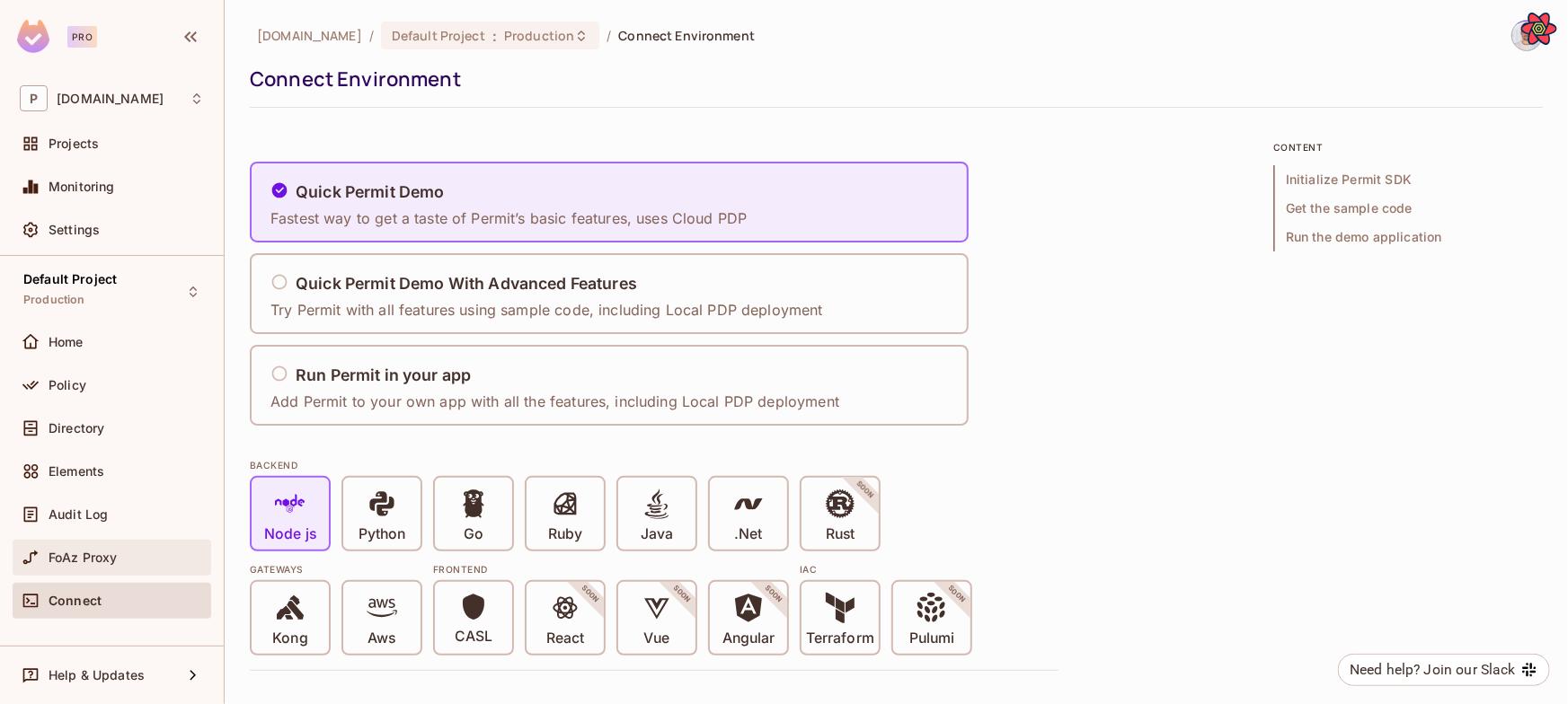click on "FoAz Proxy" at bounding box center [83, 558] 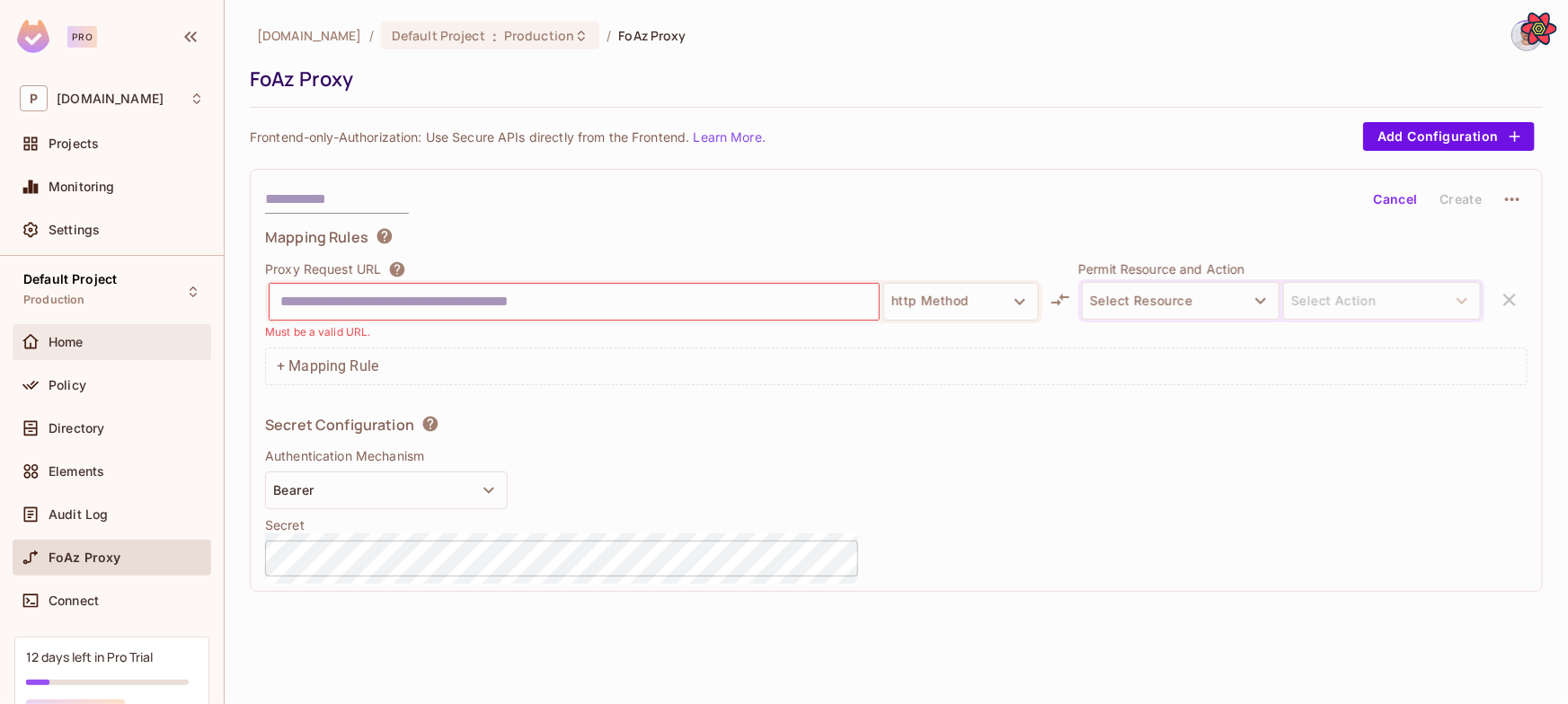click on "Home" at bounding box center [66, 342] 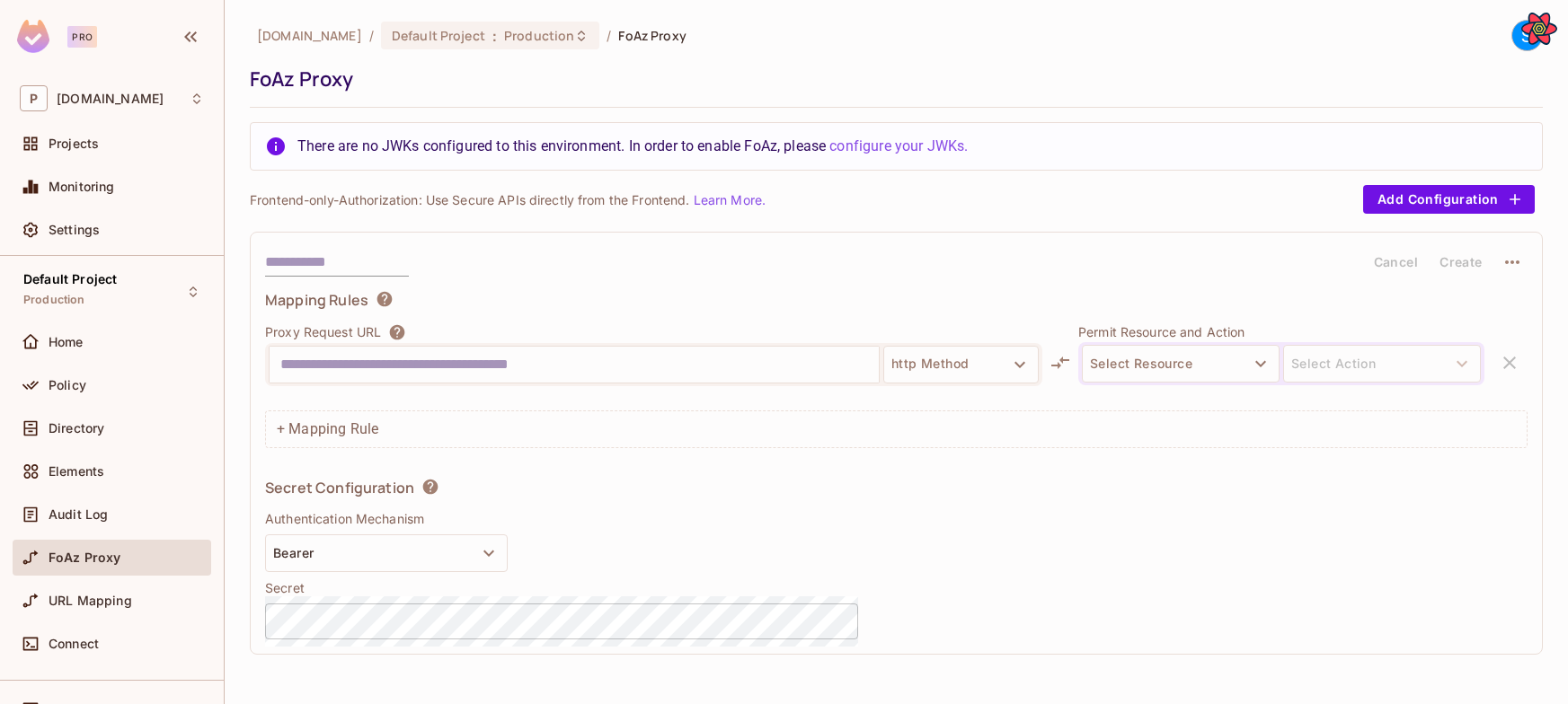 scroll, scrollTop: 0, scrollLeft: 0, axis: both 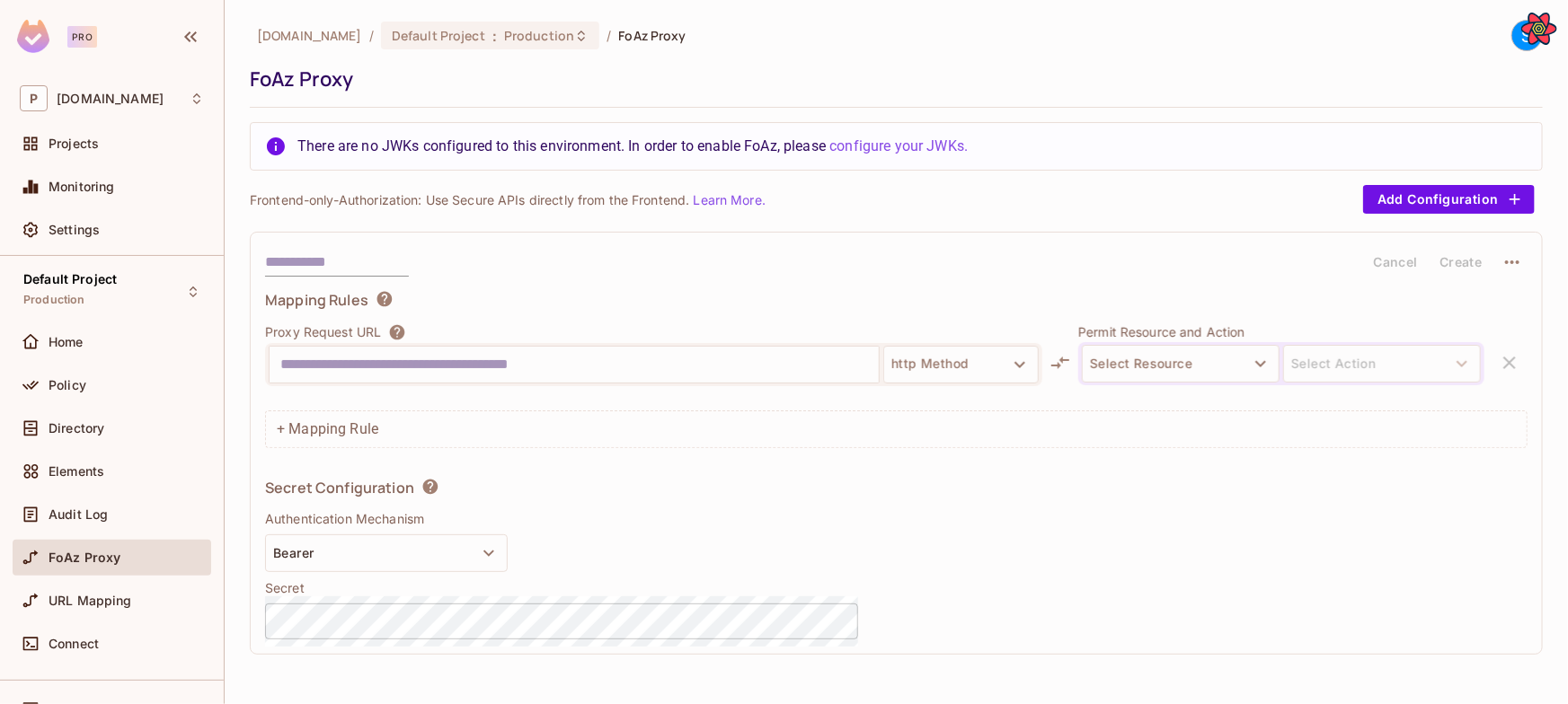 click at bounding box center [574, 365] 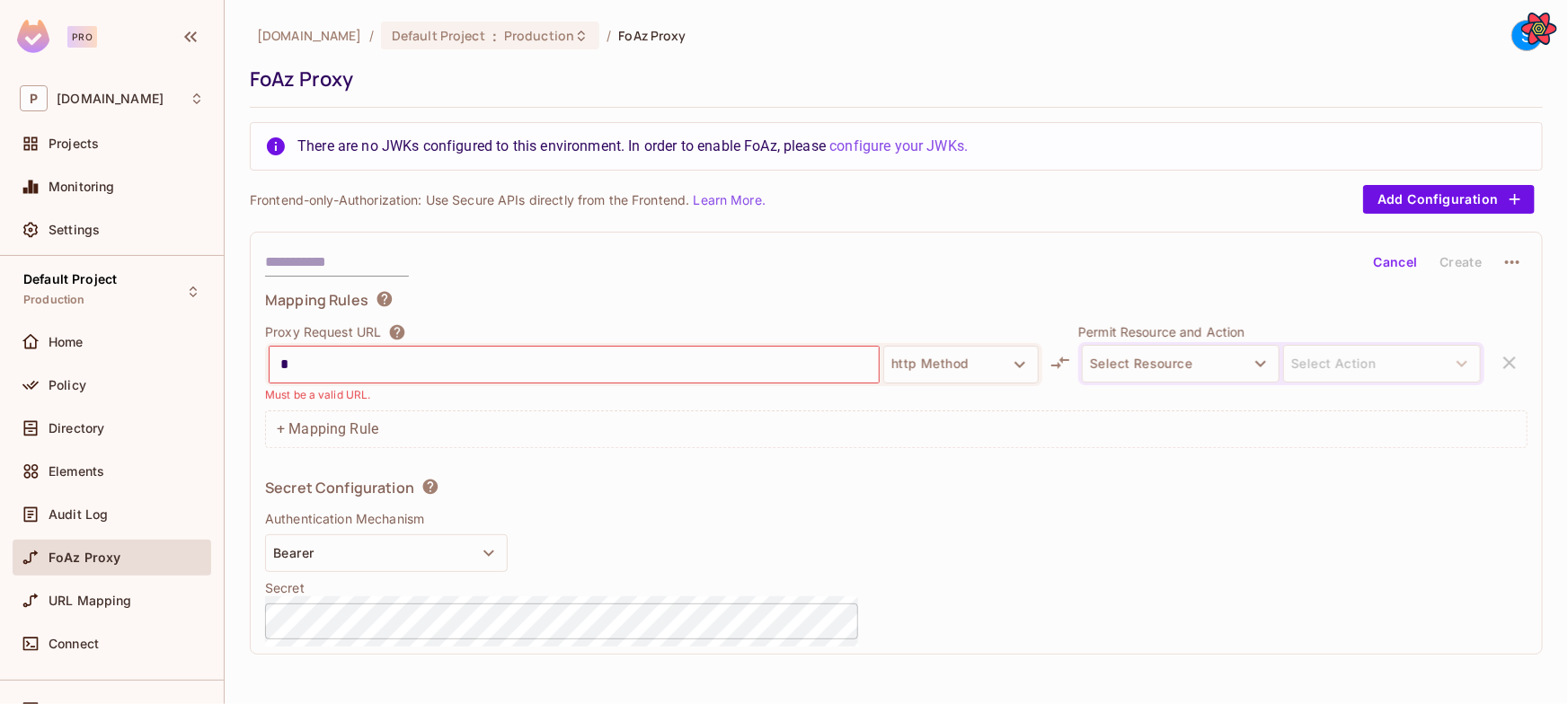 click on "*" at bounding box center (574, 365) 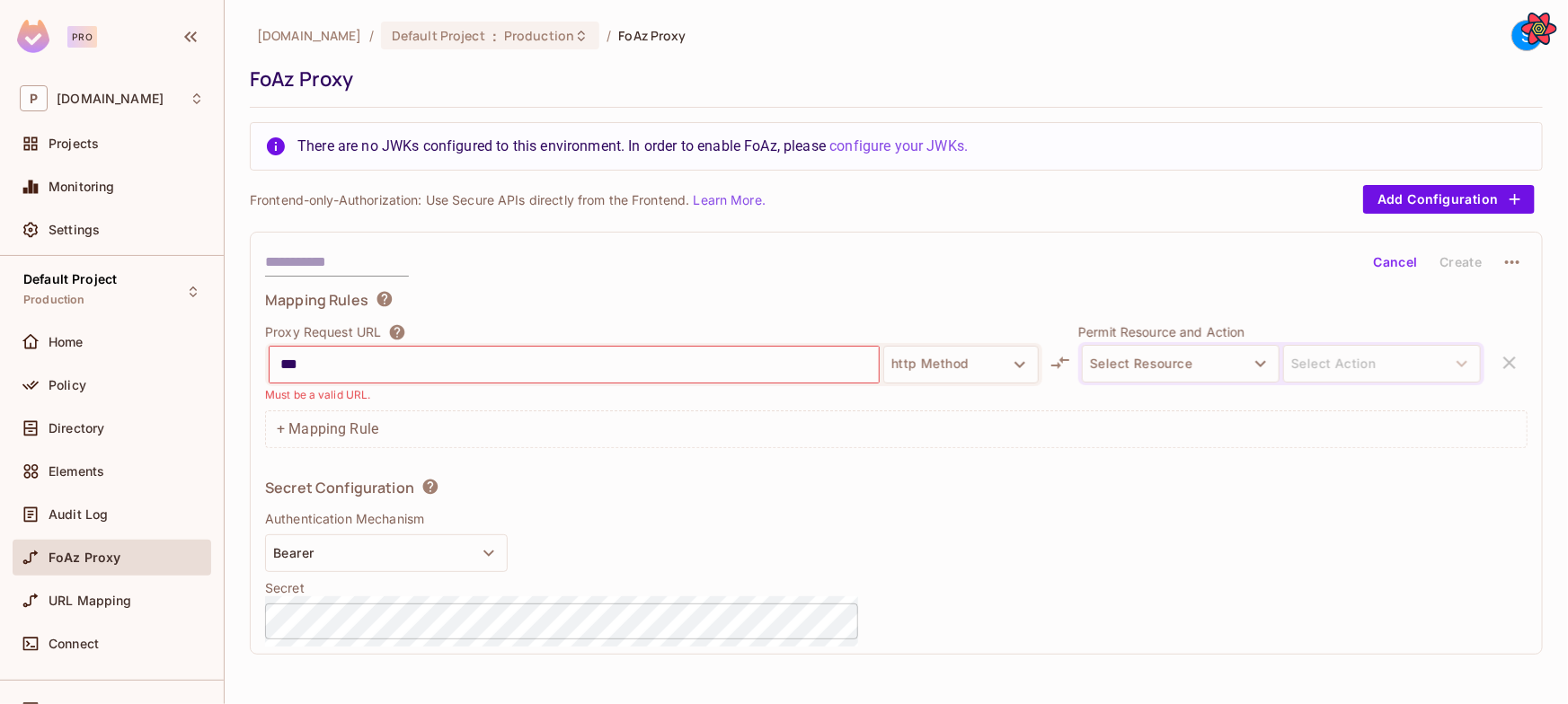 type on "****" 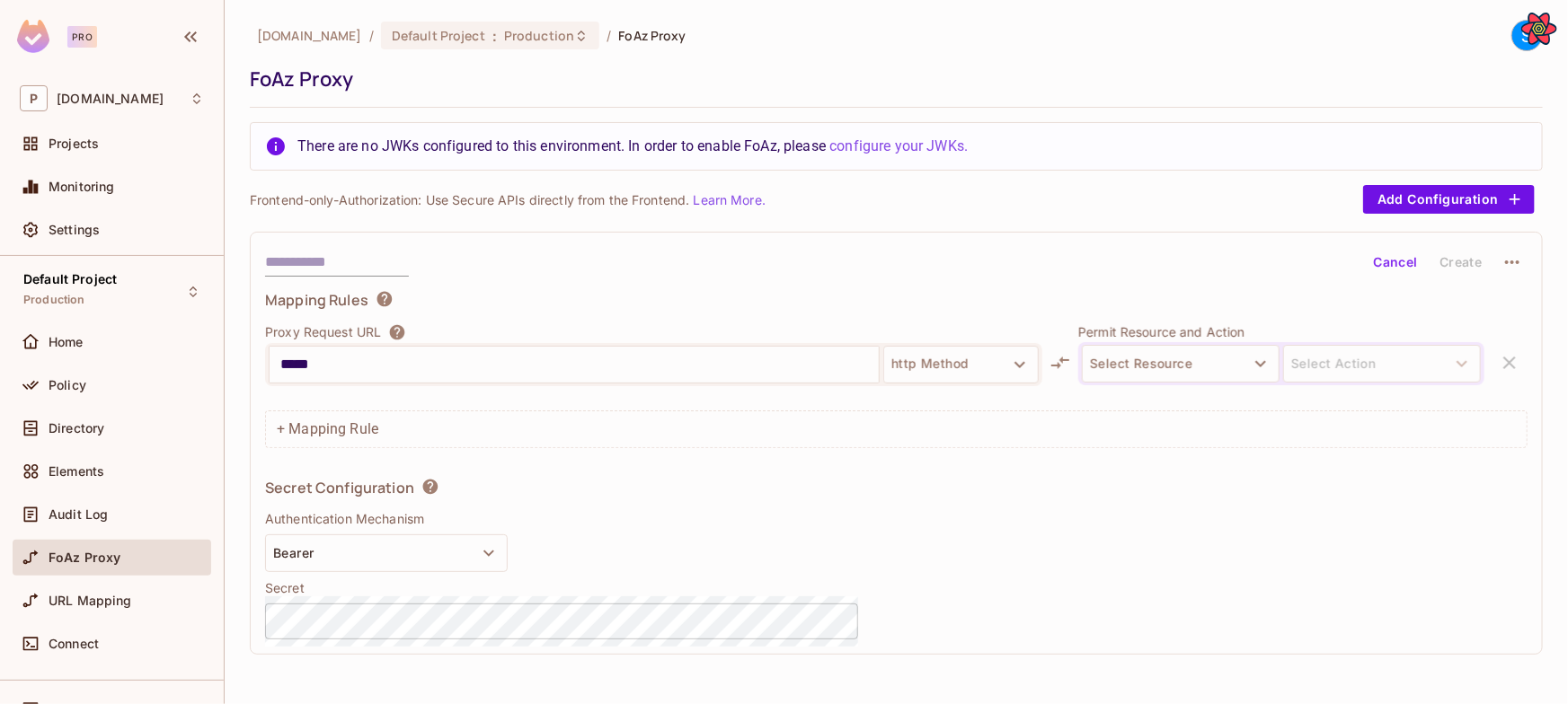 click on "***** http Method" at bounding box center [653, 365] 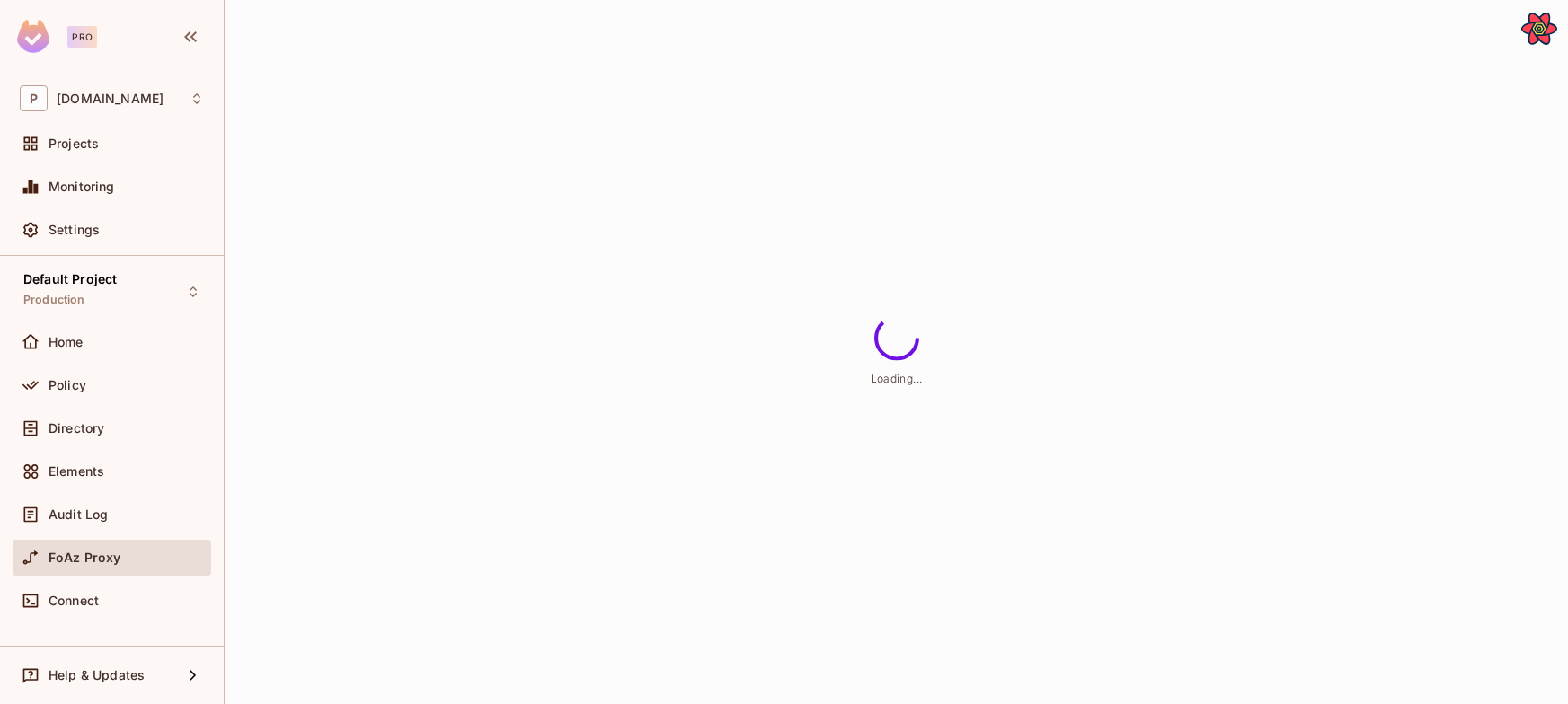 scroll, scrollTop: 0, scrollLeft: 0, axis: both 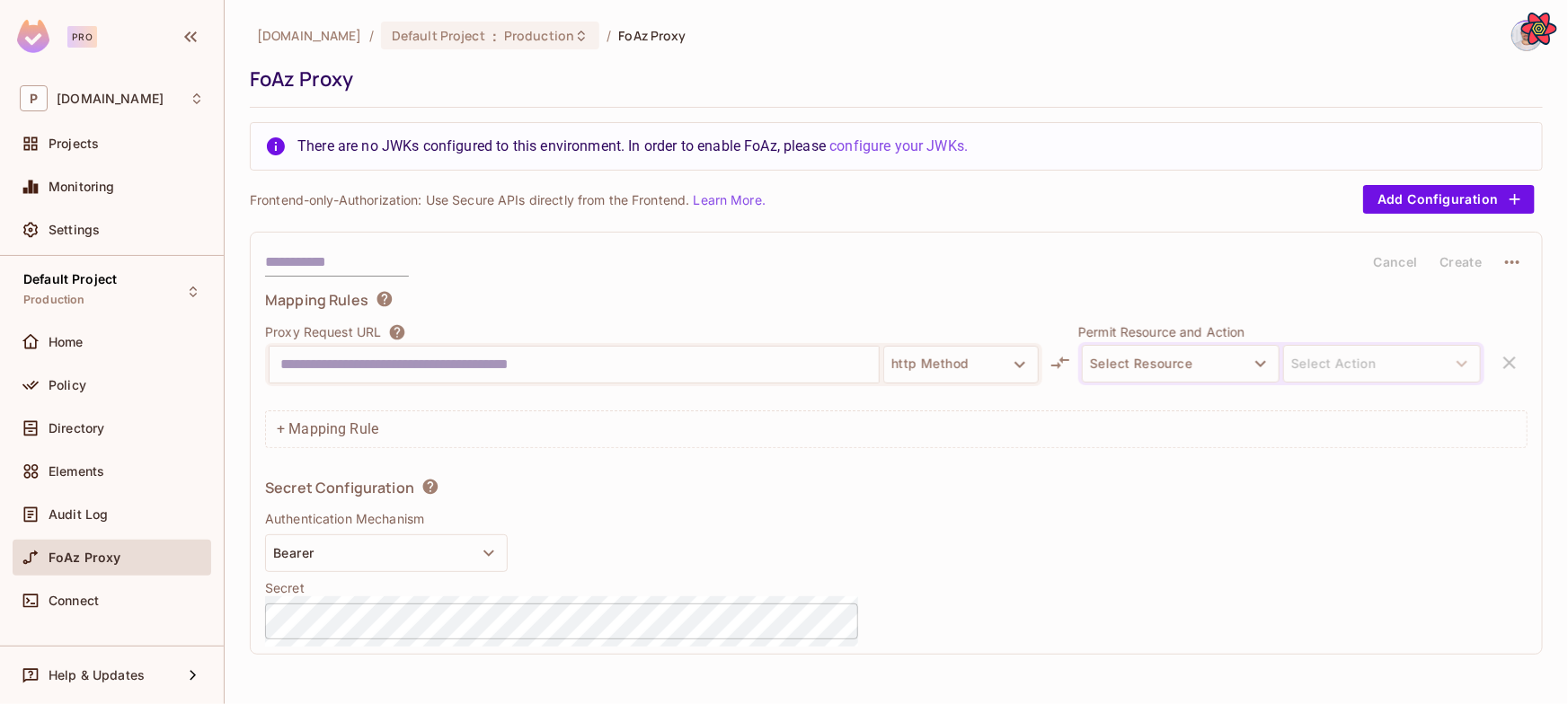 click at bounding box center [574, 365] 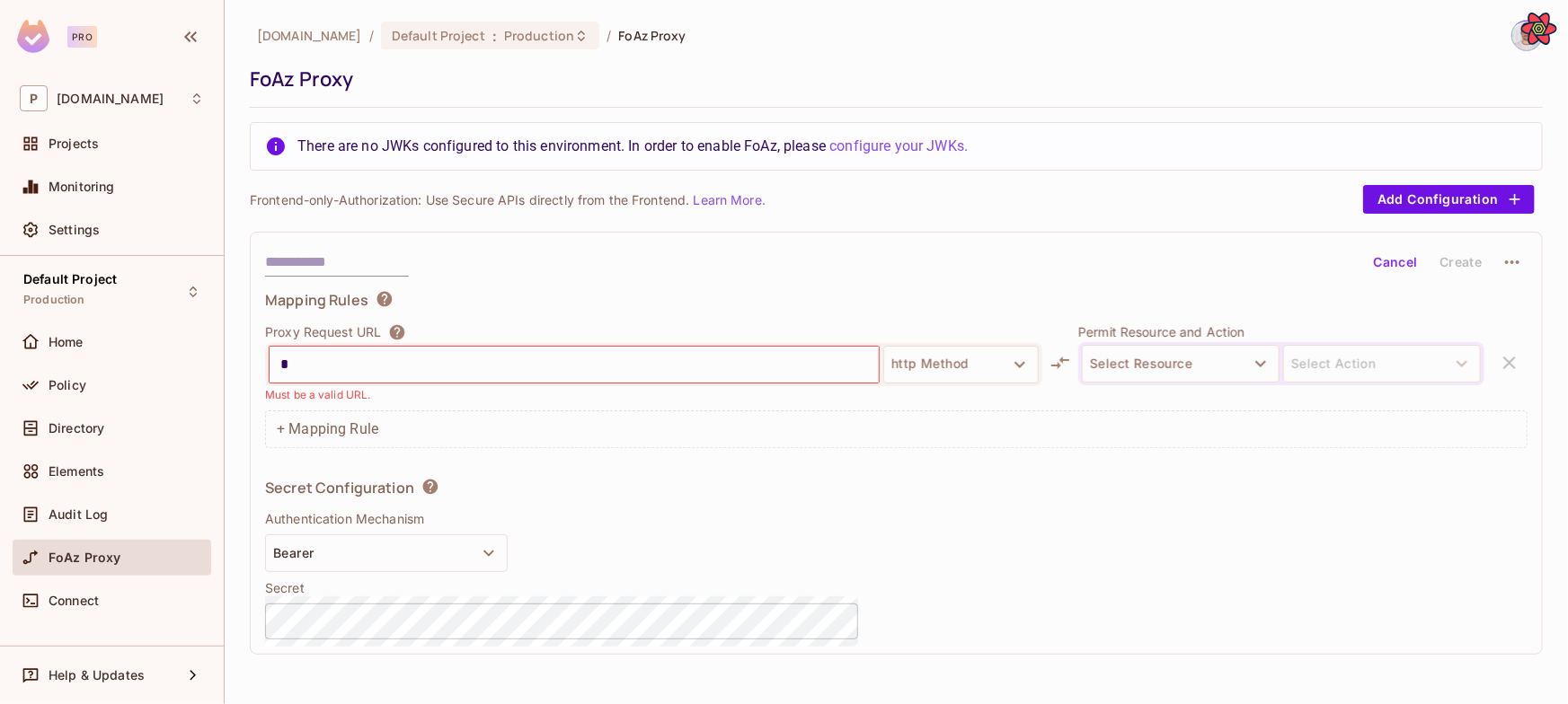 click on "*" at bounding box center (574, 365) 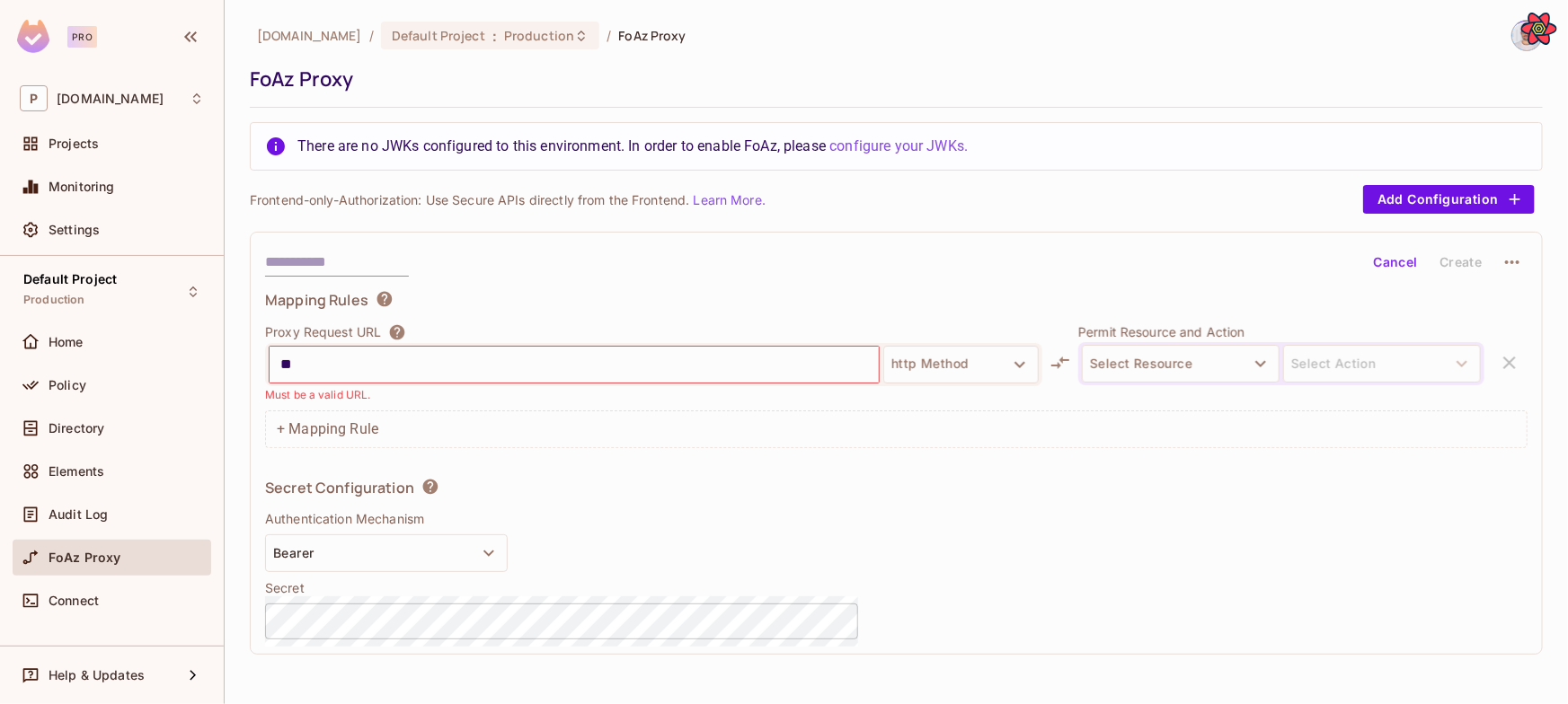 click on "**" at bounding box center [574, 365] 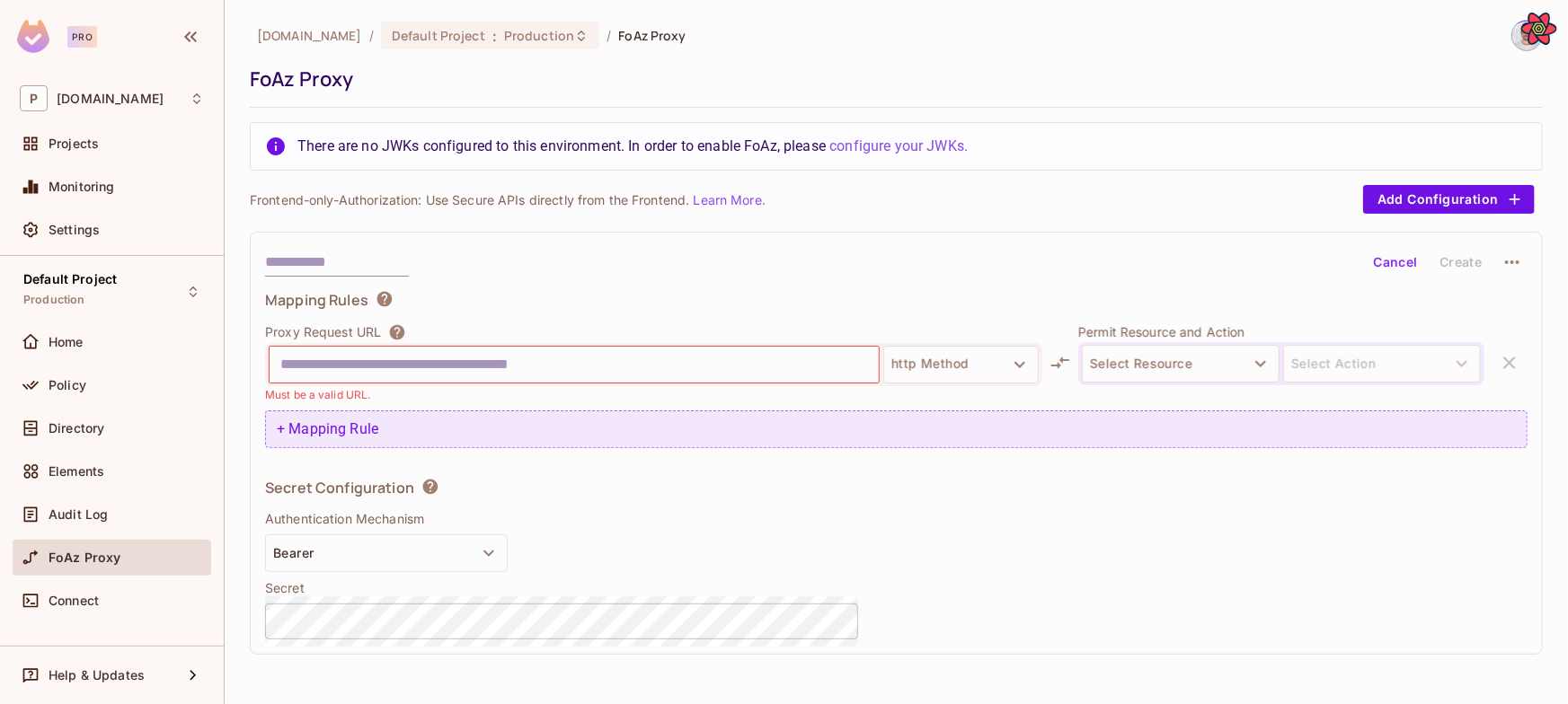 type 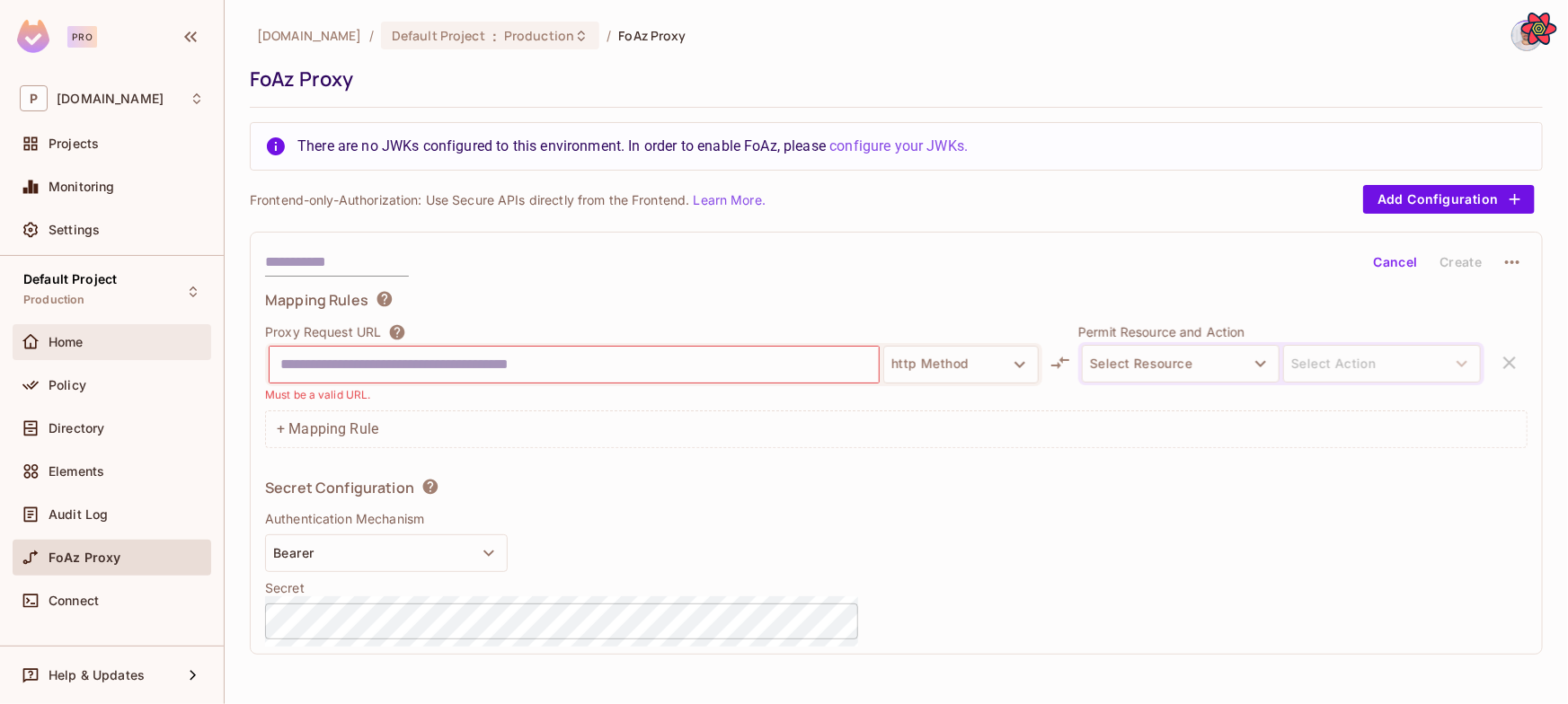 click on "Home" at bounding box center [66, 342] 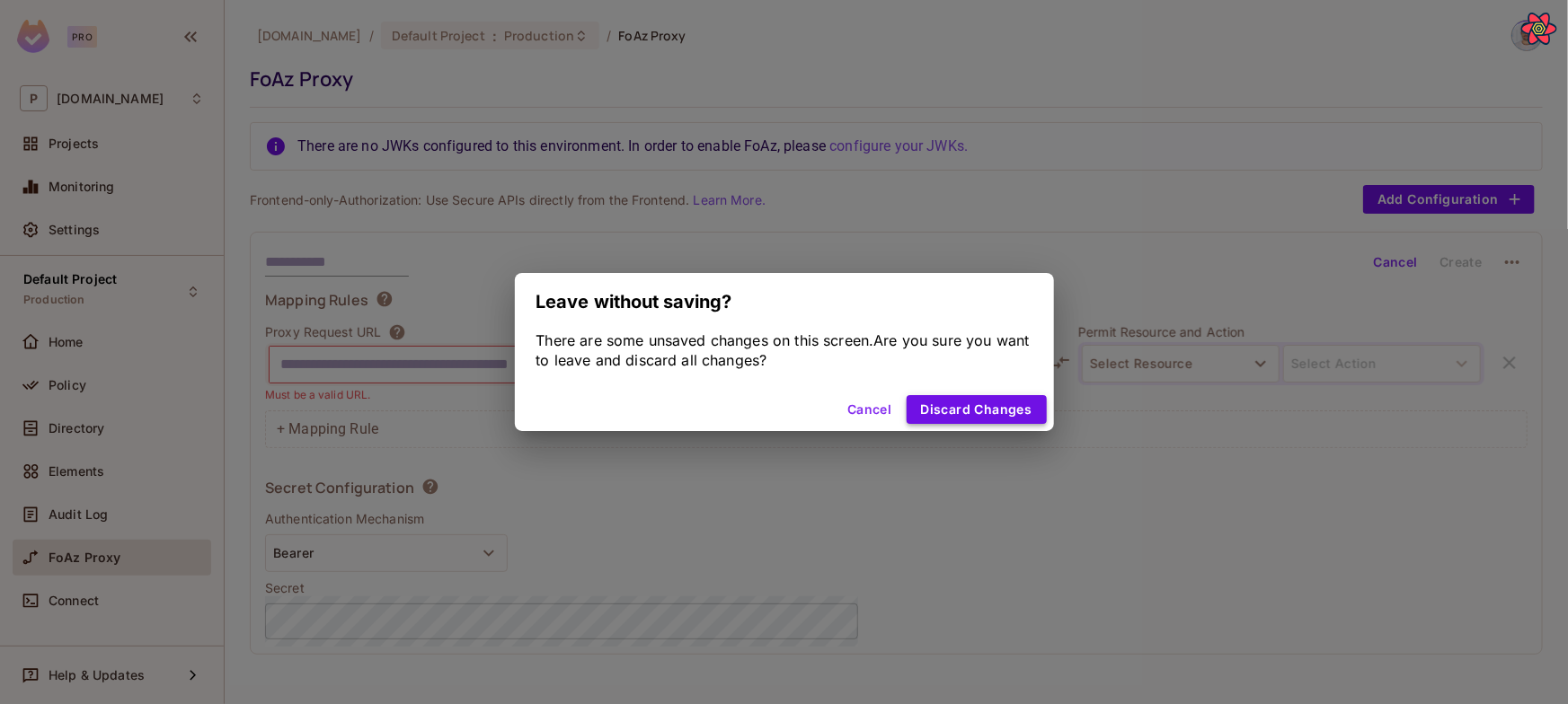 click on "Discard Changes" at bounding box center (977, 409) 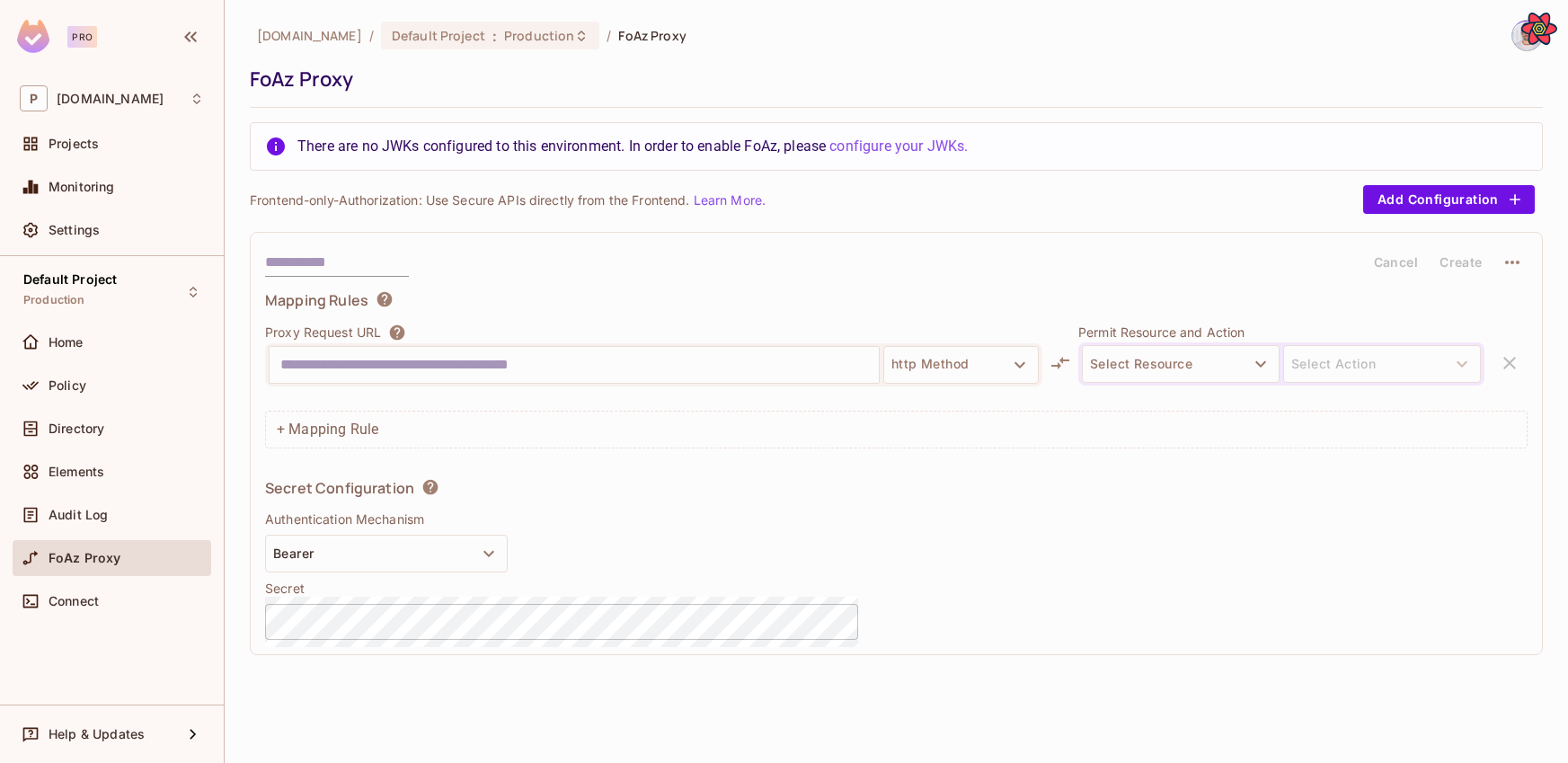 scroll, scrollTop: 0, scrollLeft: 0, axis: both 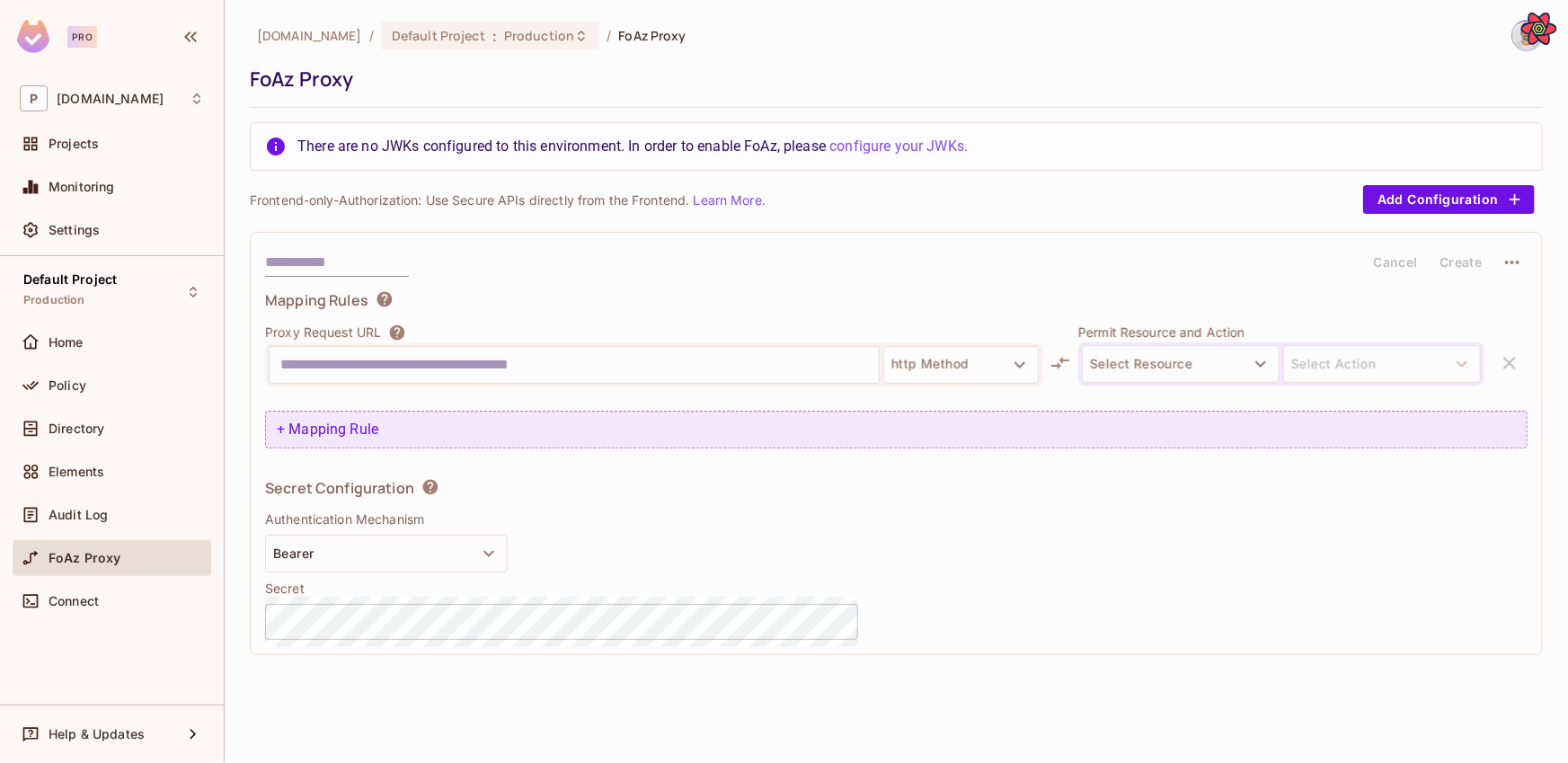 click on "+ Mapping Rule" at bounding box center (896, 430) 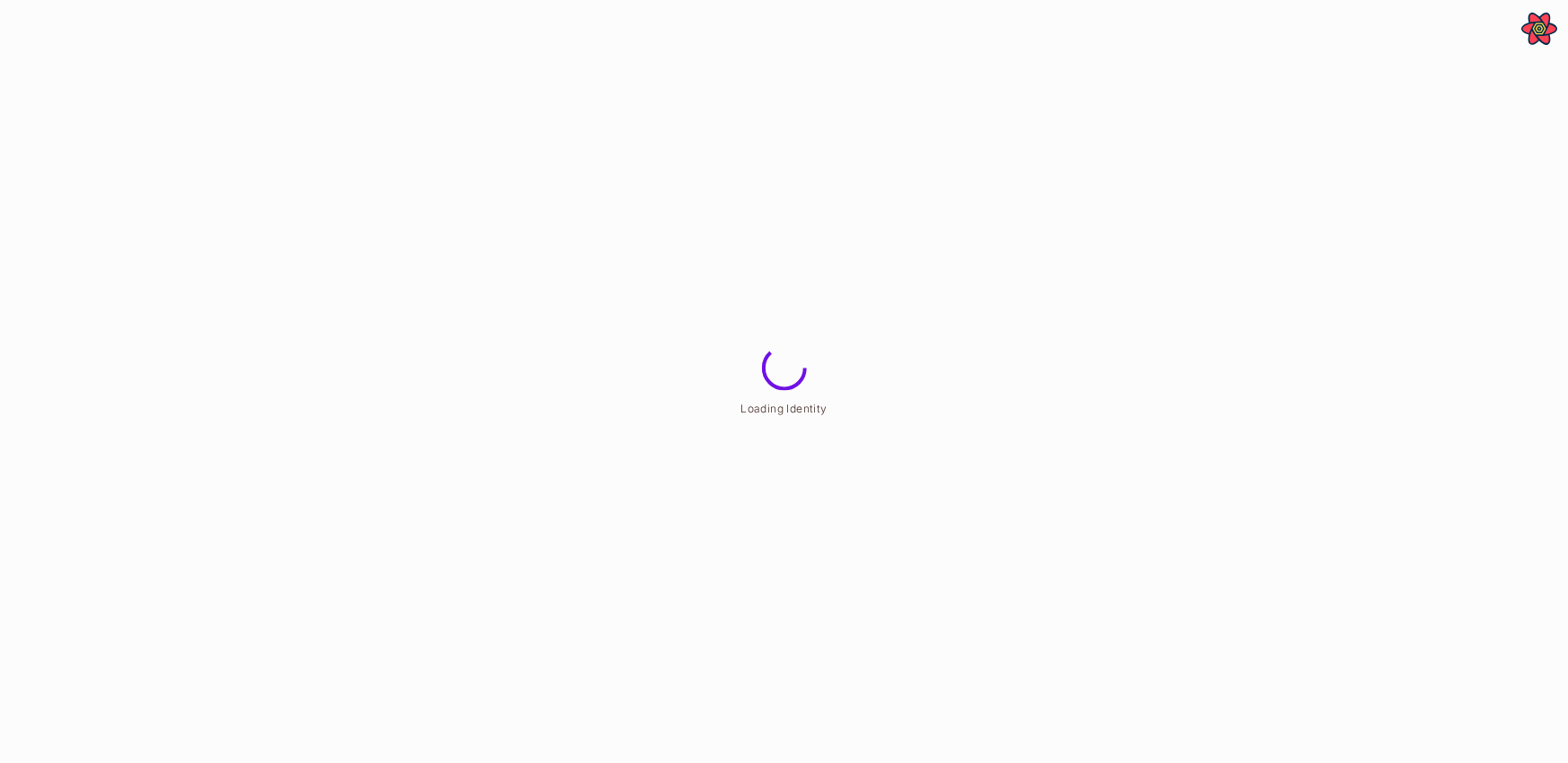 scroll, scrollTop: 0, scrollLeft: 0, axis: both 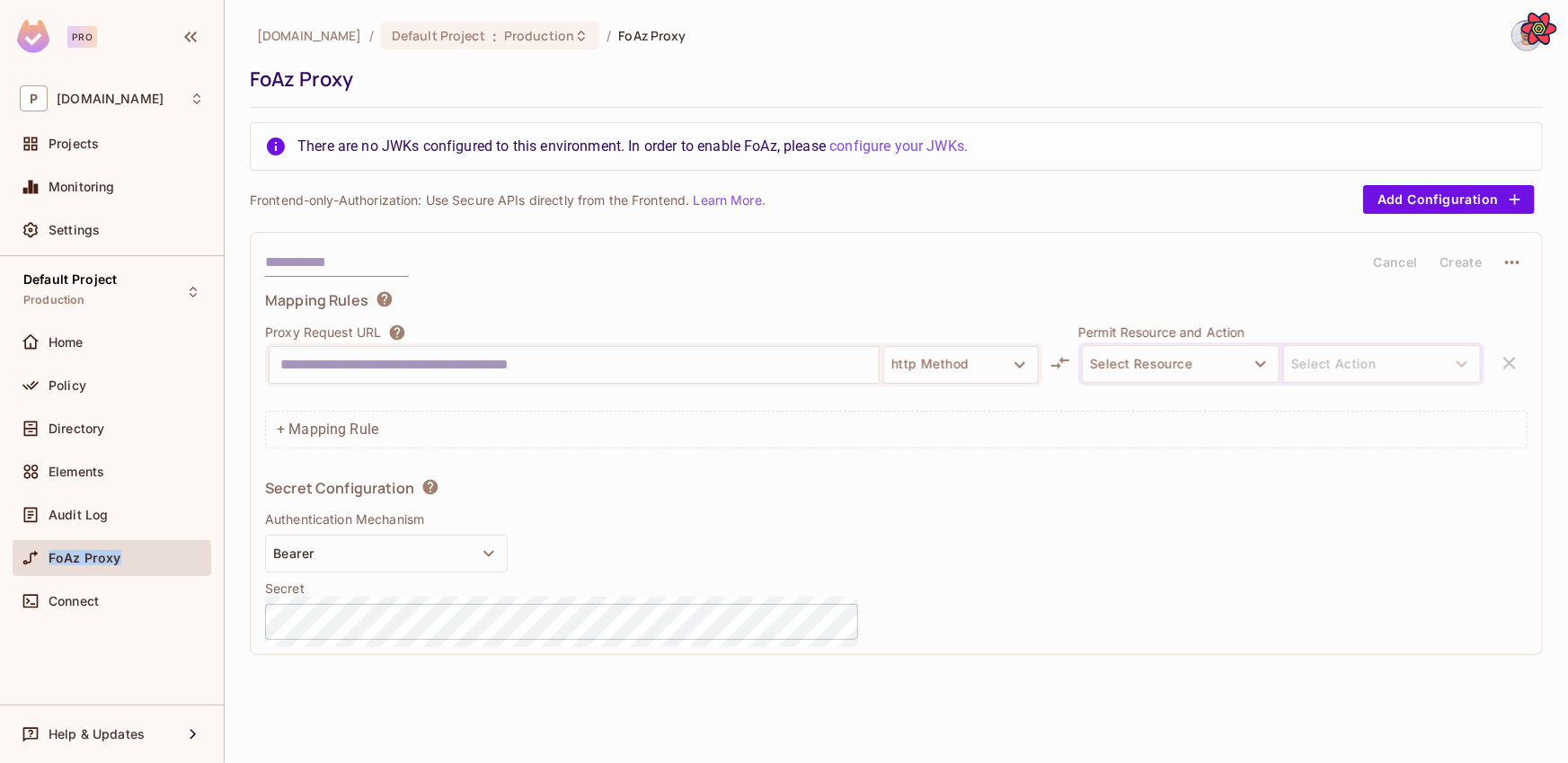 drag, startPoint x: 138, startPoint y: 559, endPoint x: 47, endPoint y: 558, distance: 91.0055 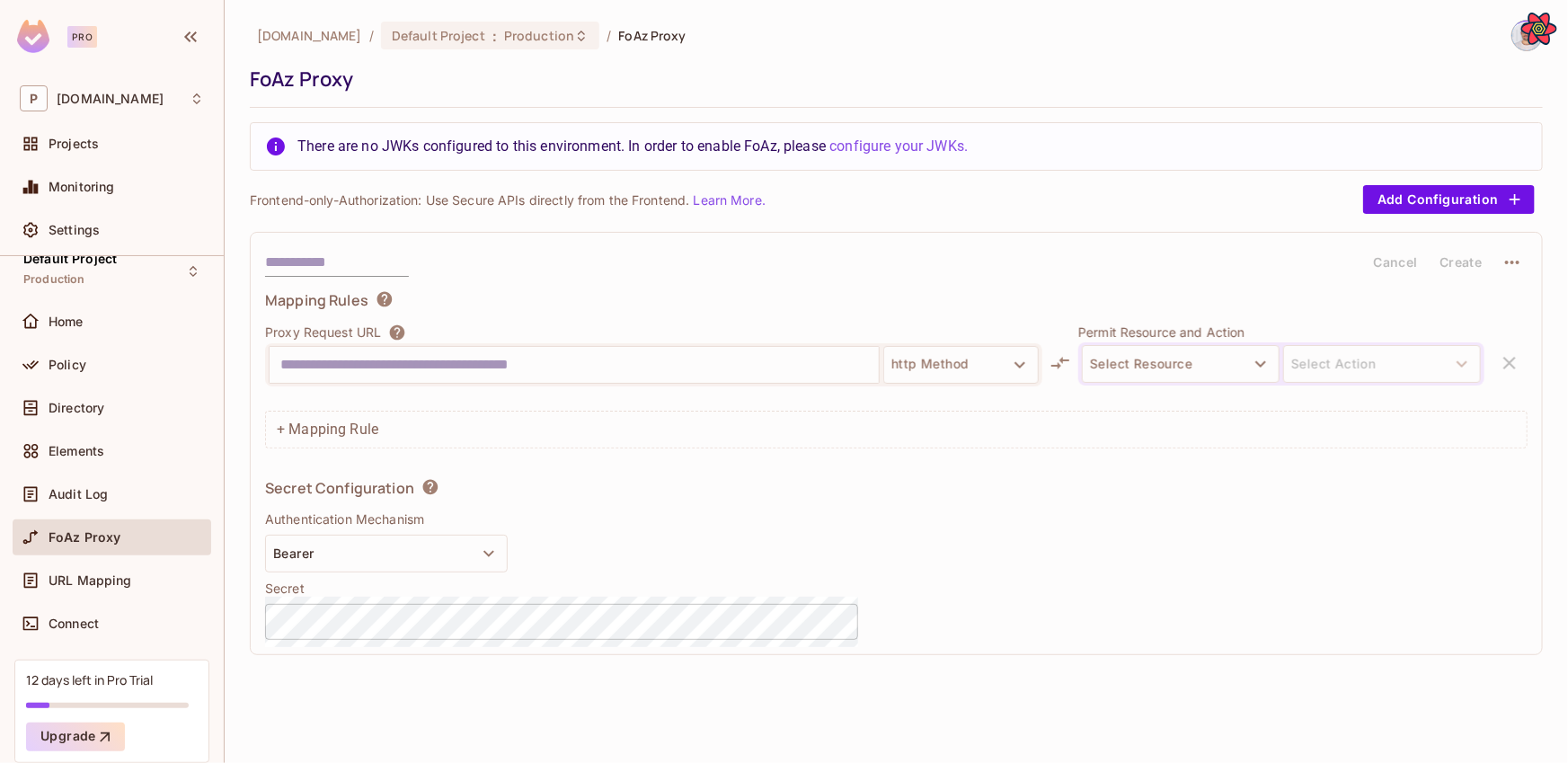 scroll, scrollTop: 31, scrollLeft: 0, axis: vertical 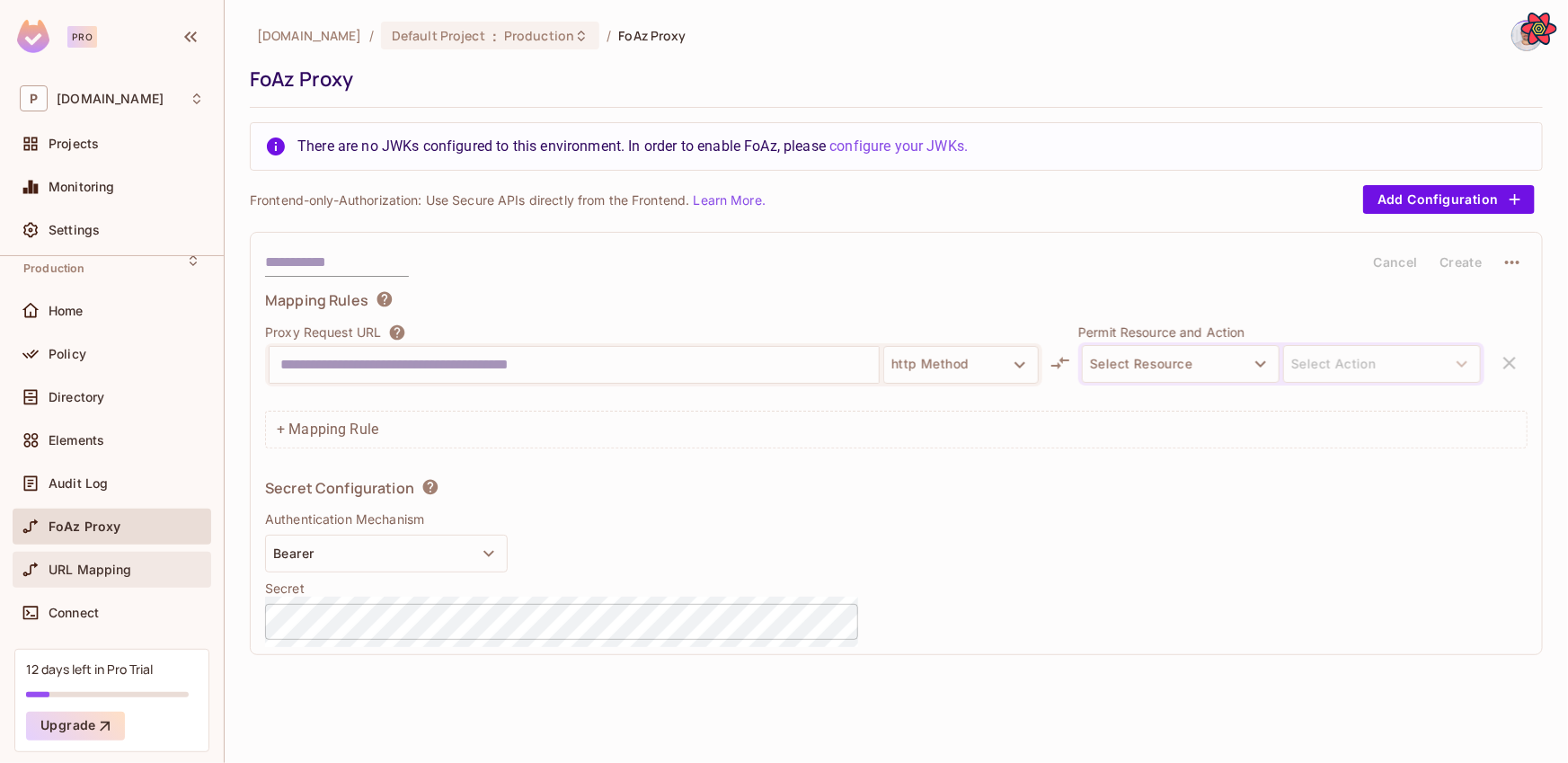 click 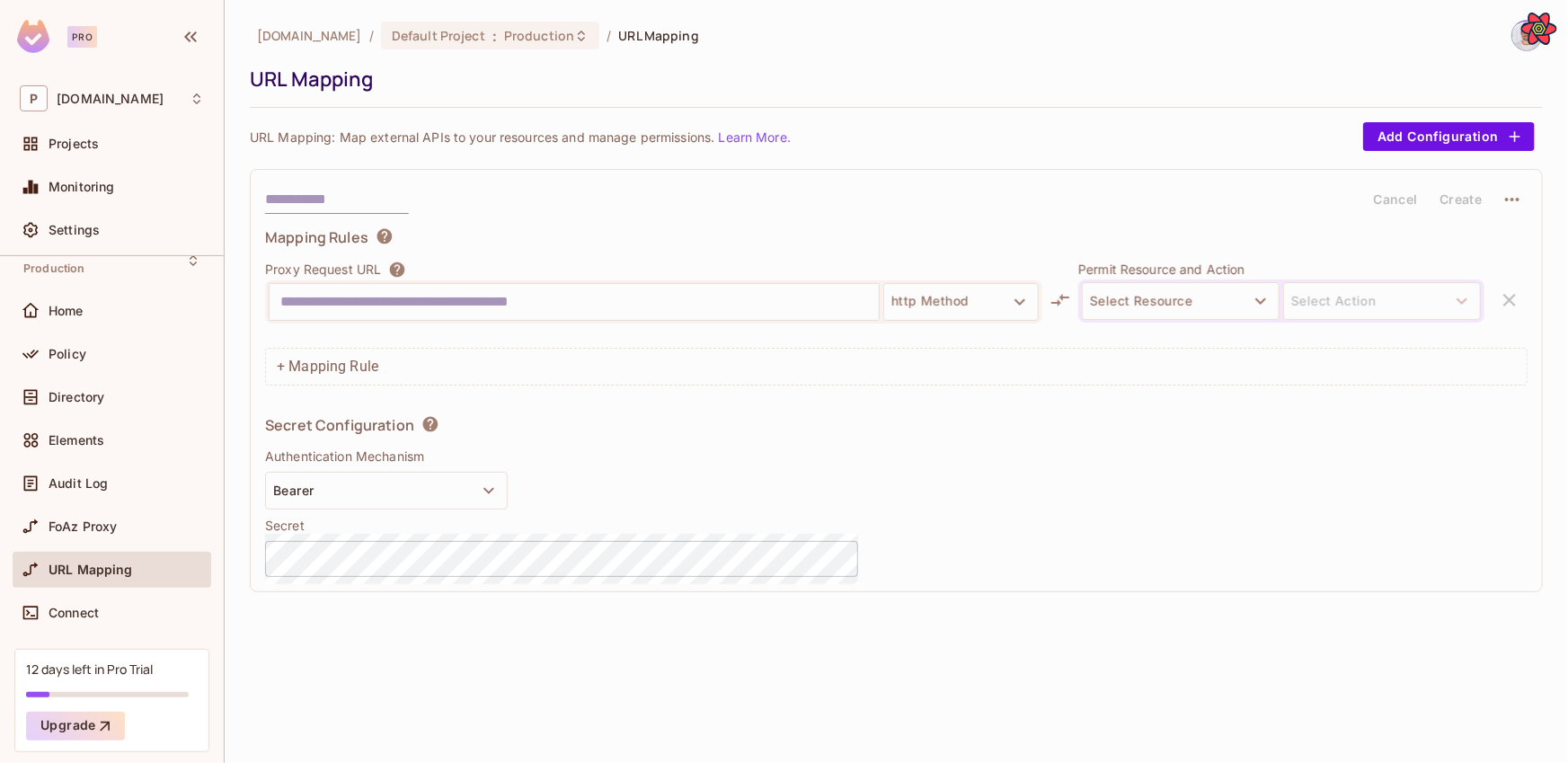 click on "Mapping Rules Proxy Request URL http Method Permit Resource and Action Select Resource Select Action + Mapping Rule" at bounding box center (896, 306) 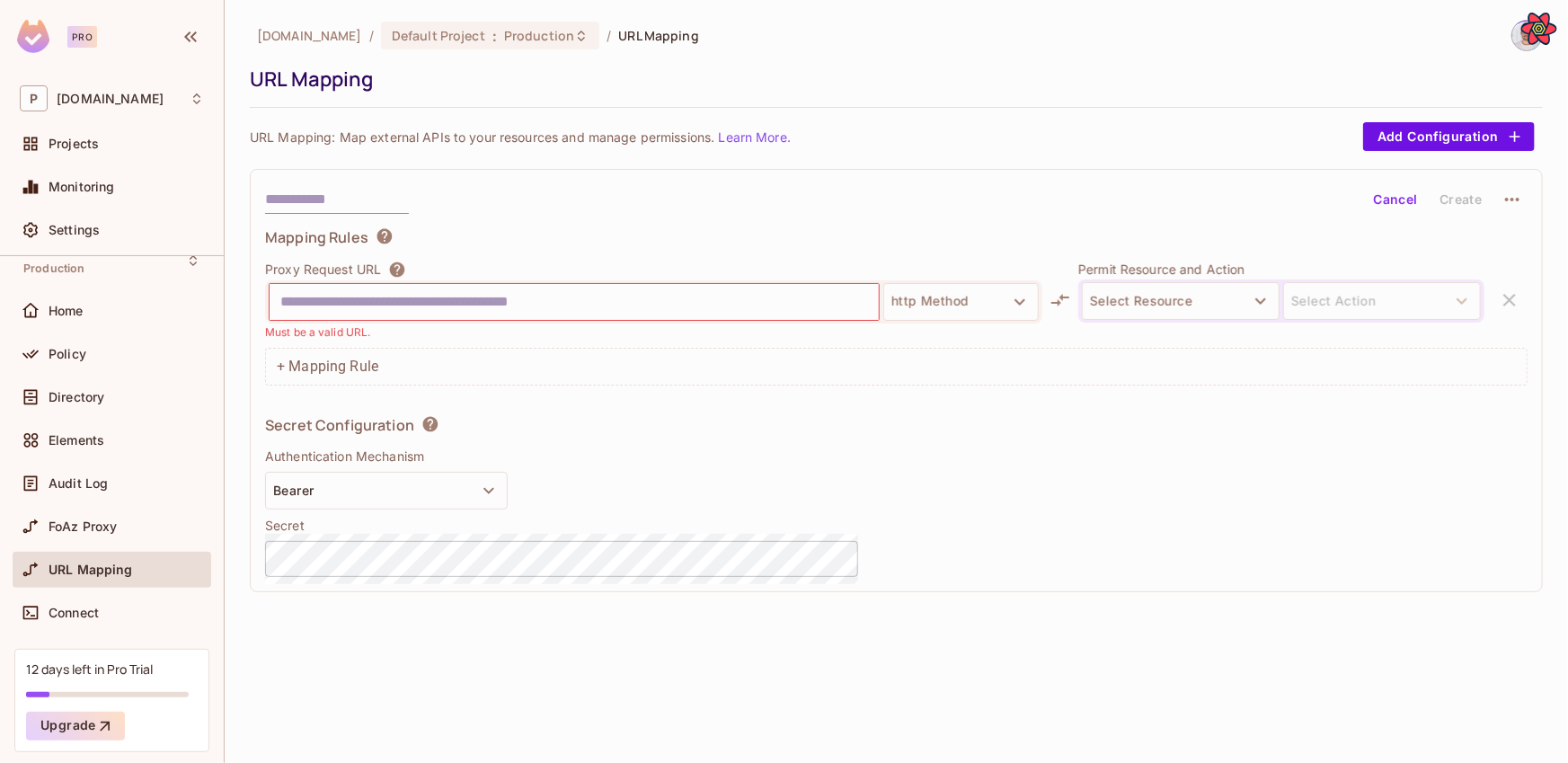 click at bounding box center (574, 302) 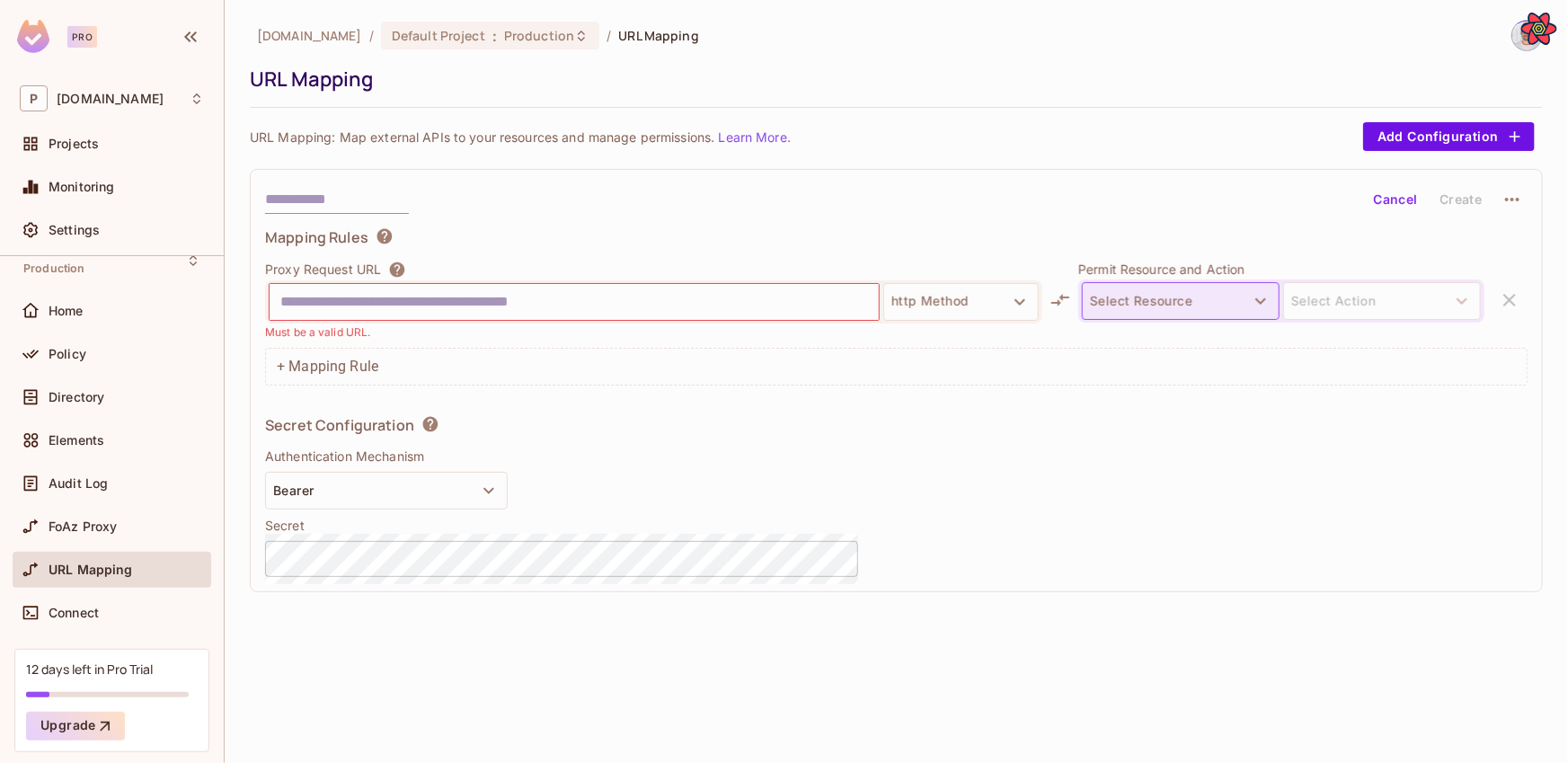 click on "Select Resource" at bounding box center [1181, 301] 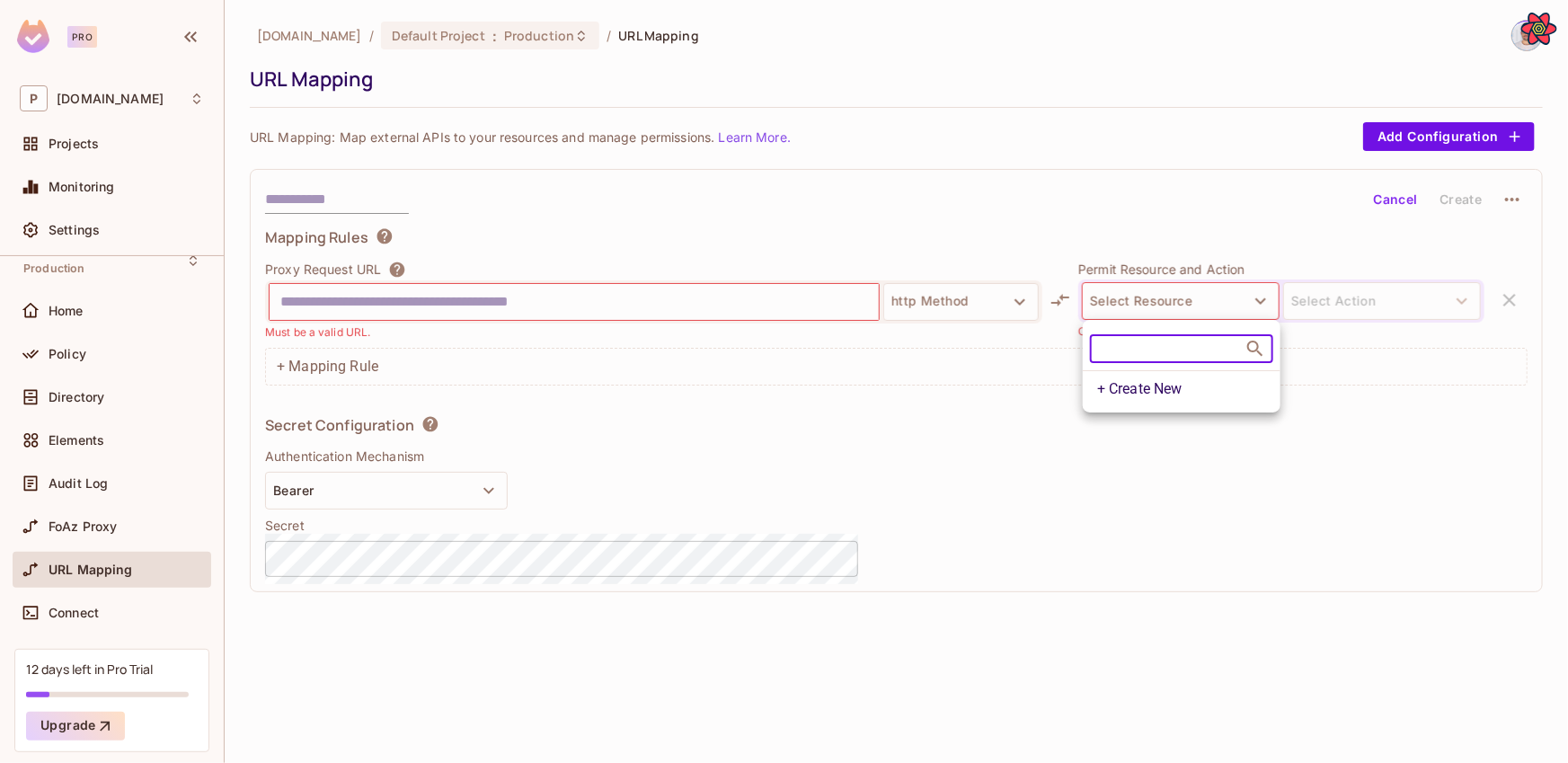 click at bounding box center (784, 381) 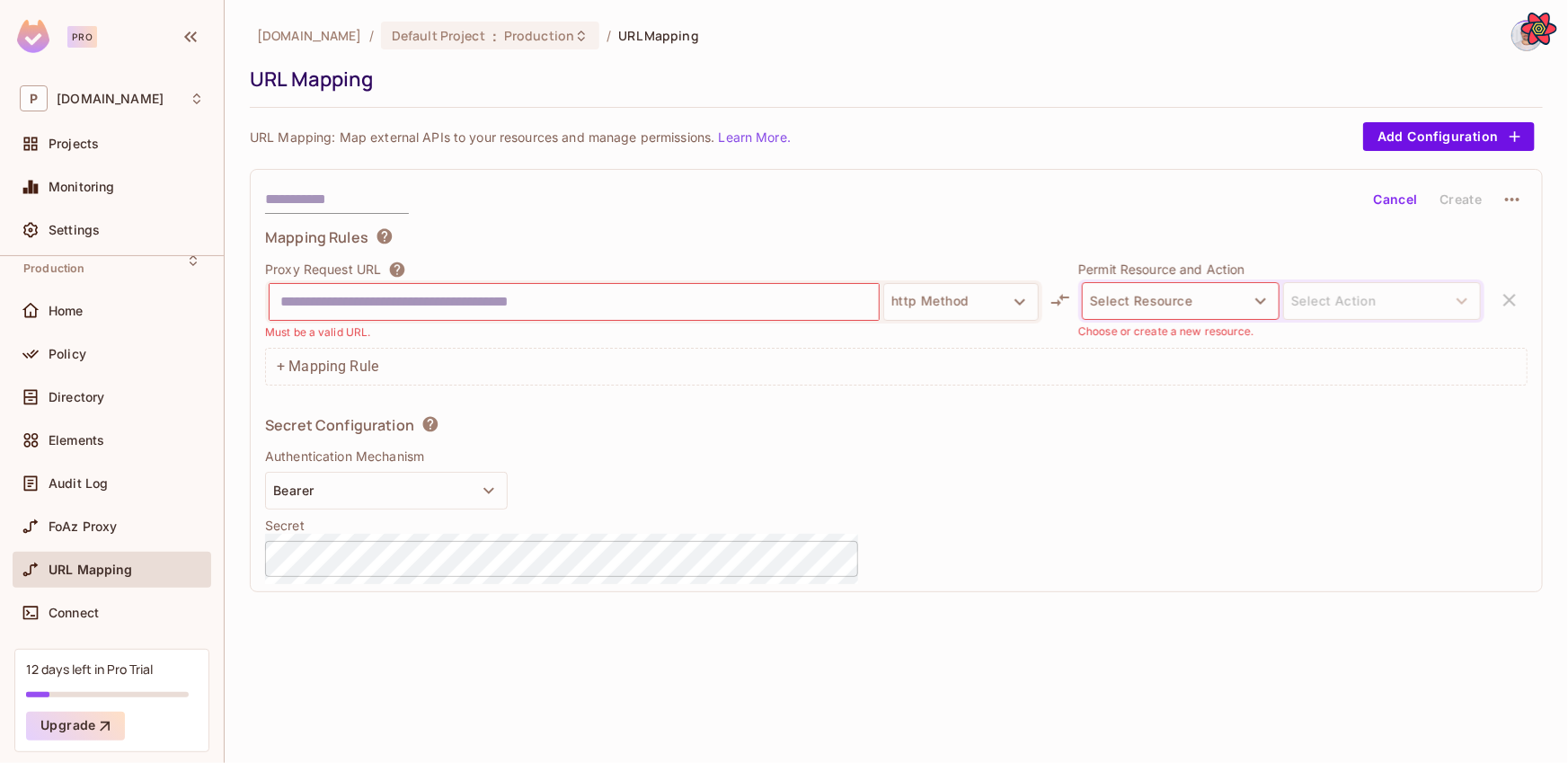 click on "Mapping Rules" at bounding box center (896, 240) 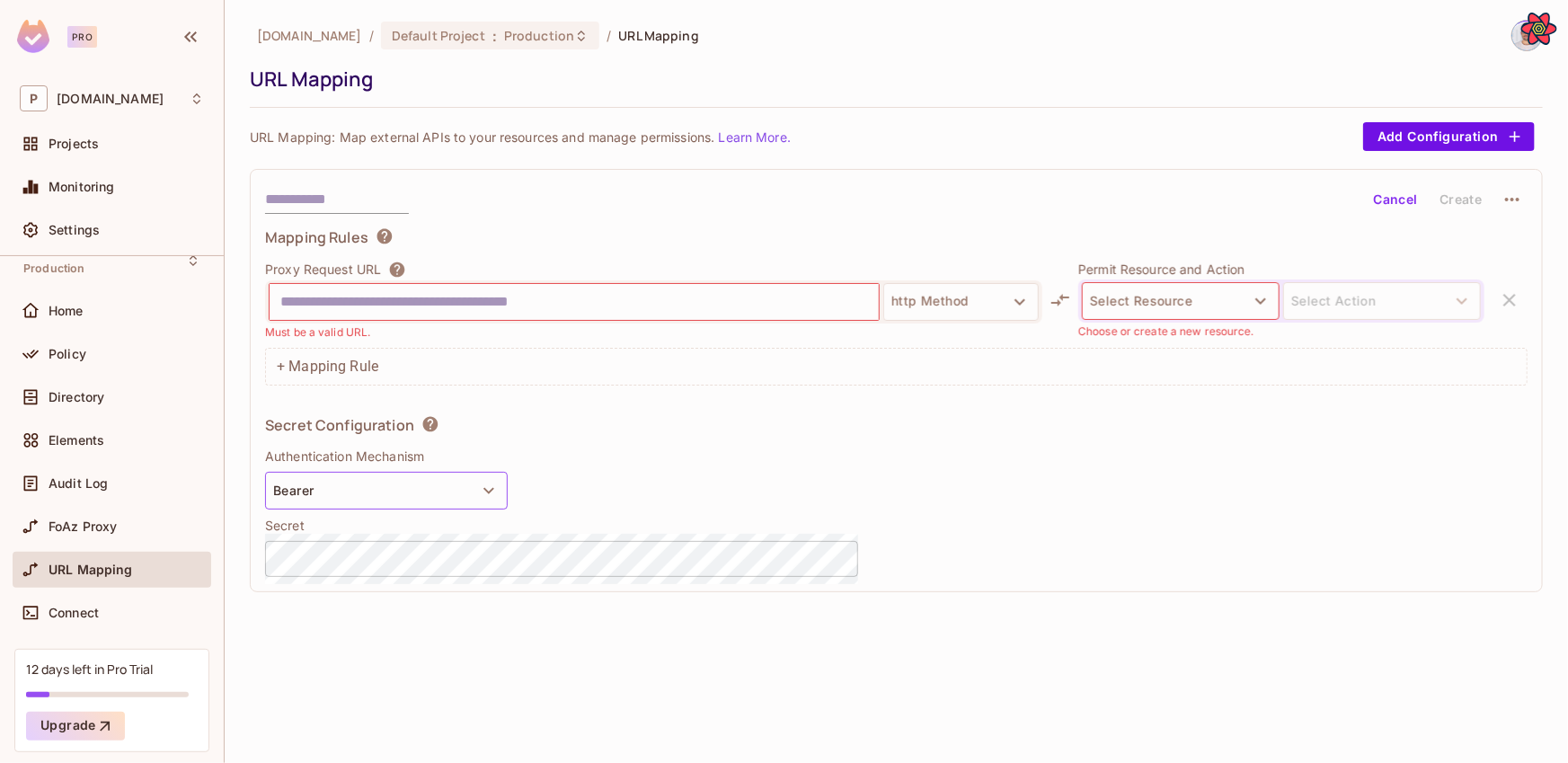 click on "Bearer" at bounding box center [386, 491] 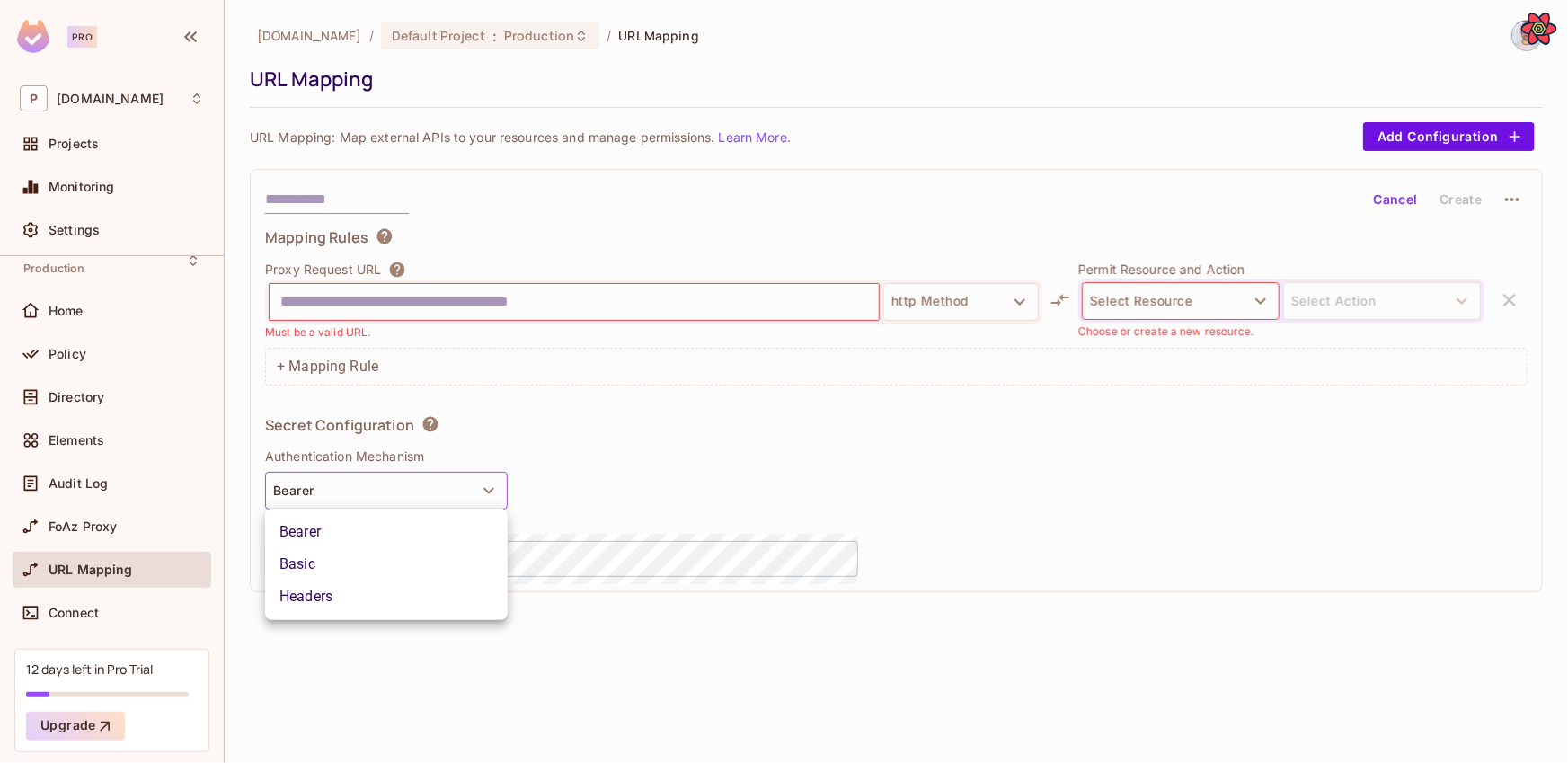 click at bounding box center [784, 381] 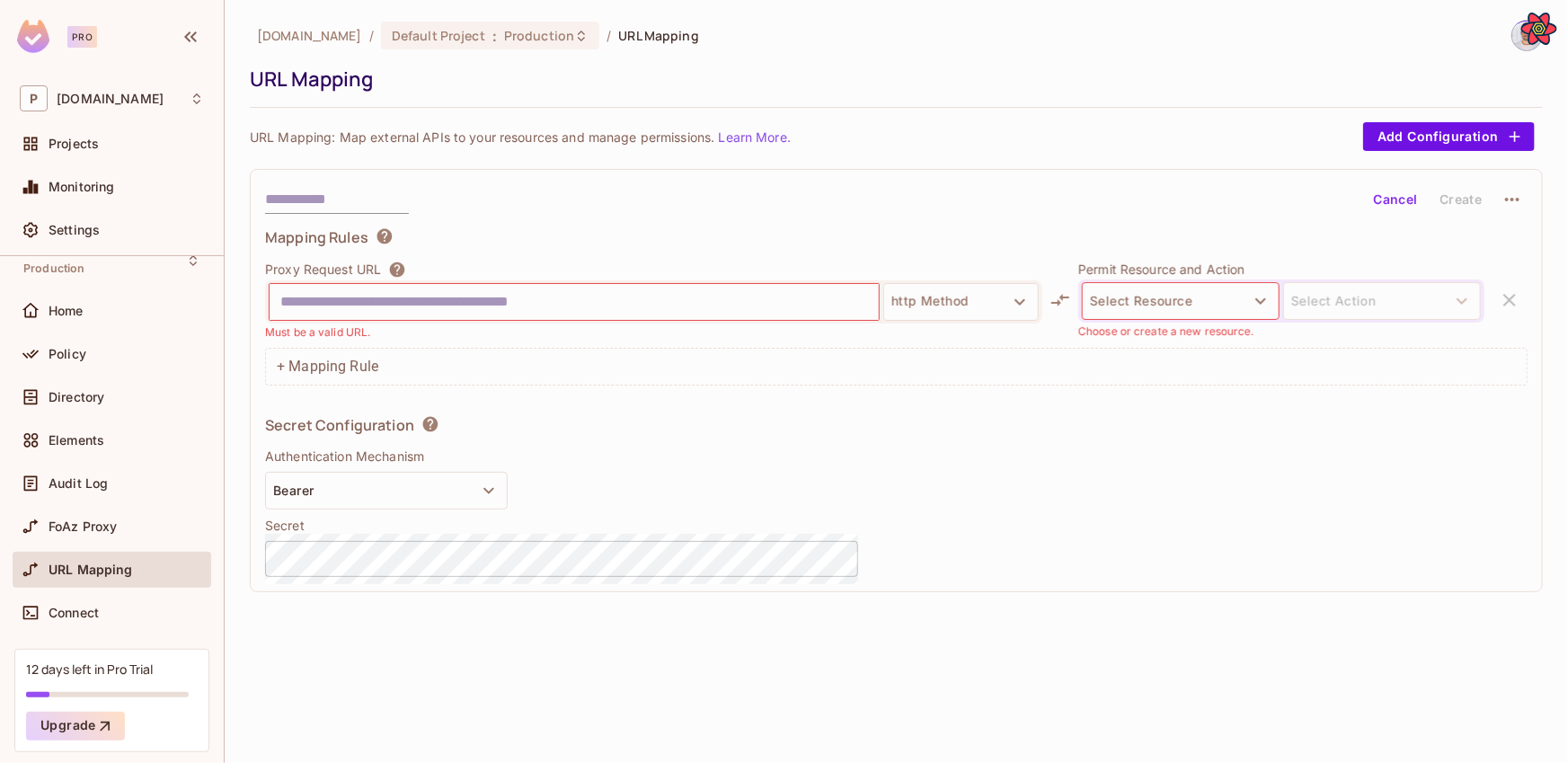 click on "Bearer Basic Headers" at bounding box center [784, 381] 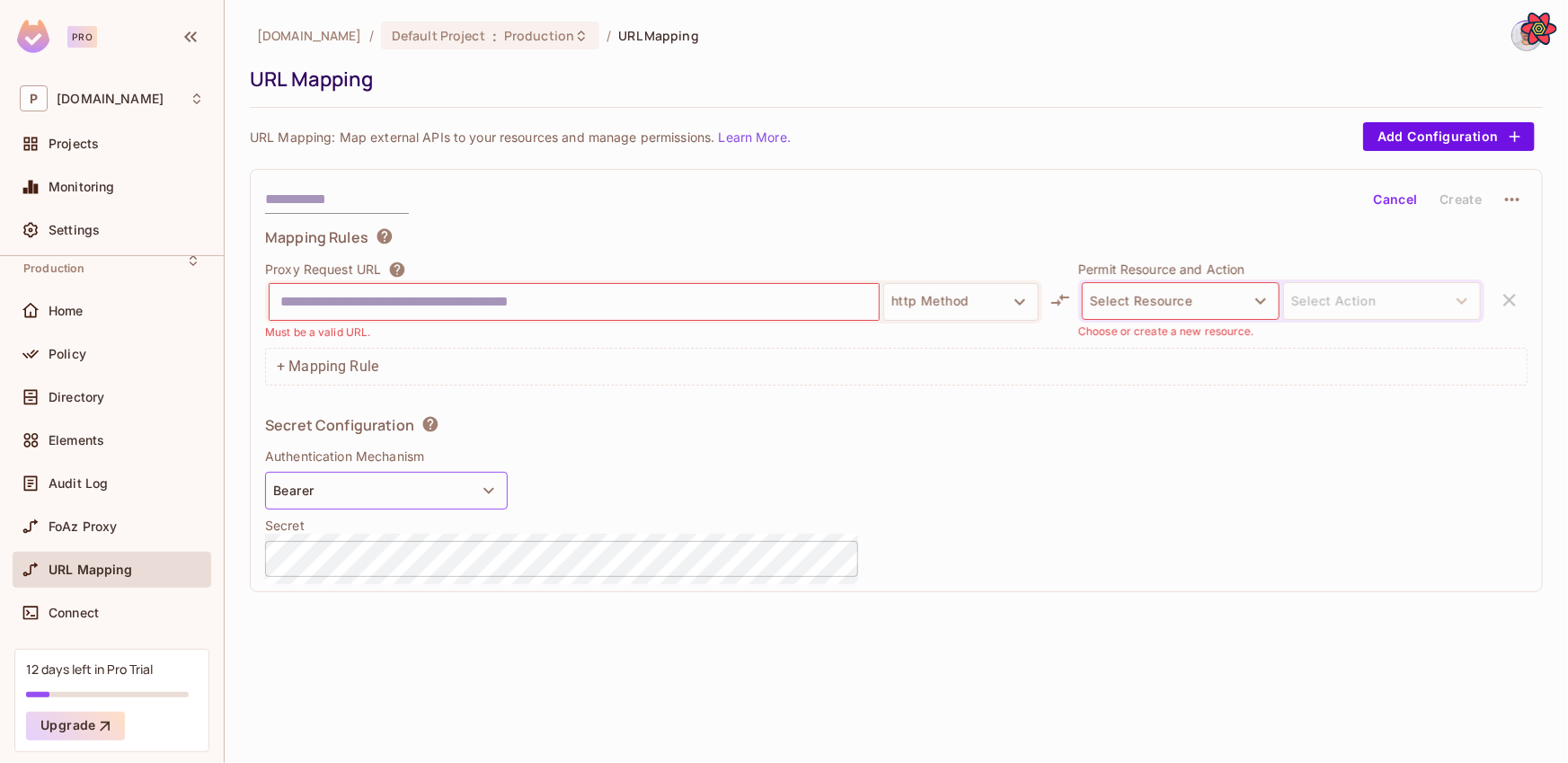 click on "Bearer" at bounding box center [386, 491] 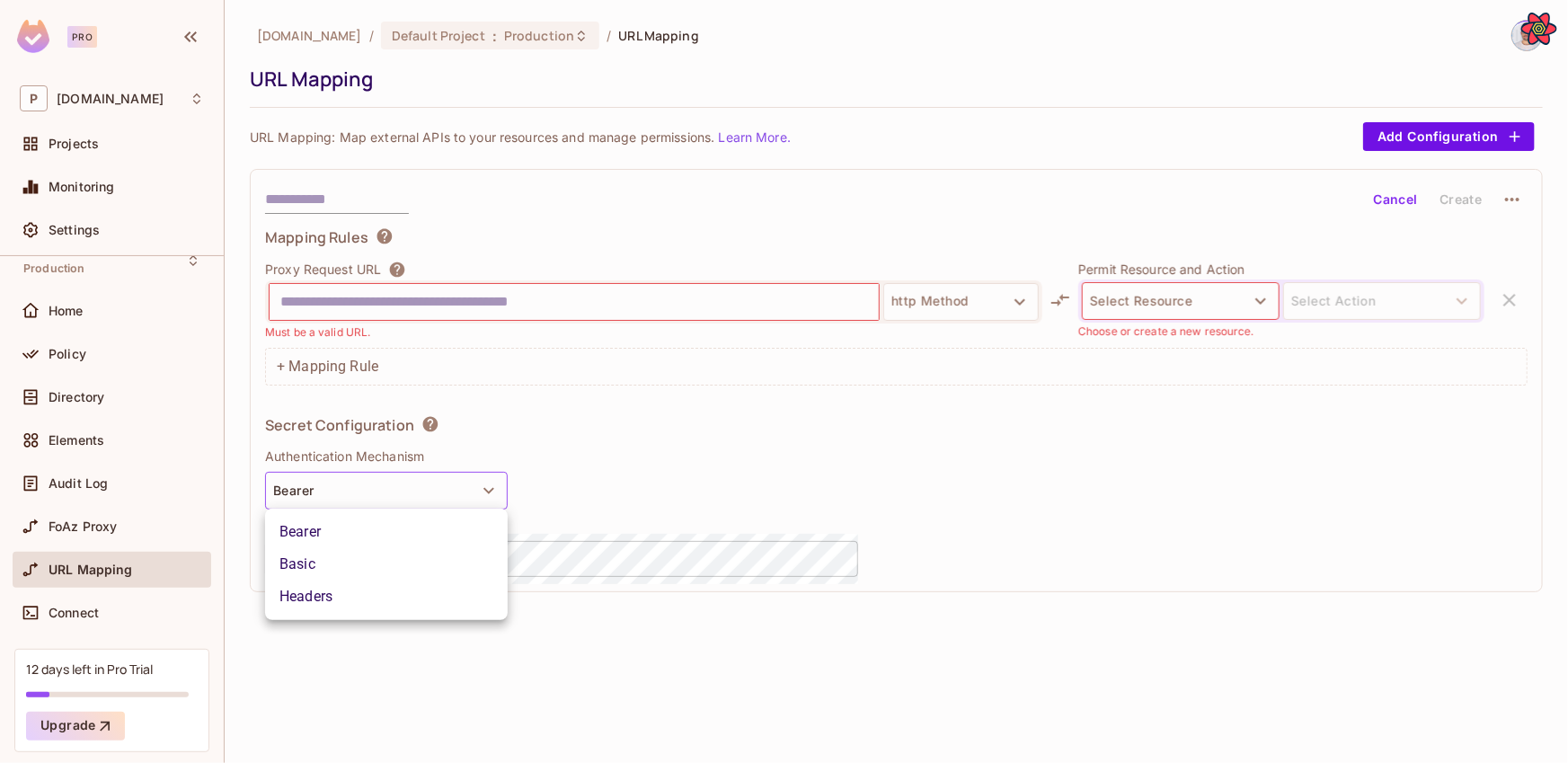 click at bounding box center [784, 381] 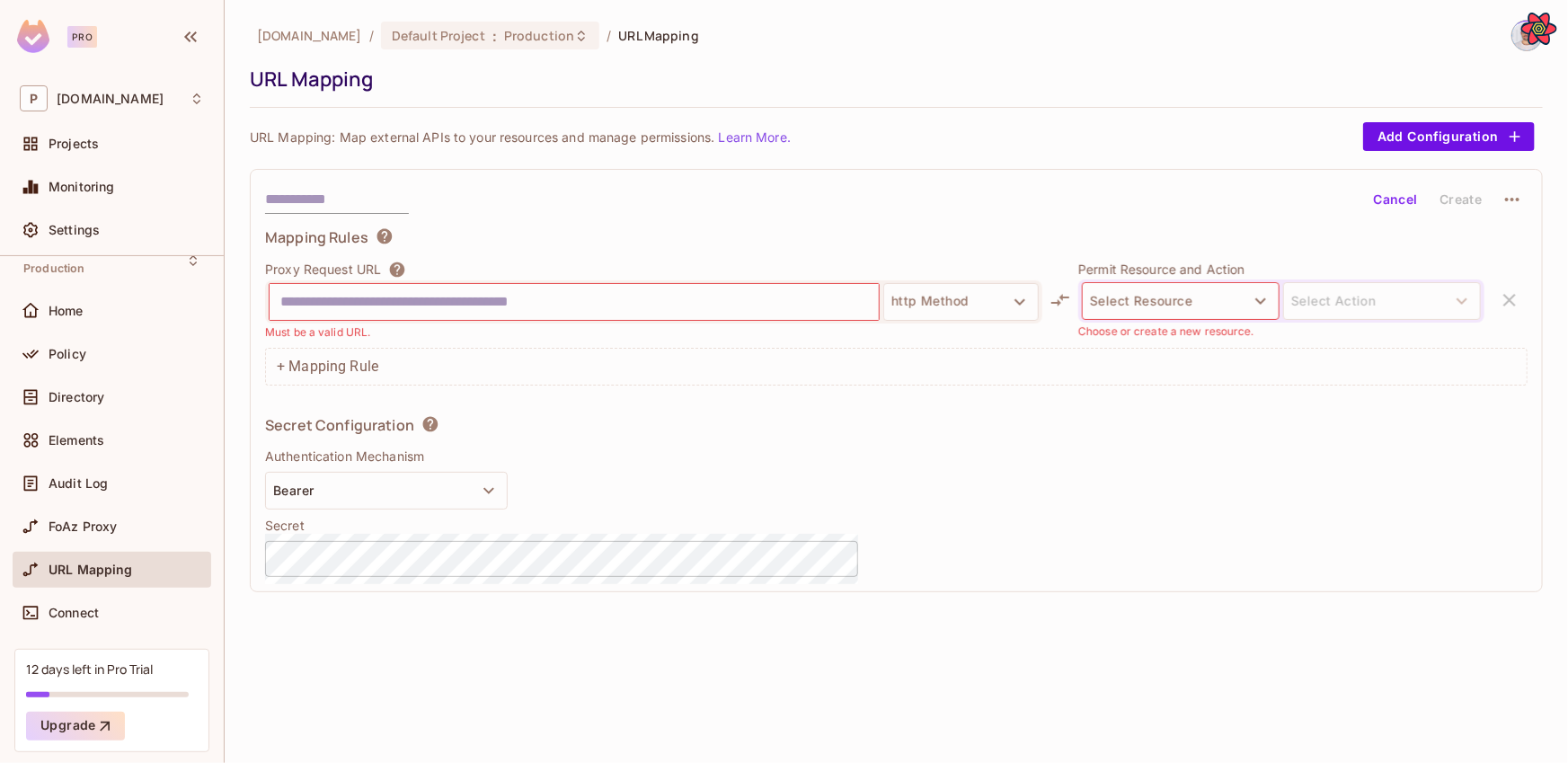 click on "Bearer Basic Headers" at bounding box center [784, 381] 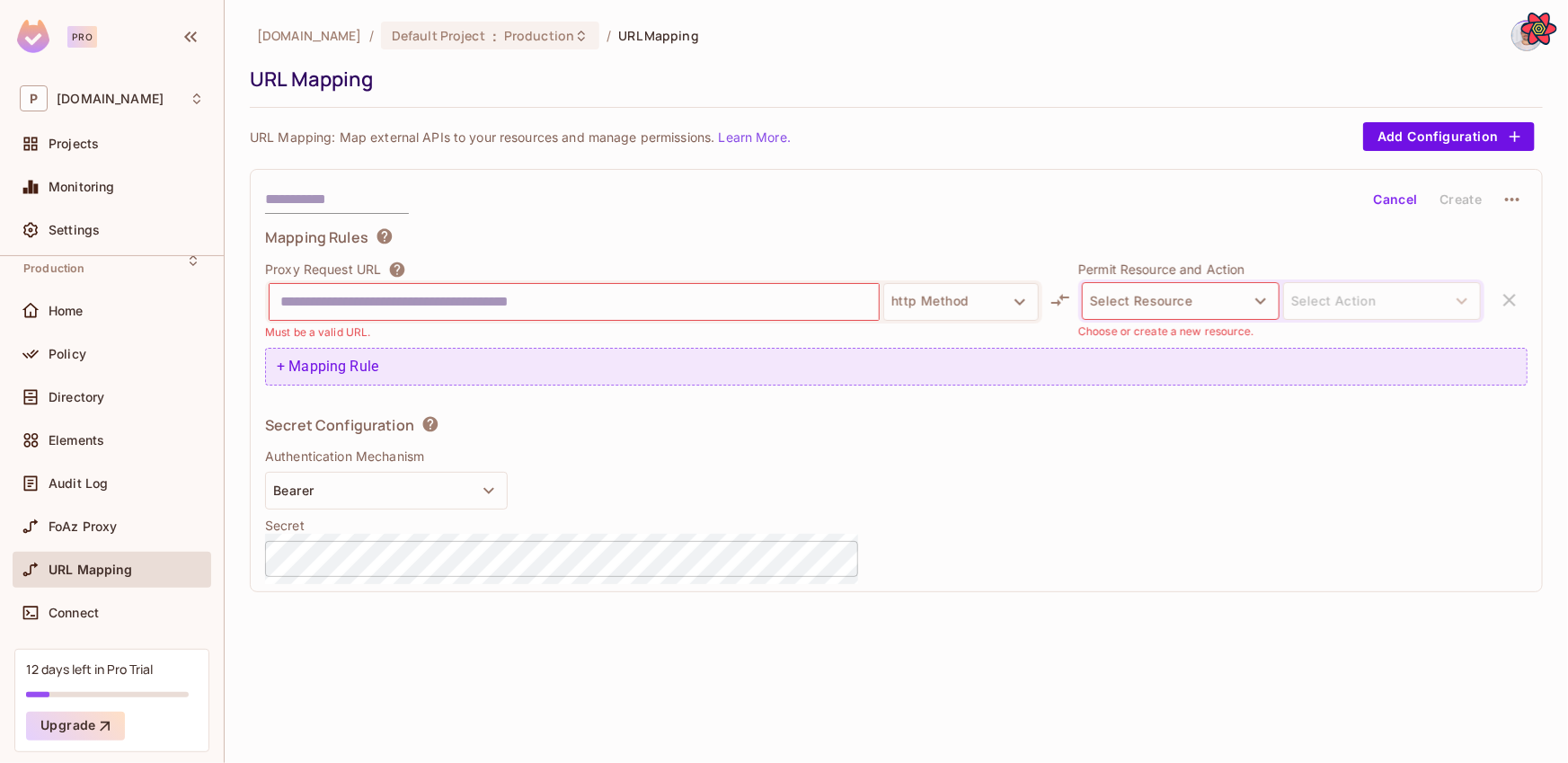 click on "+ Mapping Rule" at bounding box center (896, 367) 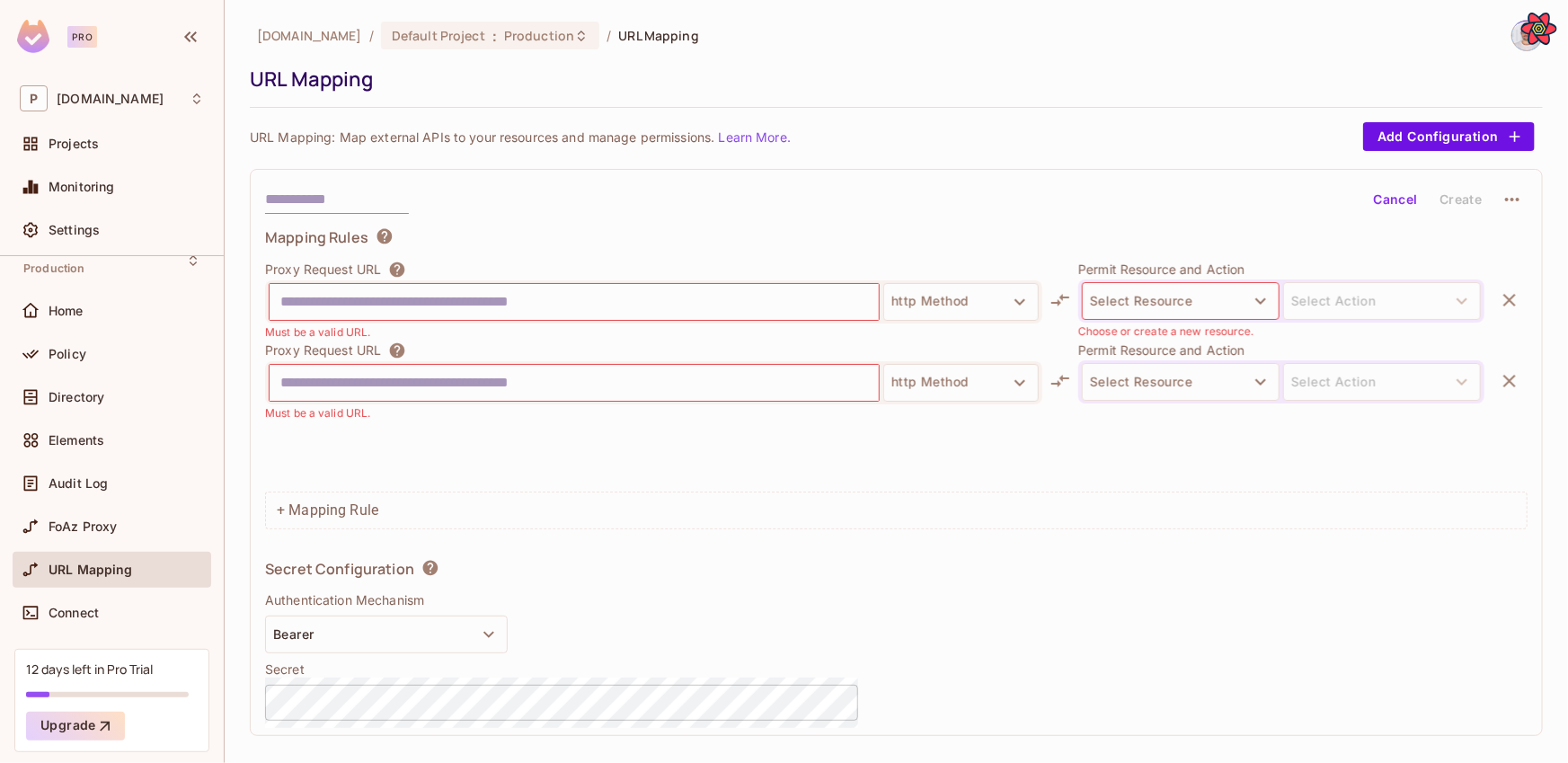 click at bounding box center (574, 302) 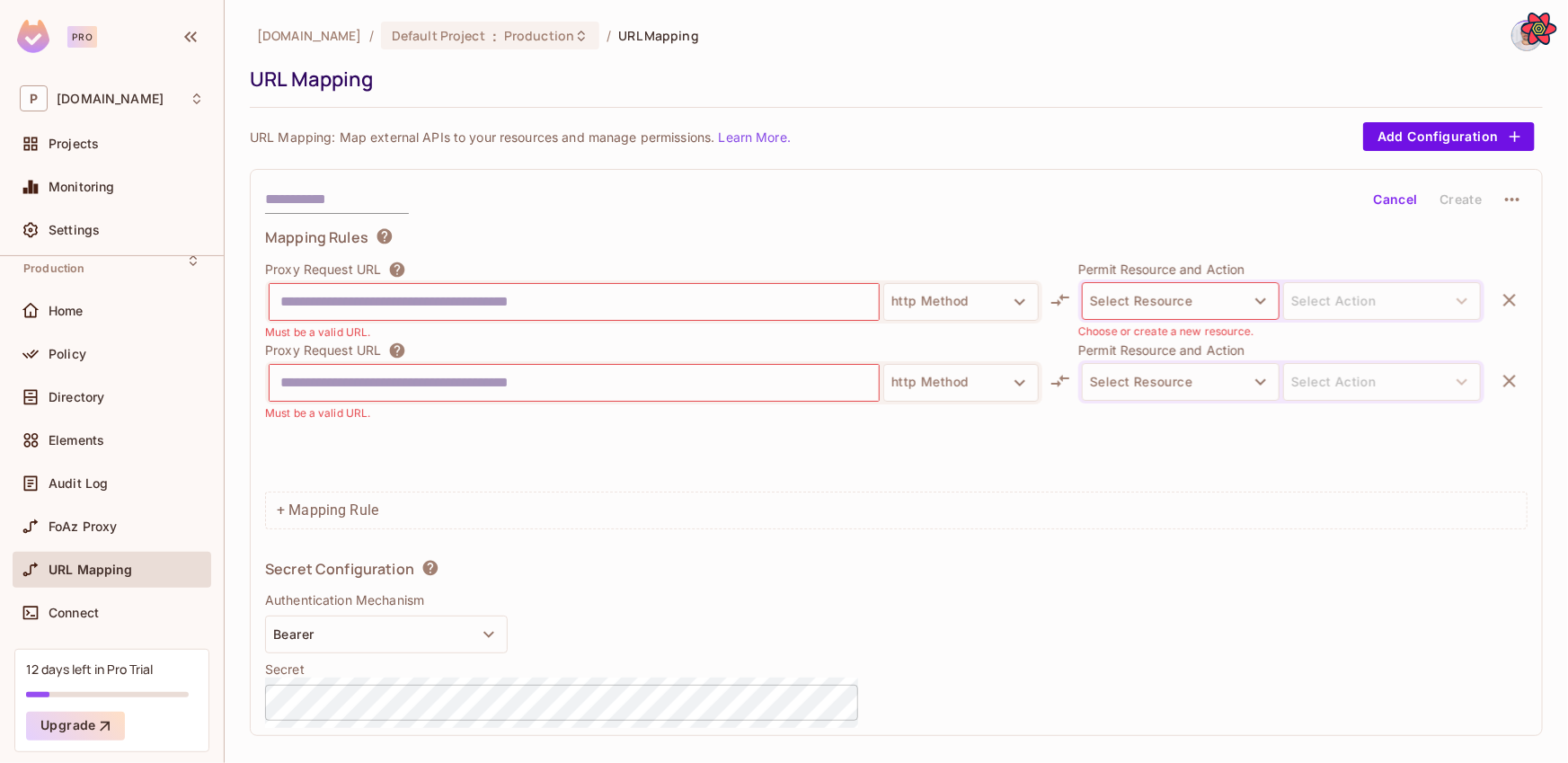 click on "Mapping Rules Proxy Request URL http Method Must be a valid URL.  Permit Resource and Action Select Resource Select Action Choose or create a new resource. Proxy Request URL http Method Must be a valid URL.  Permit Resource and Action Select Resource Select Action + Mapping Rule Secret Configuration Authentication Mechanism Bearer Secret ​" at bounding box center [896, 474] 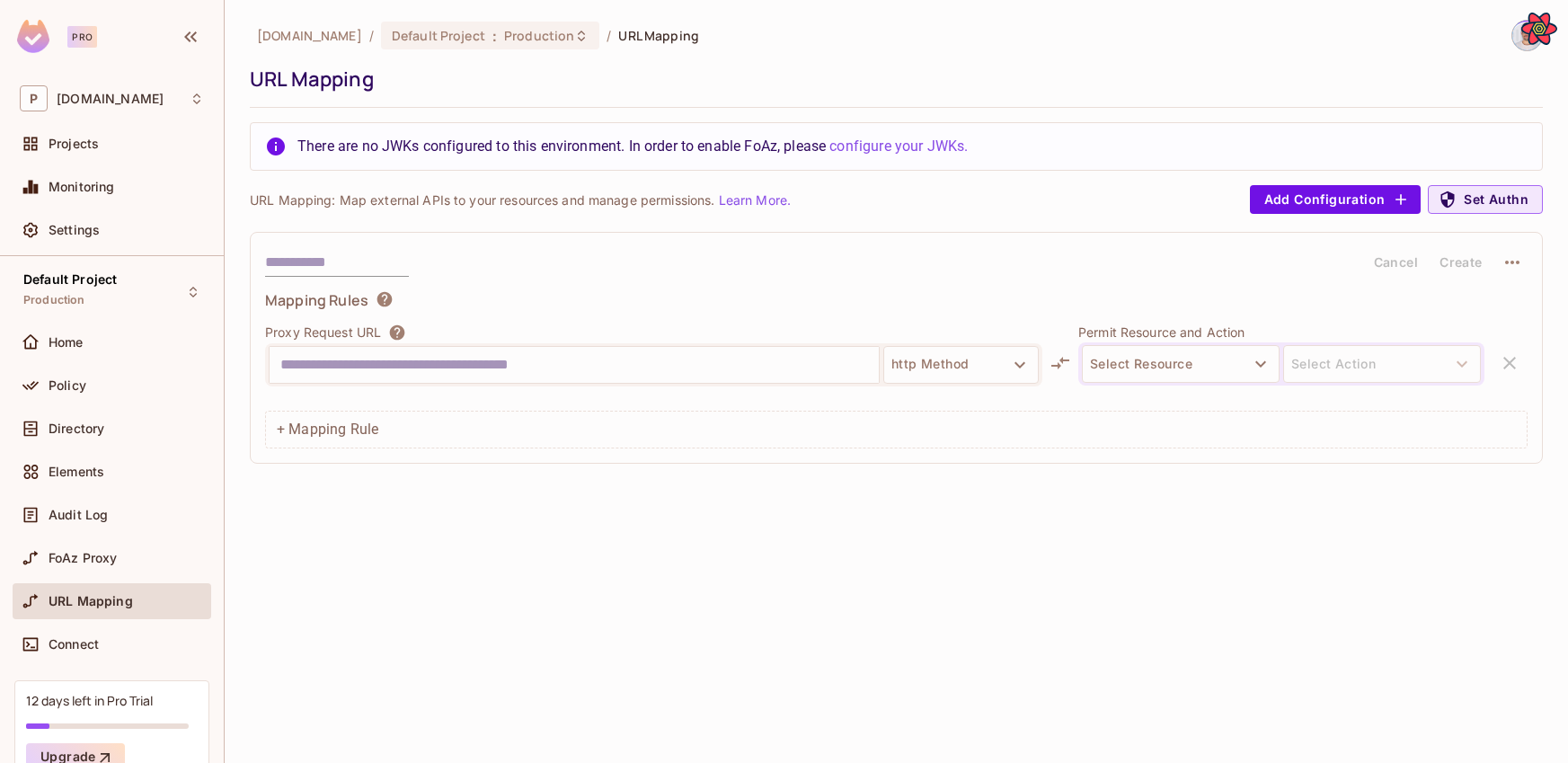 scroll, scrollTop: 0, scrollLeft: 0, axis: both 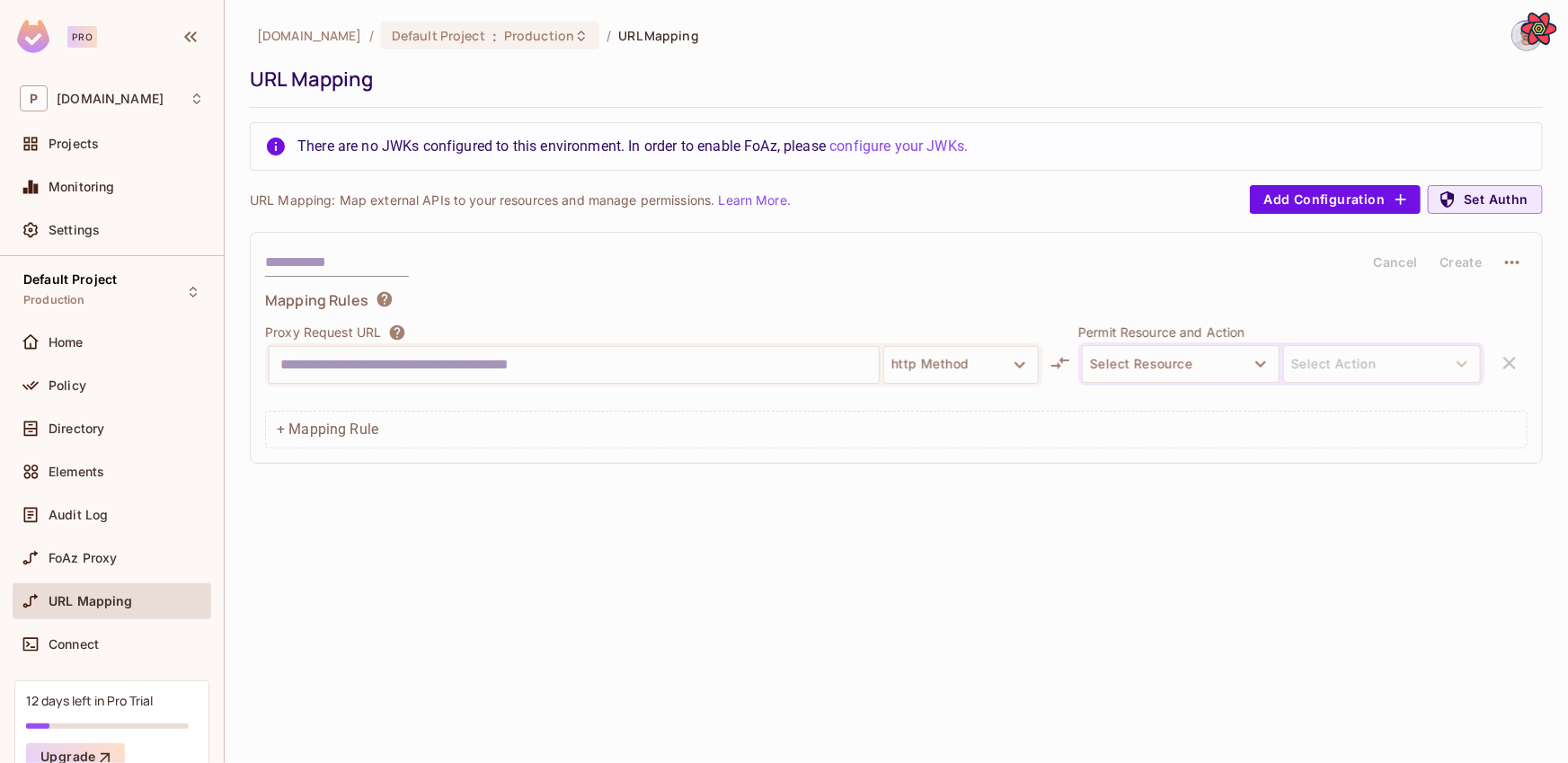 click at bounding box center [574, 365] 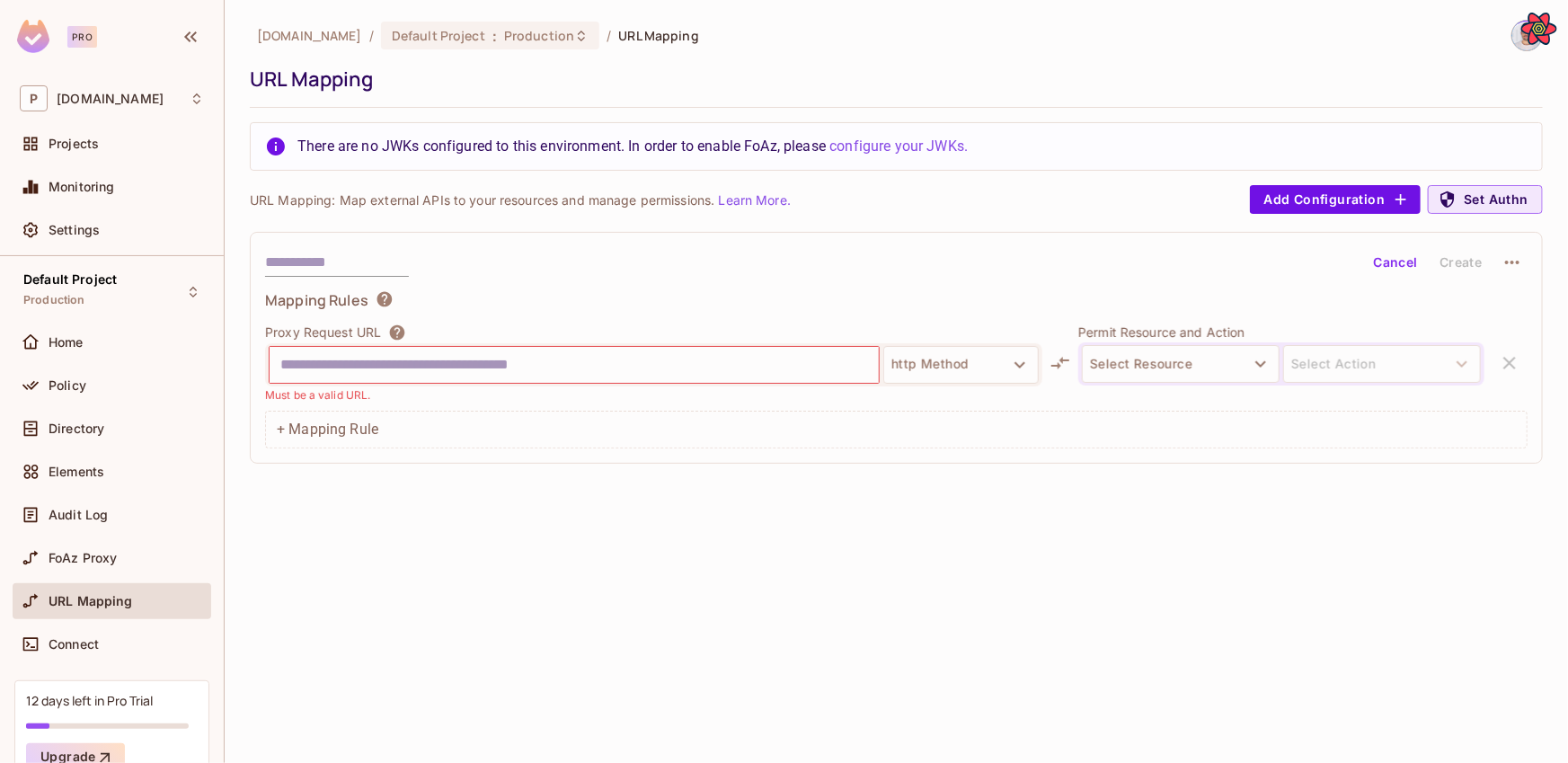 click at bounding box center [1527, 35] 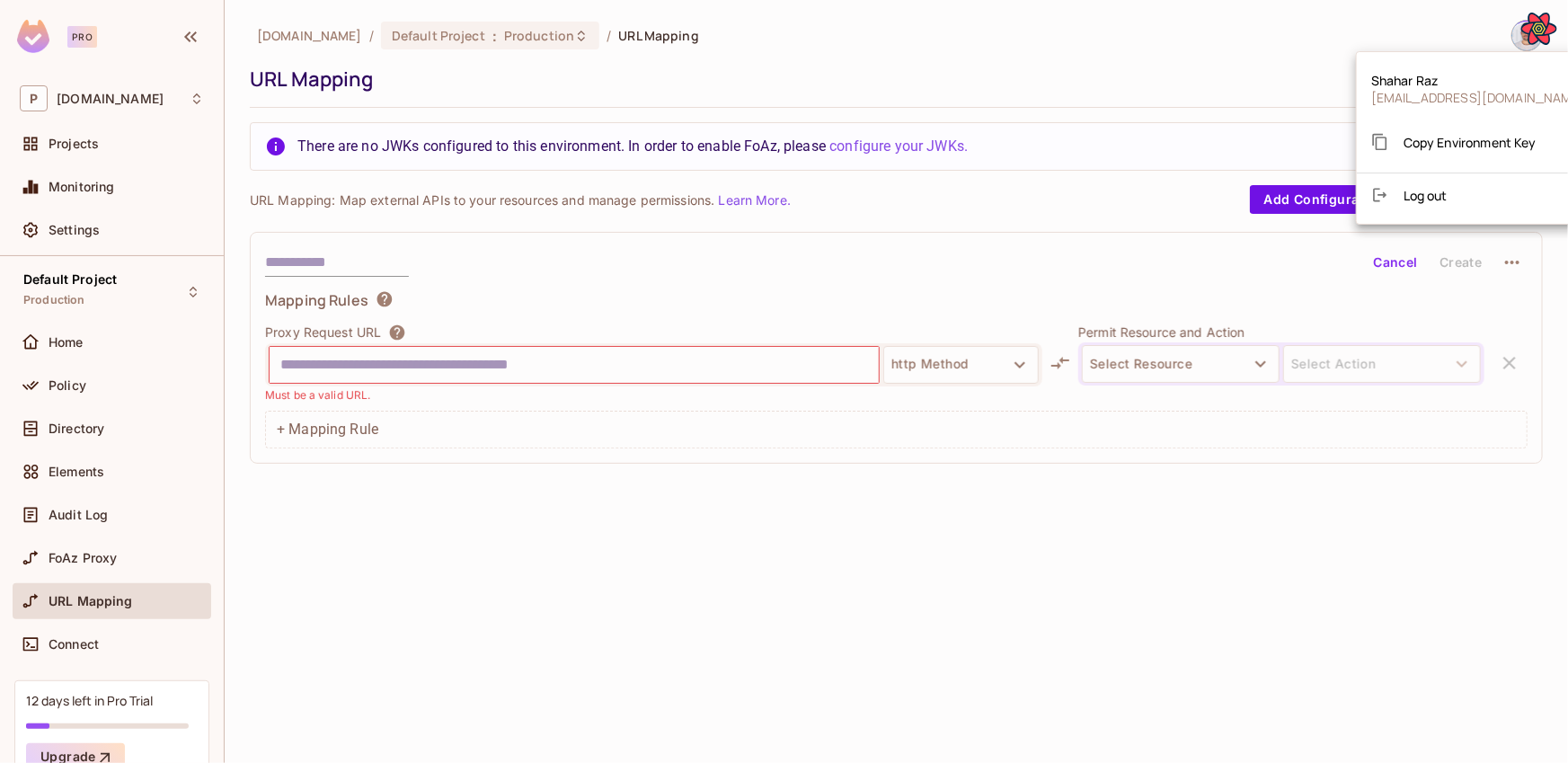 click at bounding box center [784, 381] 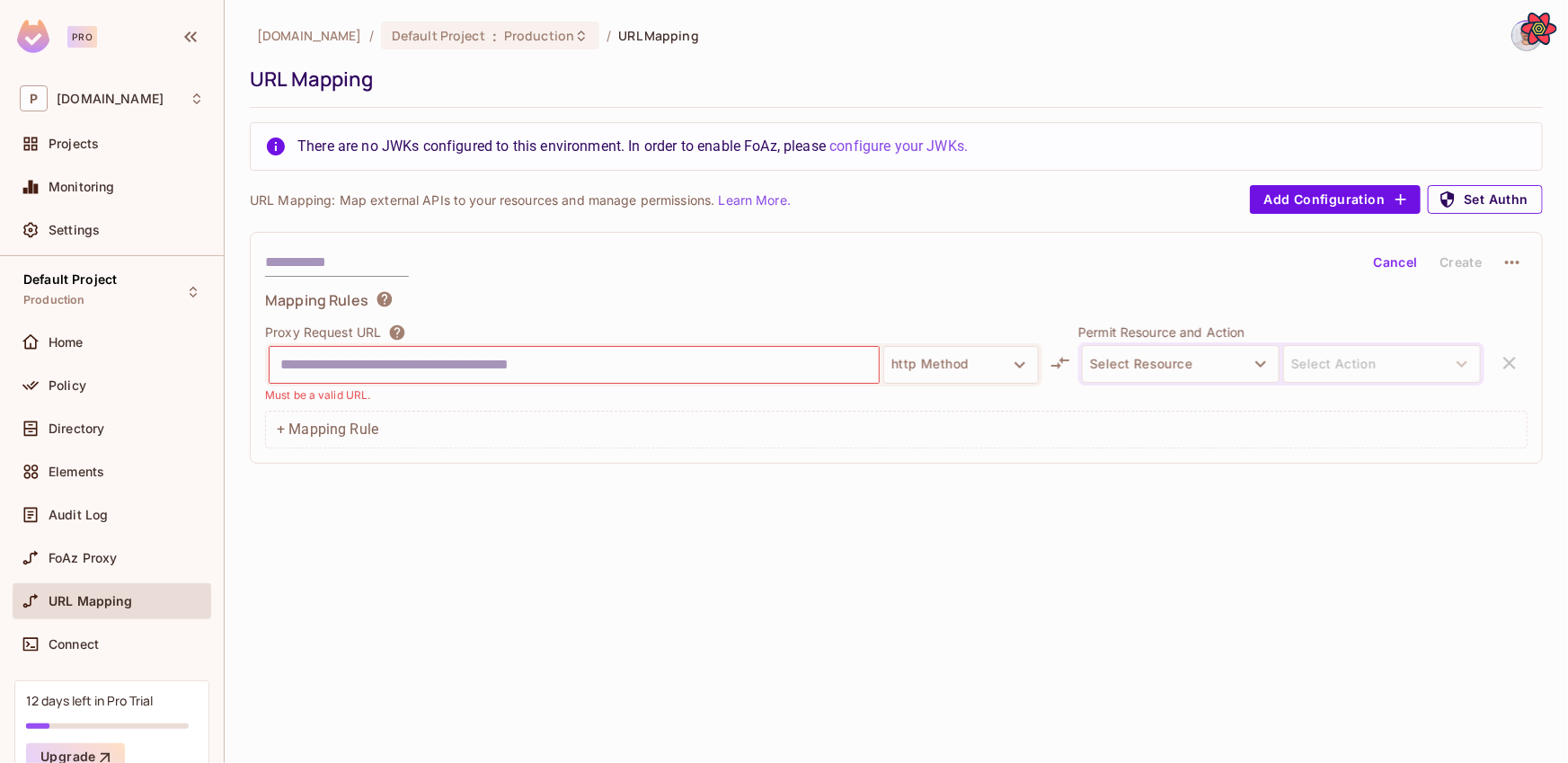click on "Set Authn" at bounding box center [1485, 200] 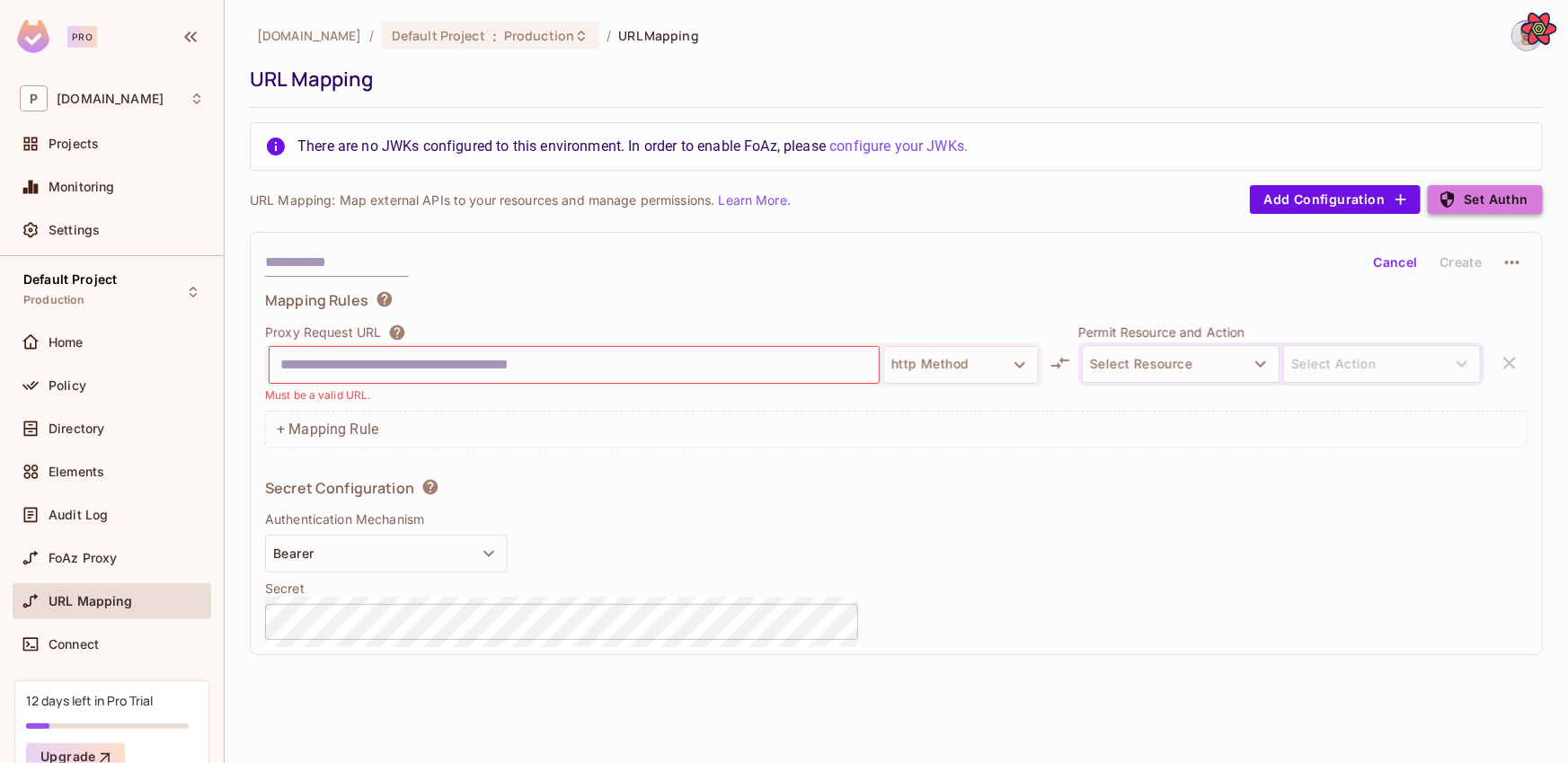 click on "Set Authn" at bounding box center [1485, 200] 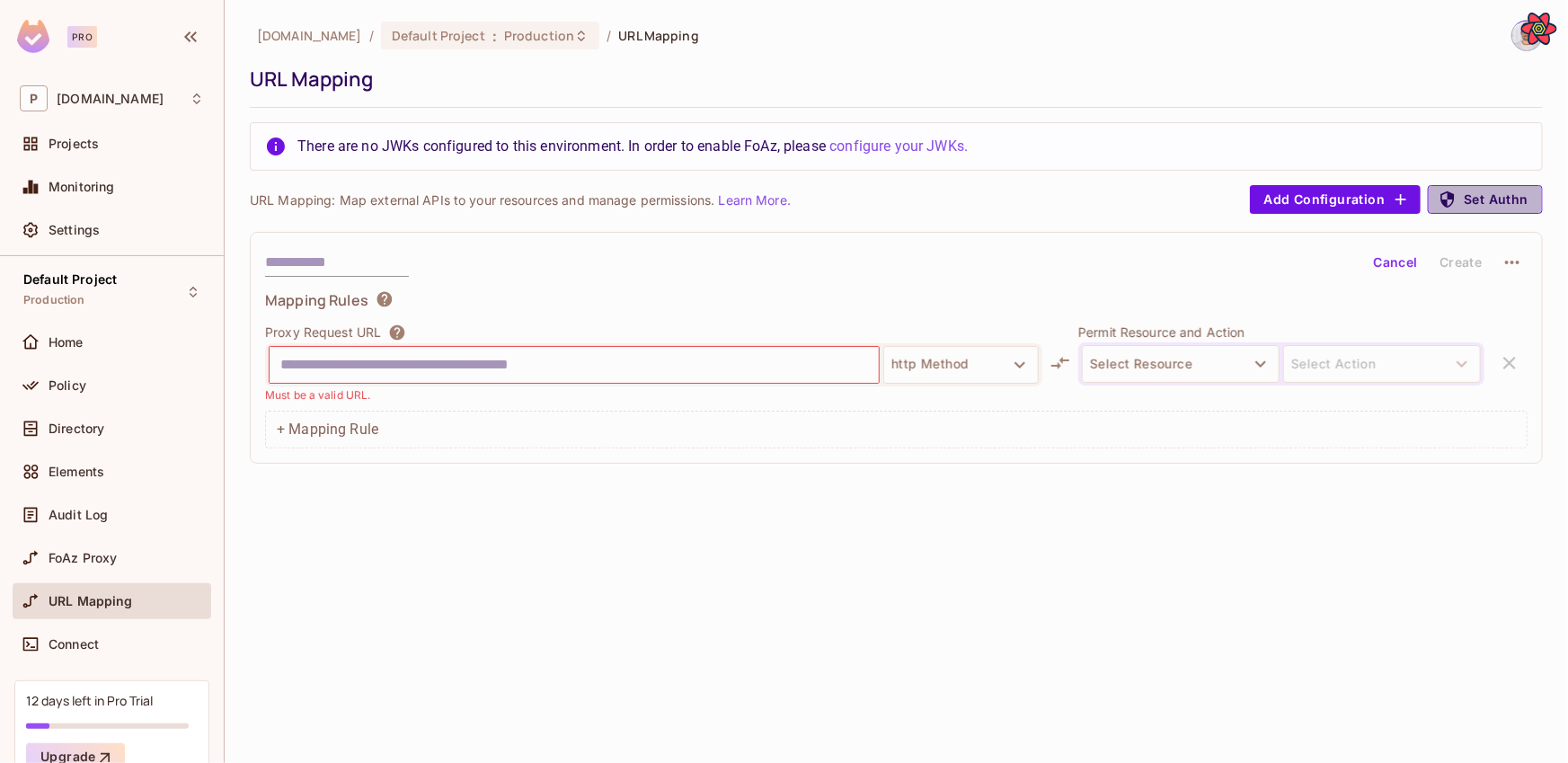 click 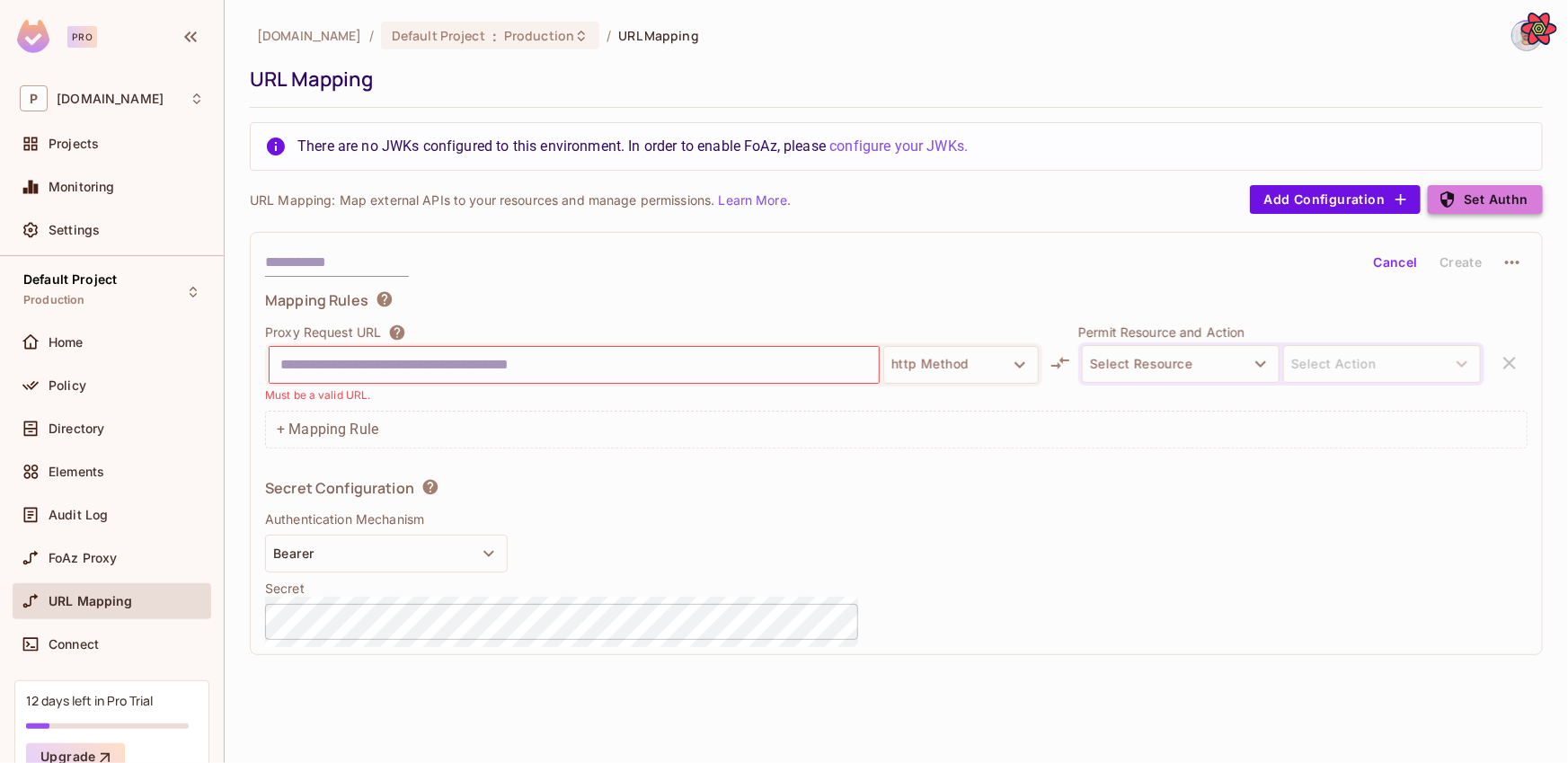click 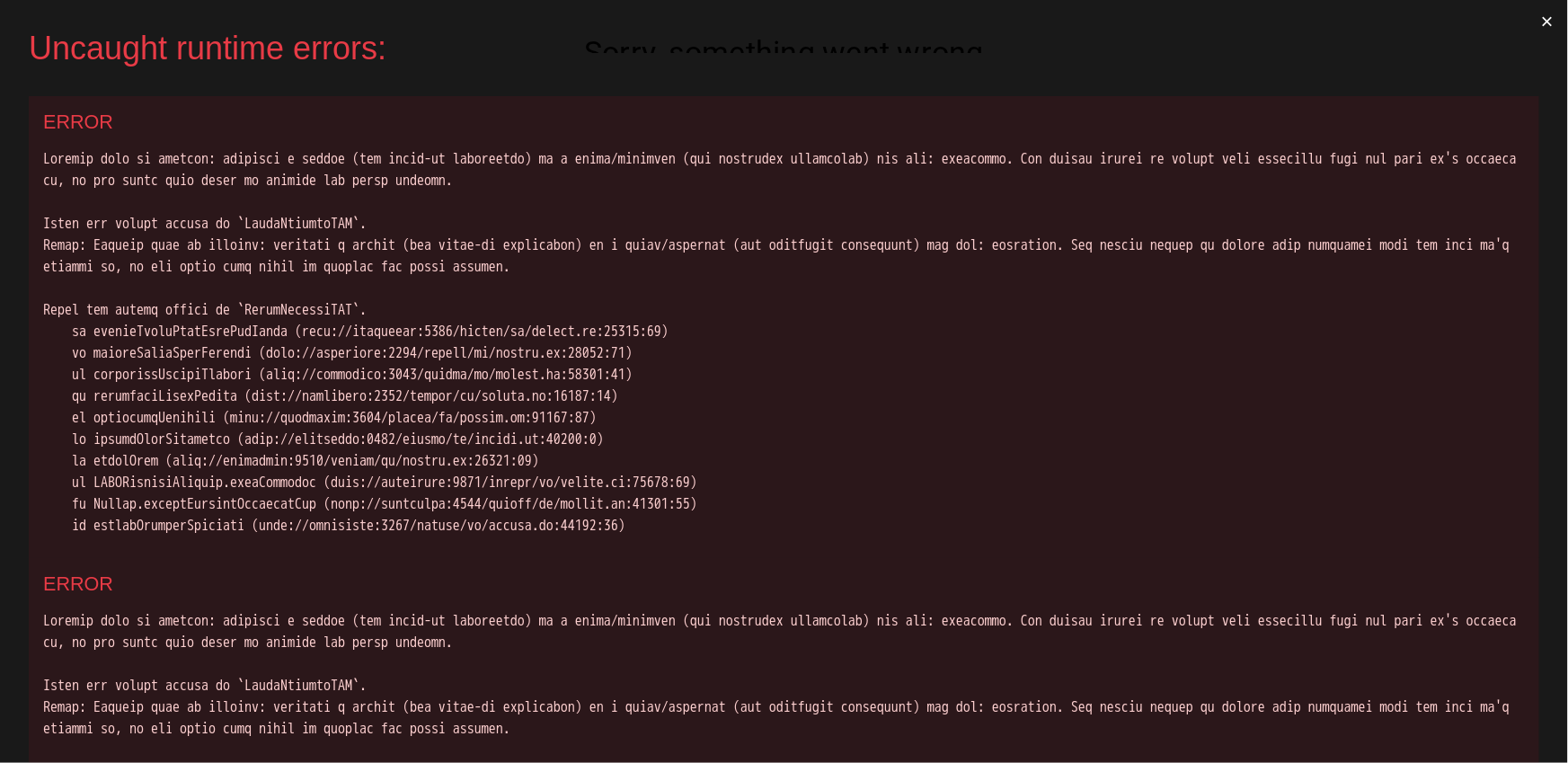 scroll, scrollTop: 0, scrollLeft: 0, axis: both 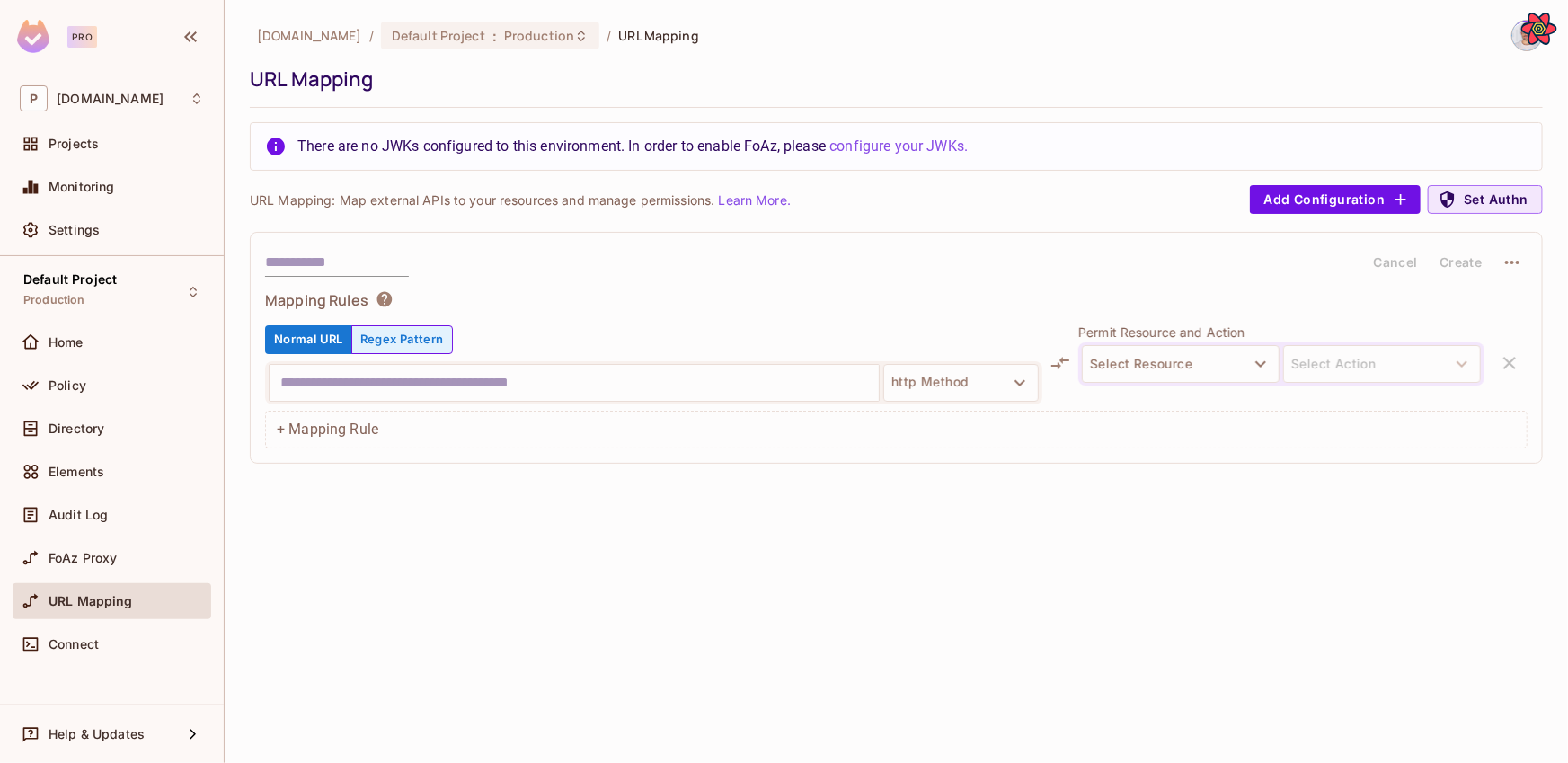 click on "Regex Pattern" at bounding box center [402, 340] 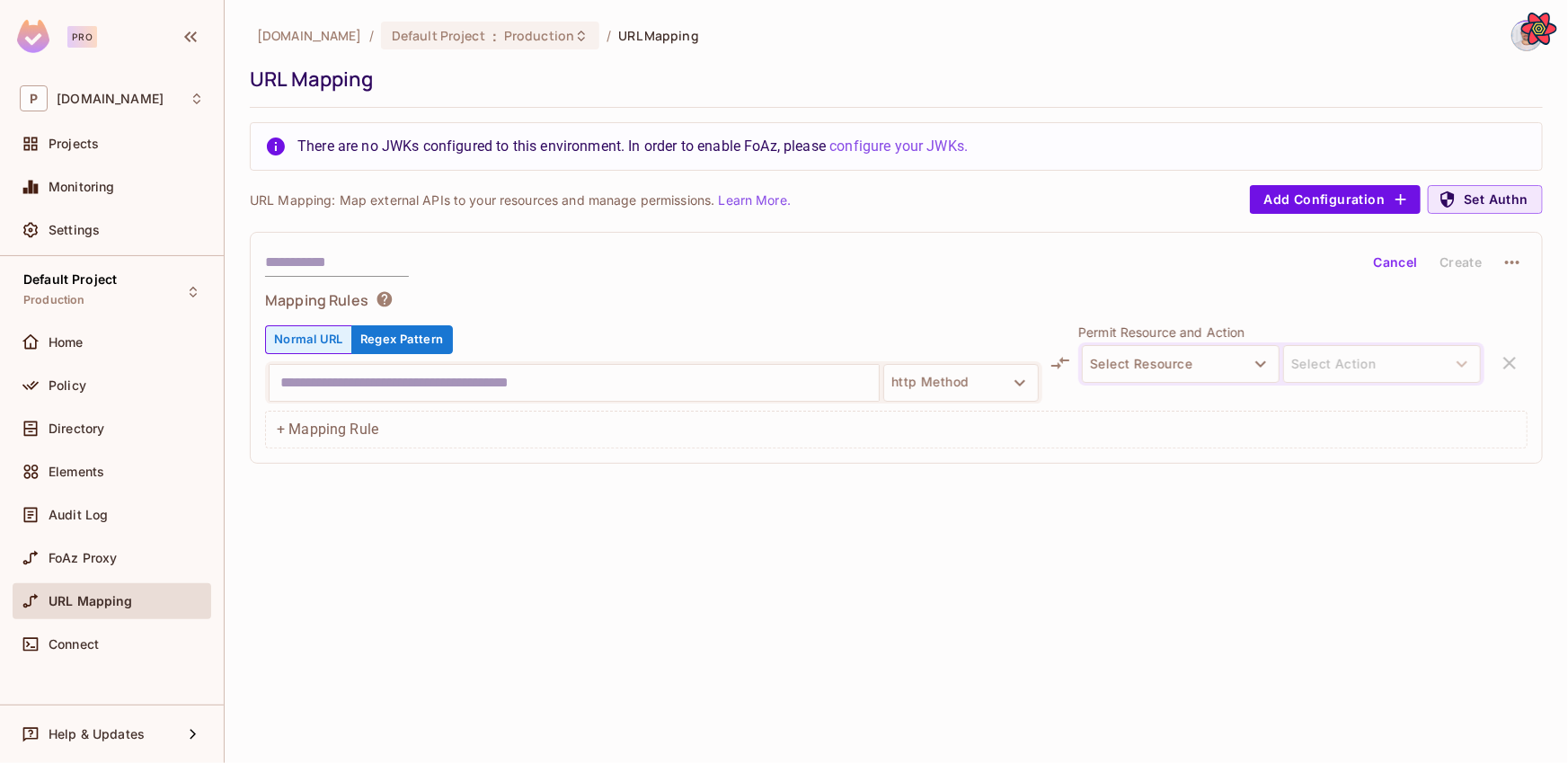 click on "Normal URL" at bounding box center (308, 340) 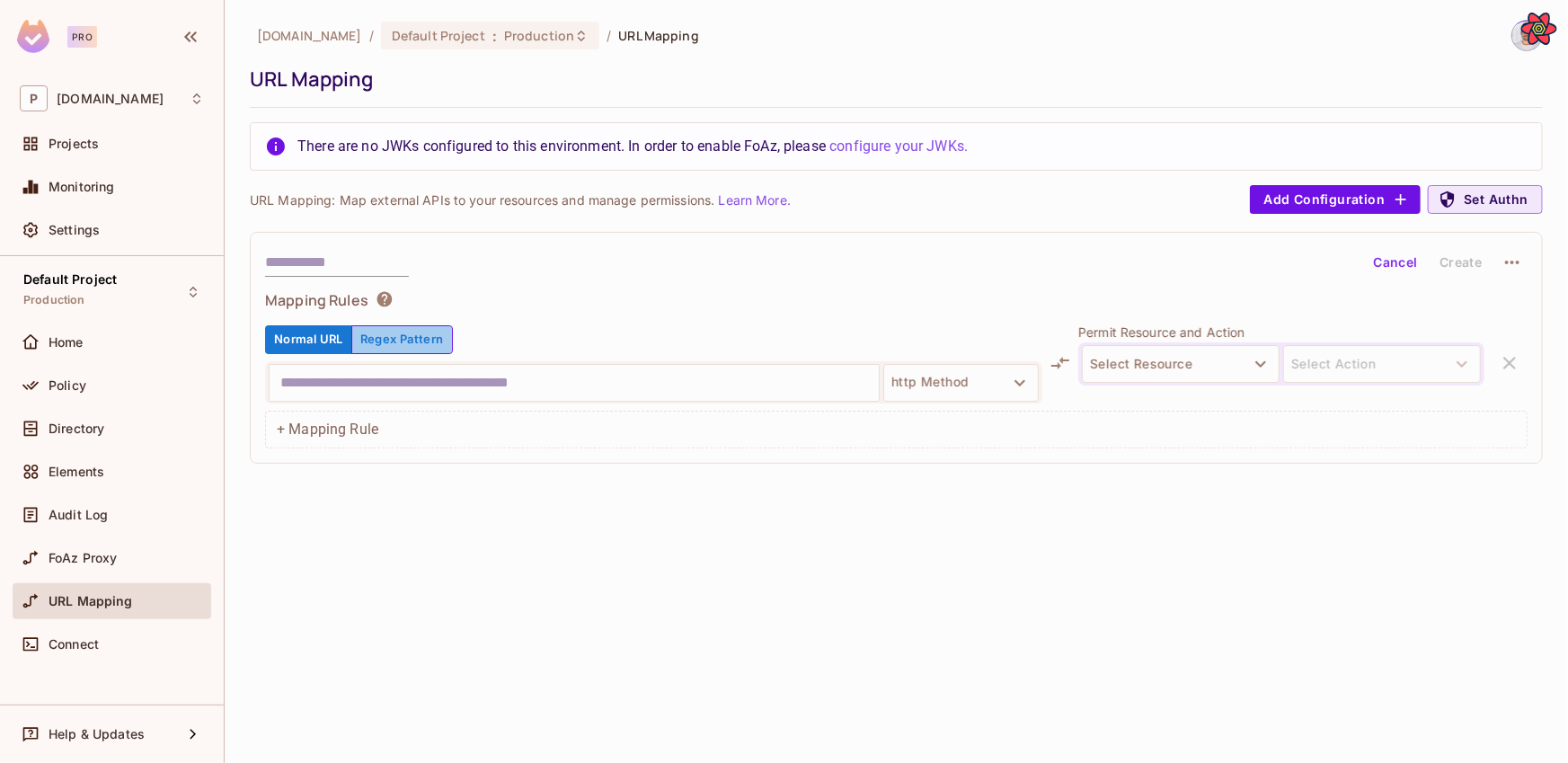 click on "Regex Pattern" at bounding box center [402, 340] 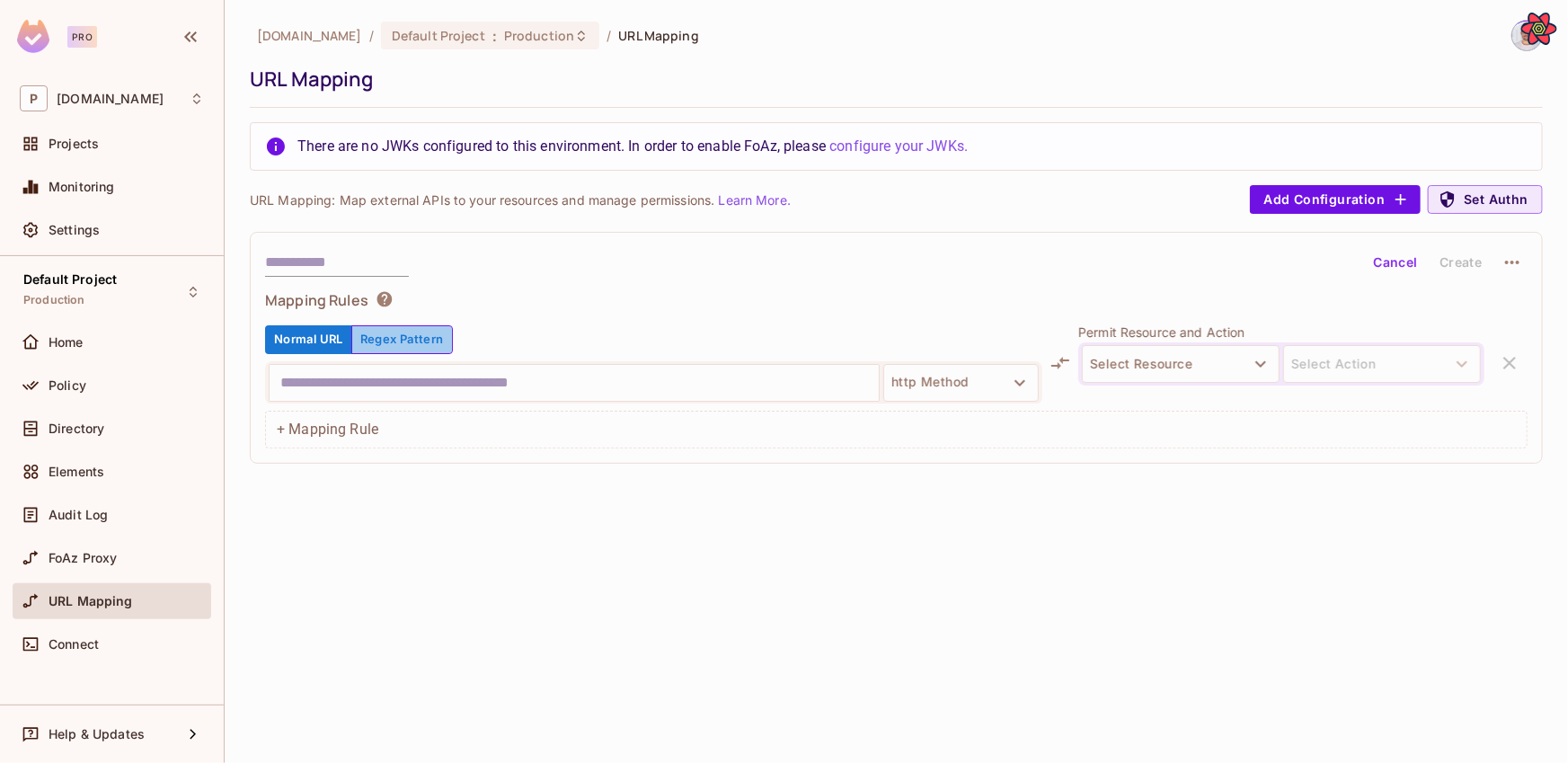 click on "Regex Pattern" at bounding box center [402, 340] 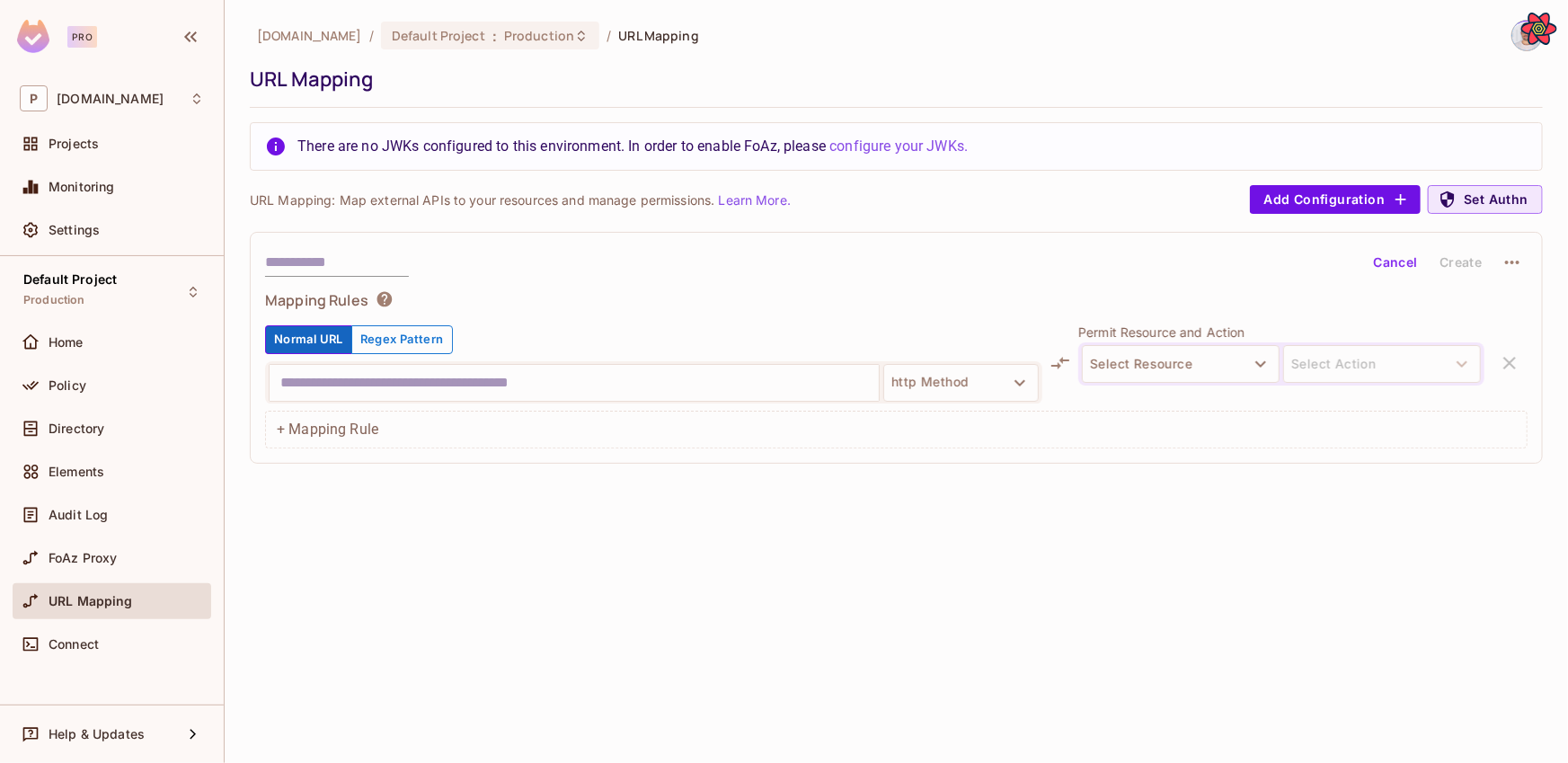 click on "Normal URL" at bounding box center [308, 340] 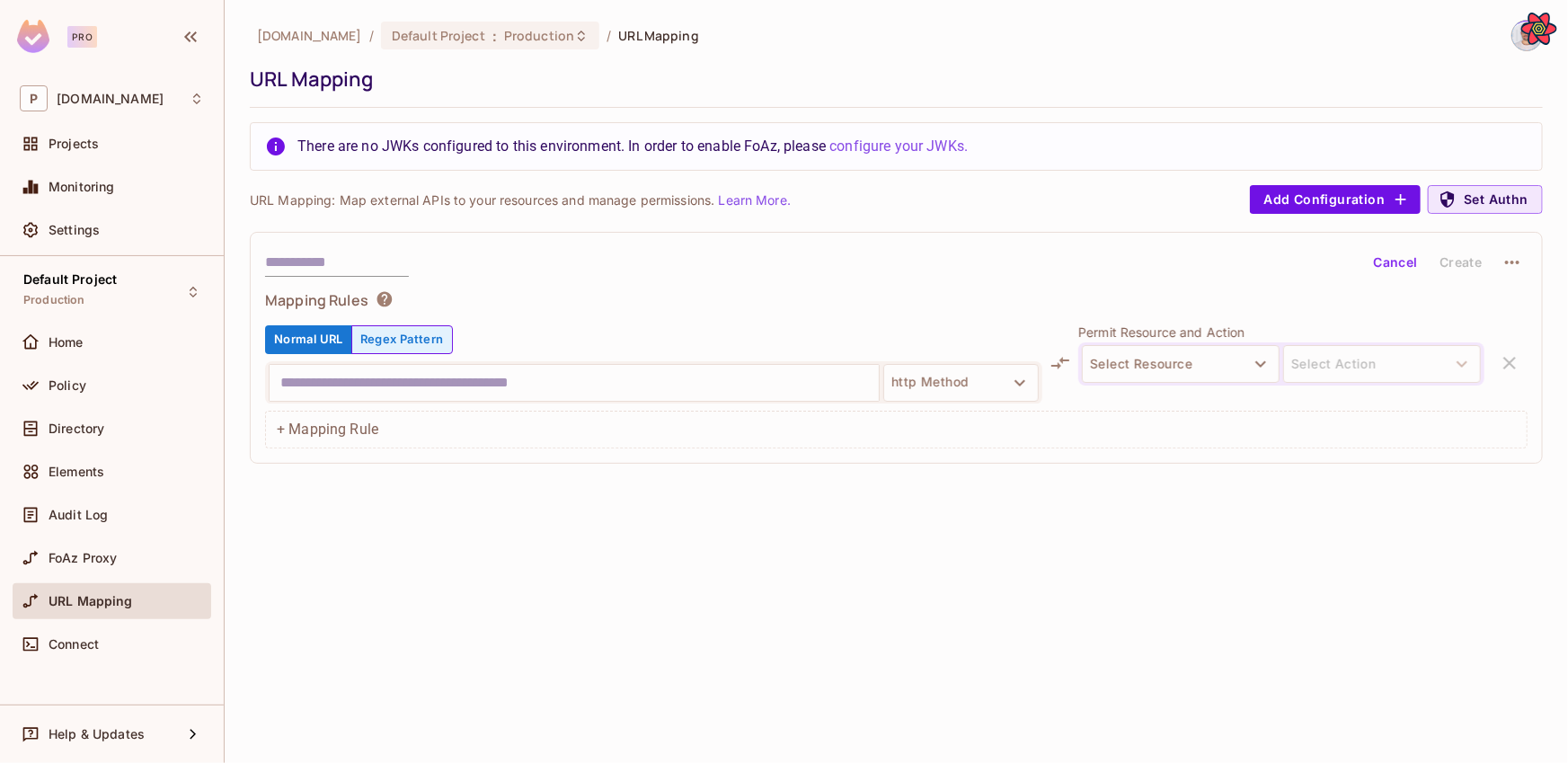 click on "Regex Pattern" at bounding box center [402, 340] 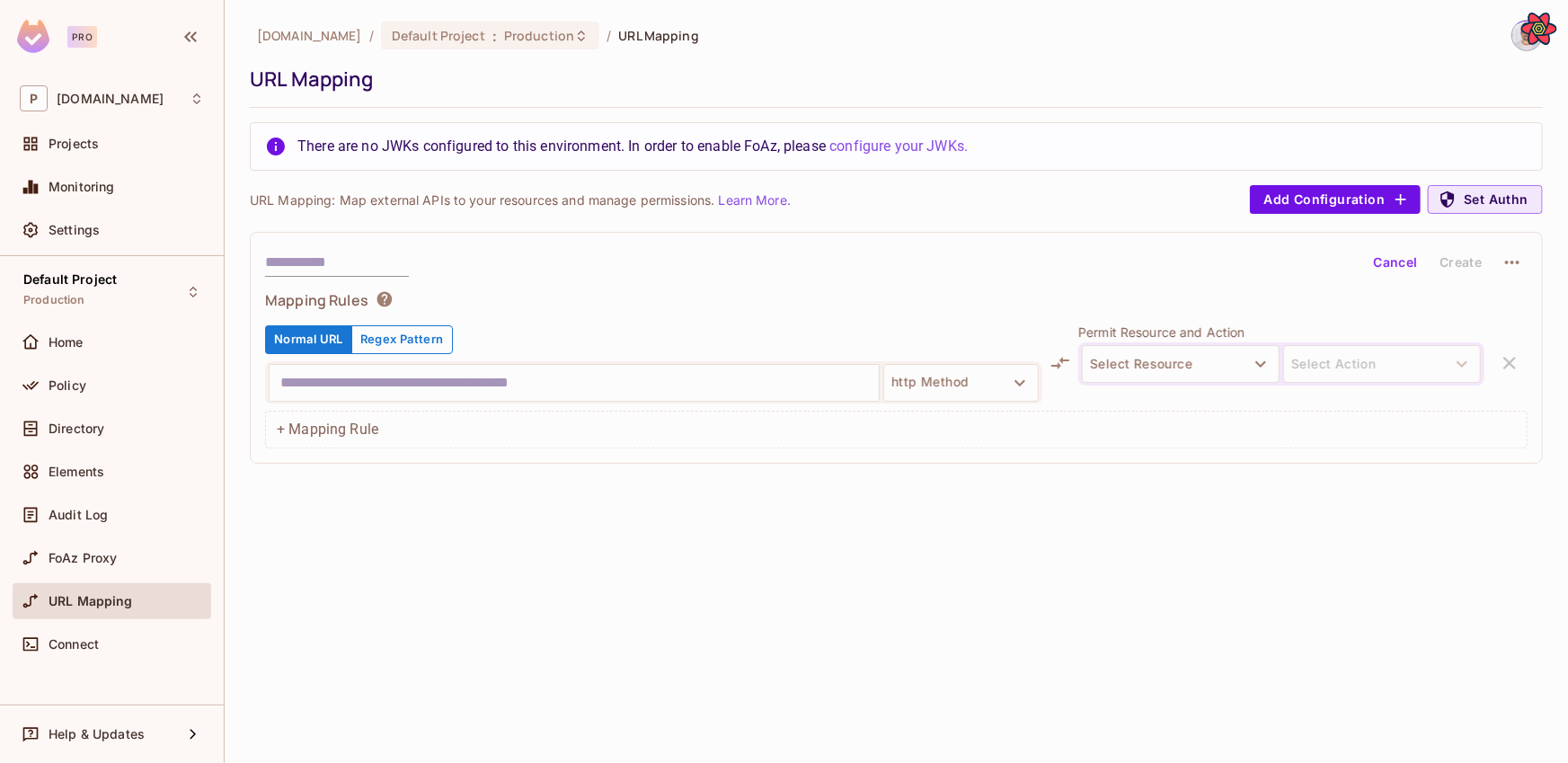 click on "Mapping Rules" at bounding box center (896, 303) 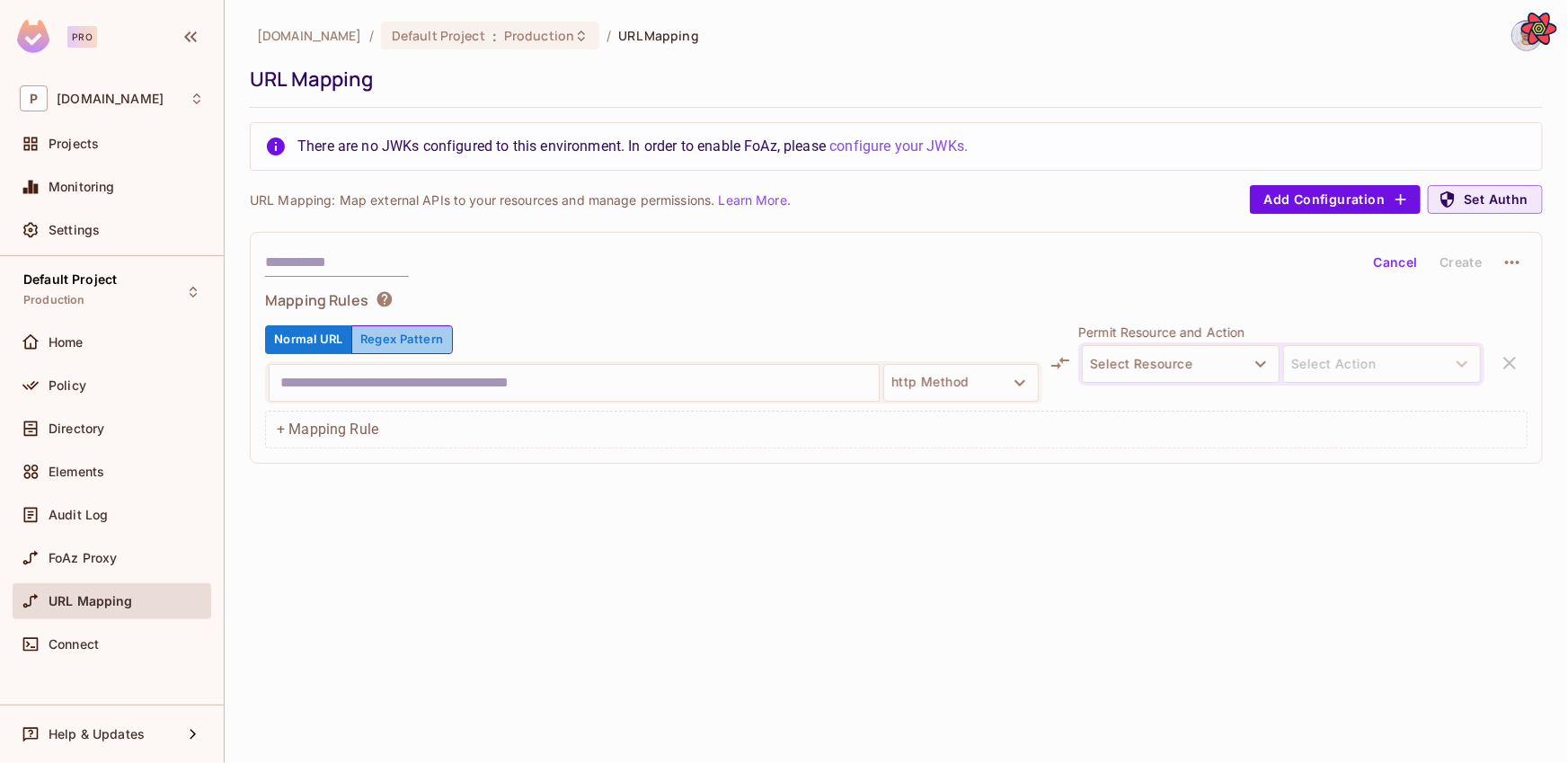 click on "Regex Pattern" at bounding box center (402, 340) 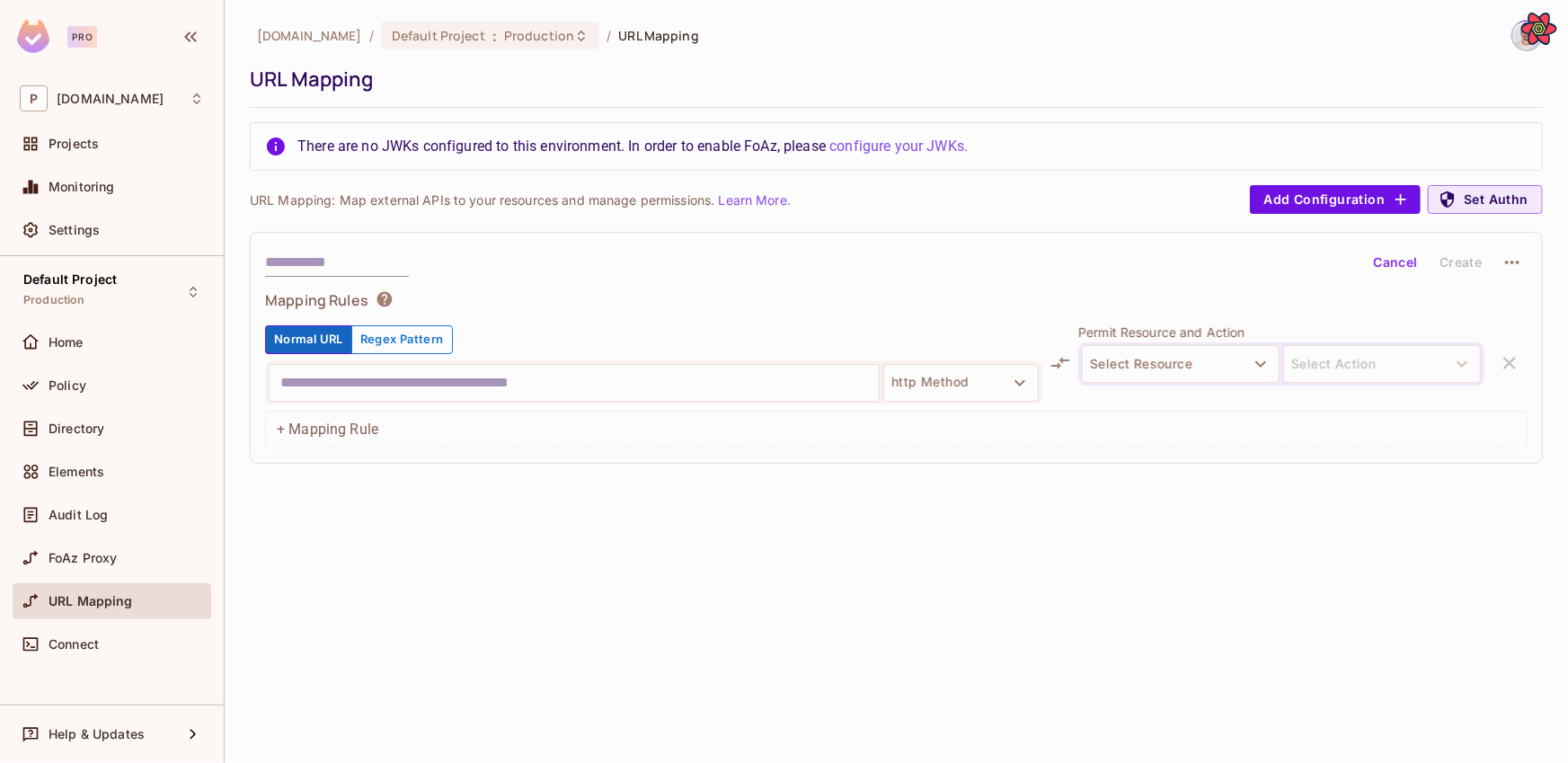 click on "Normal URL" at bounding box center [308, 340] 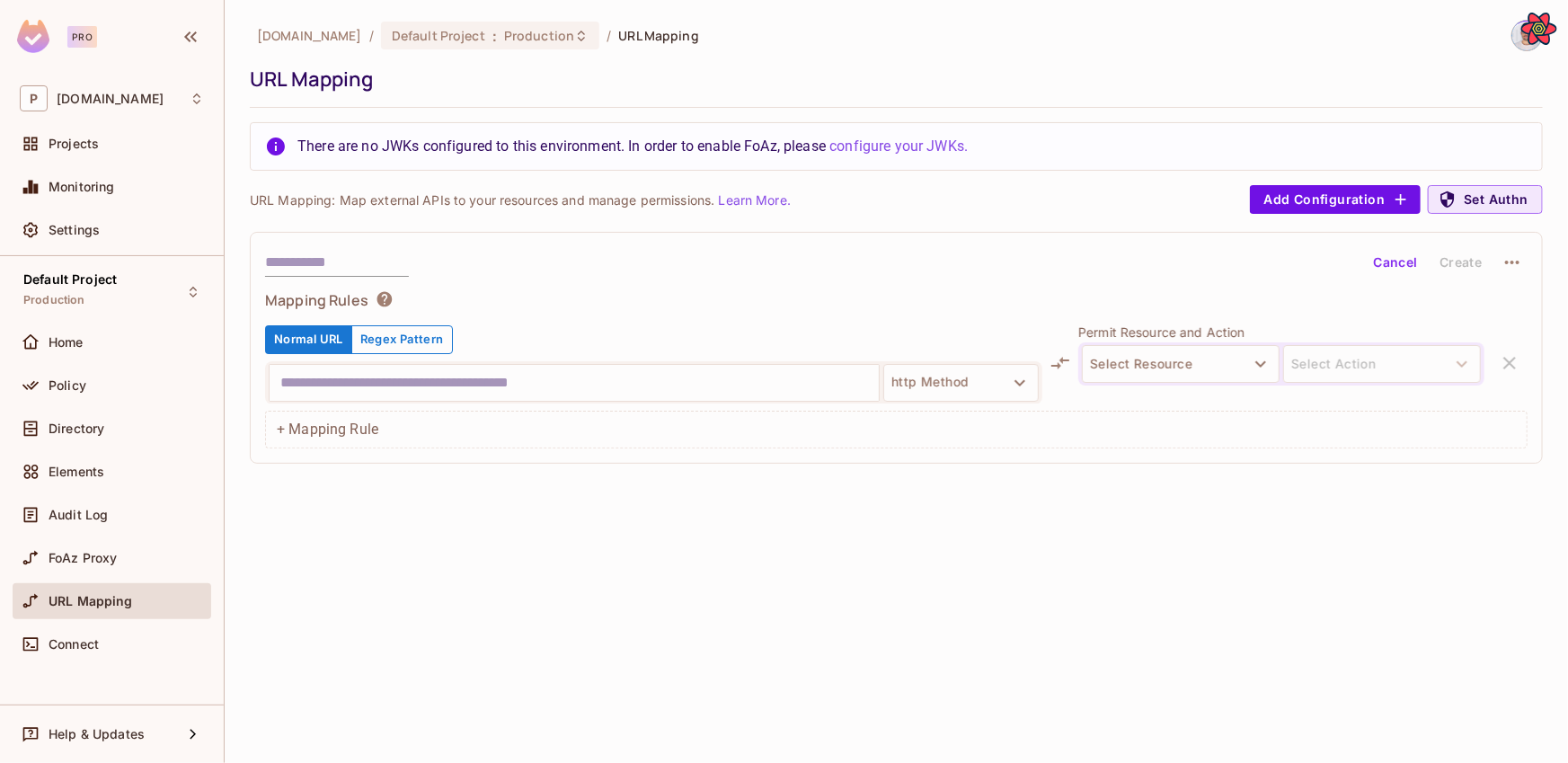 click at bounding box center (574, 383) 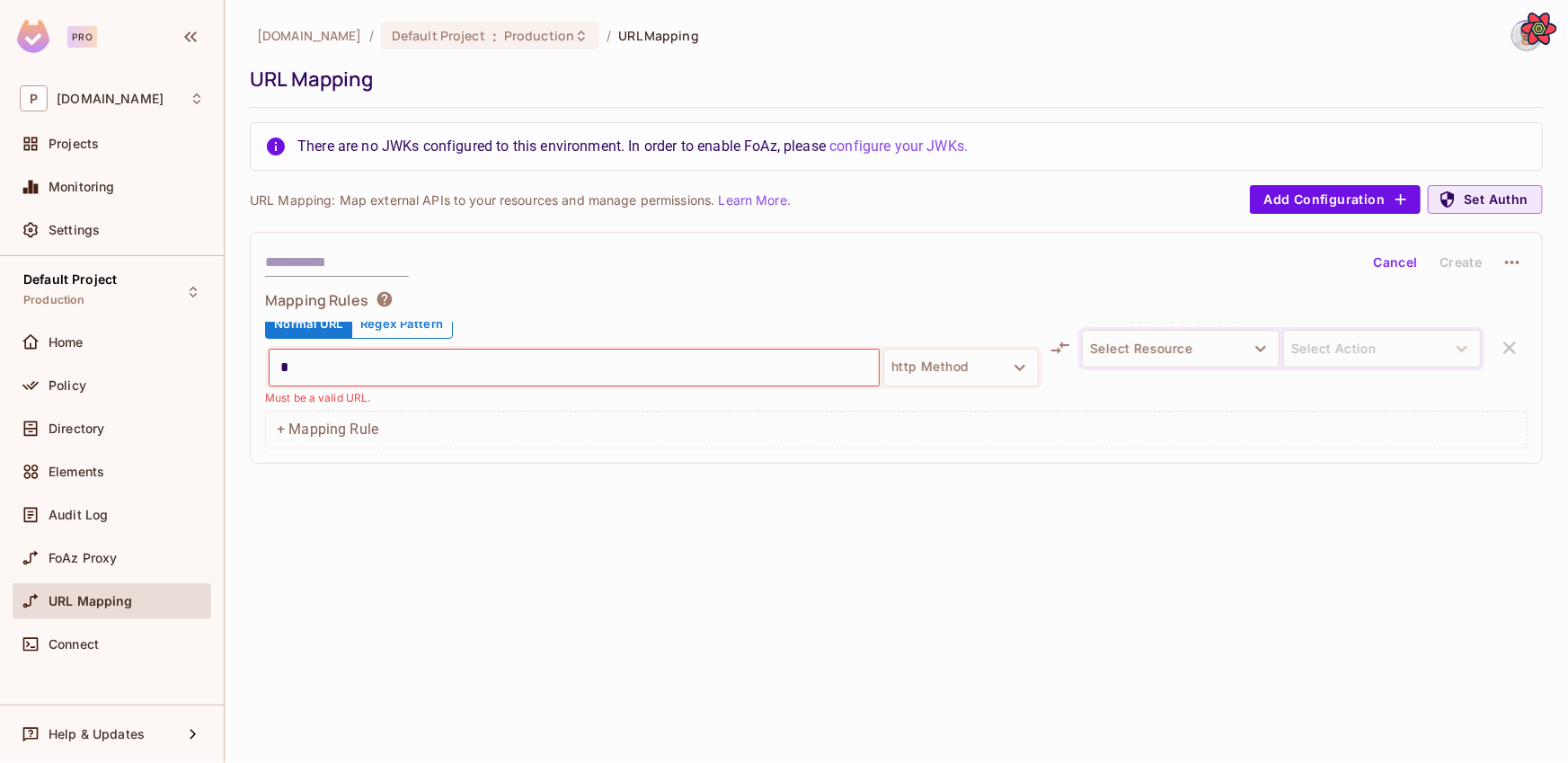 scroll, scrollTop: 17, scrollLeft: 0, axis: vertical 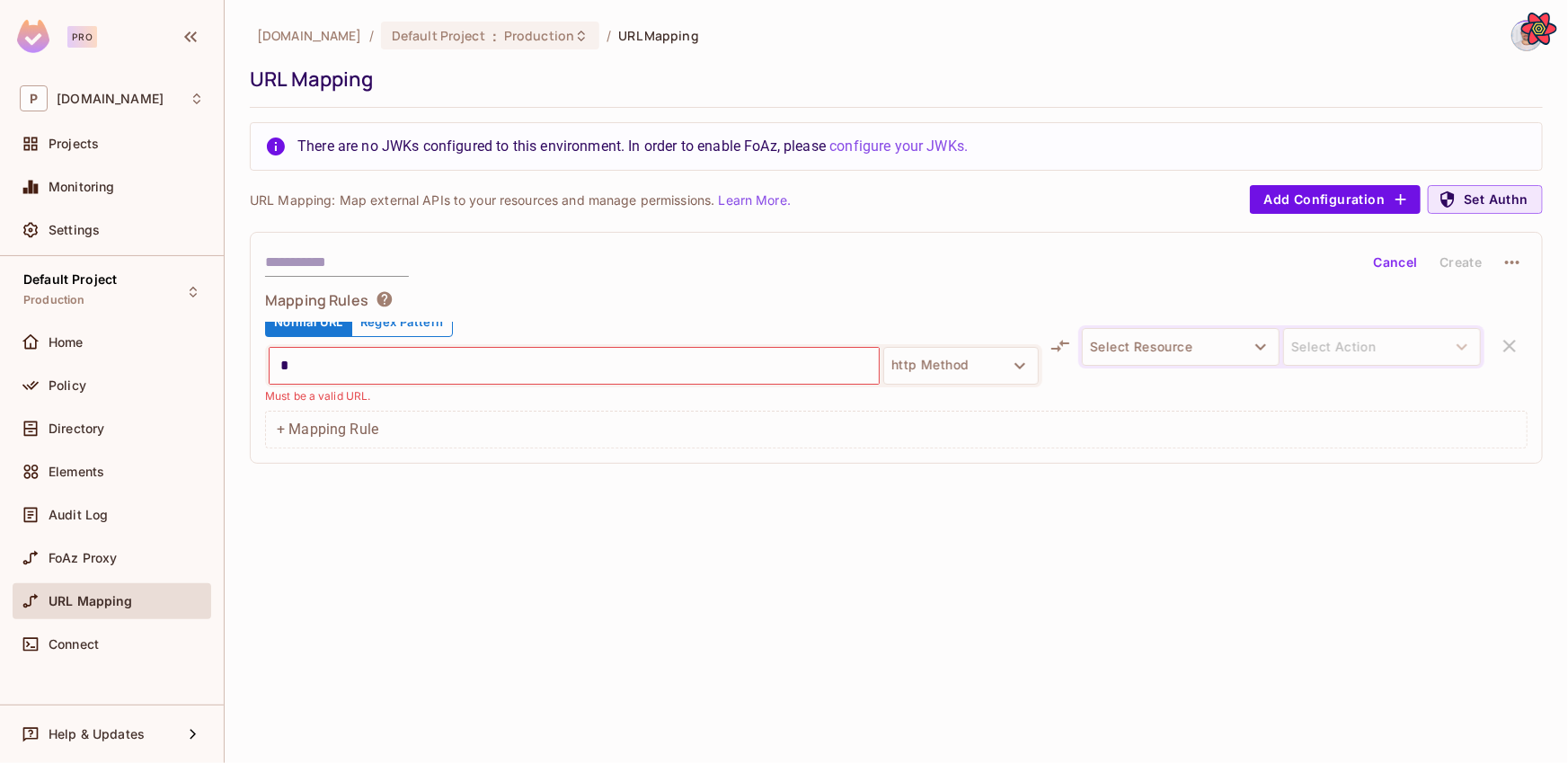 click on "*" at bounding box center [574, 366] 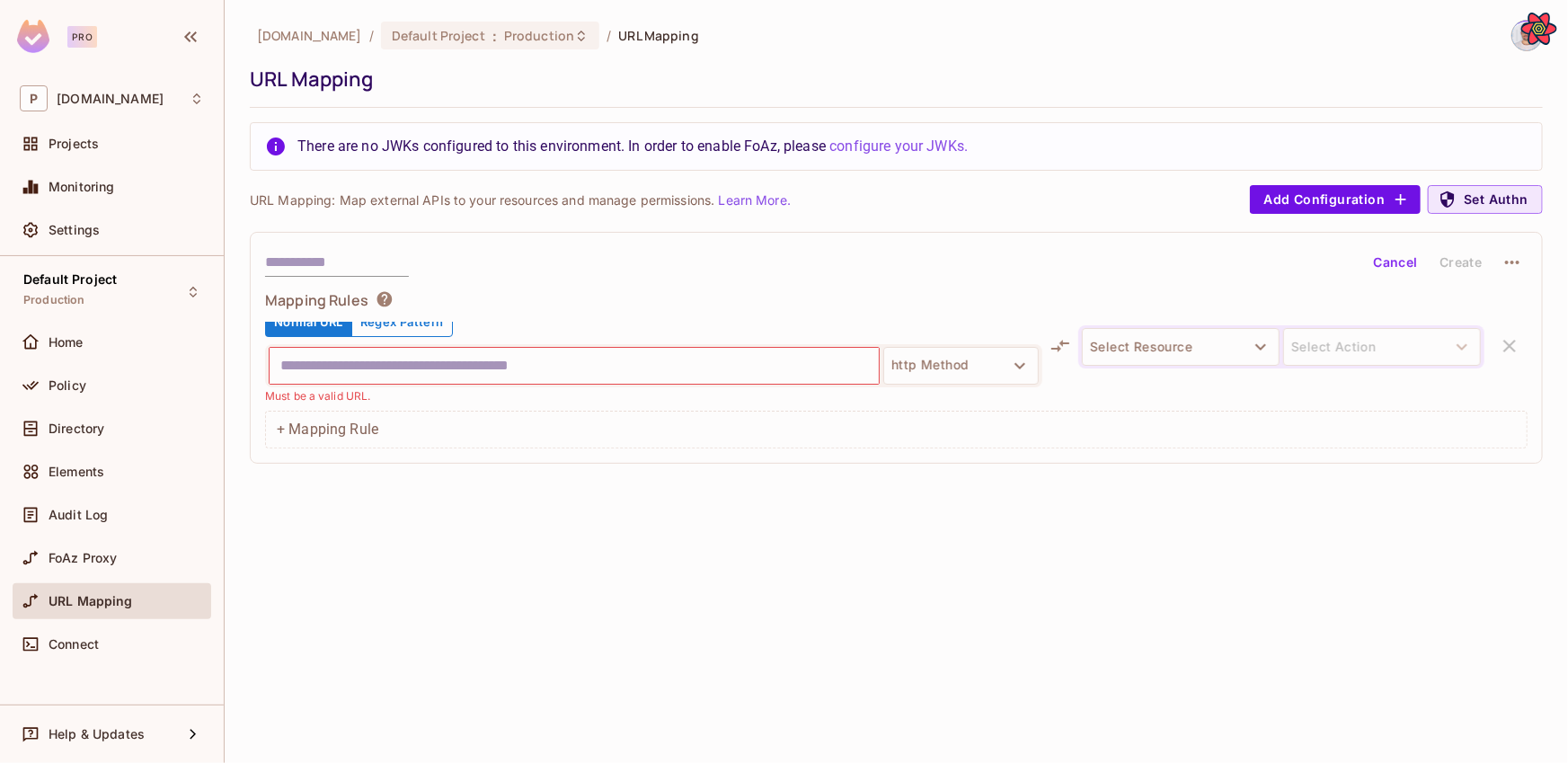 click at bounding box center (574, 366) 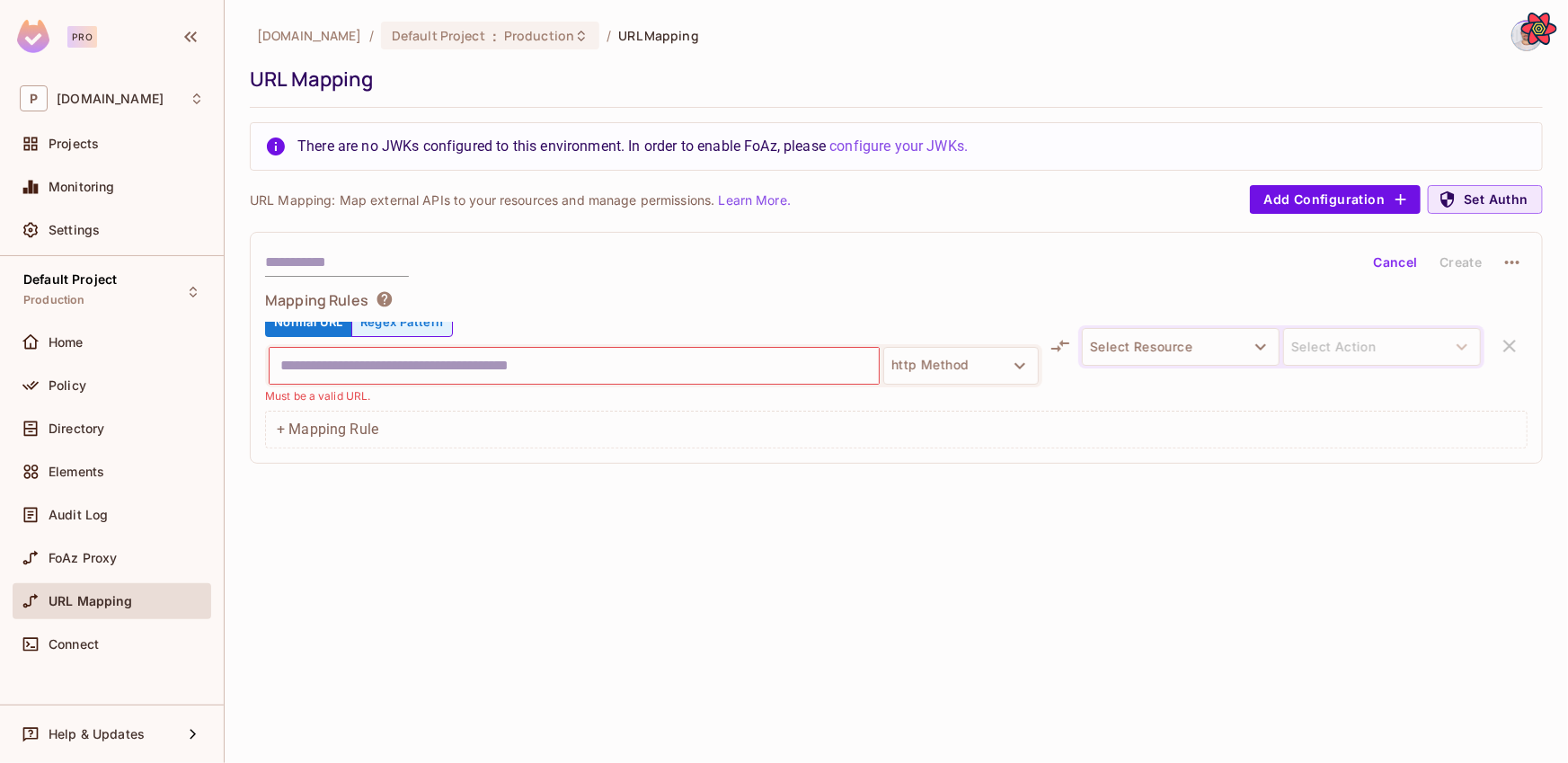 type 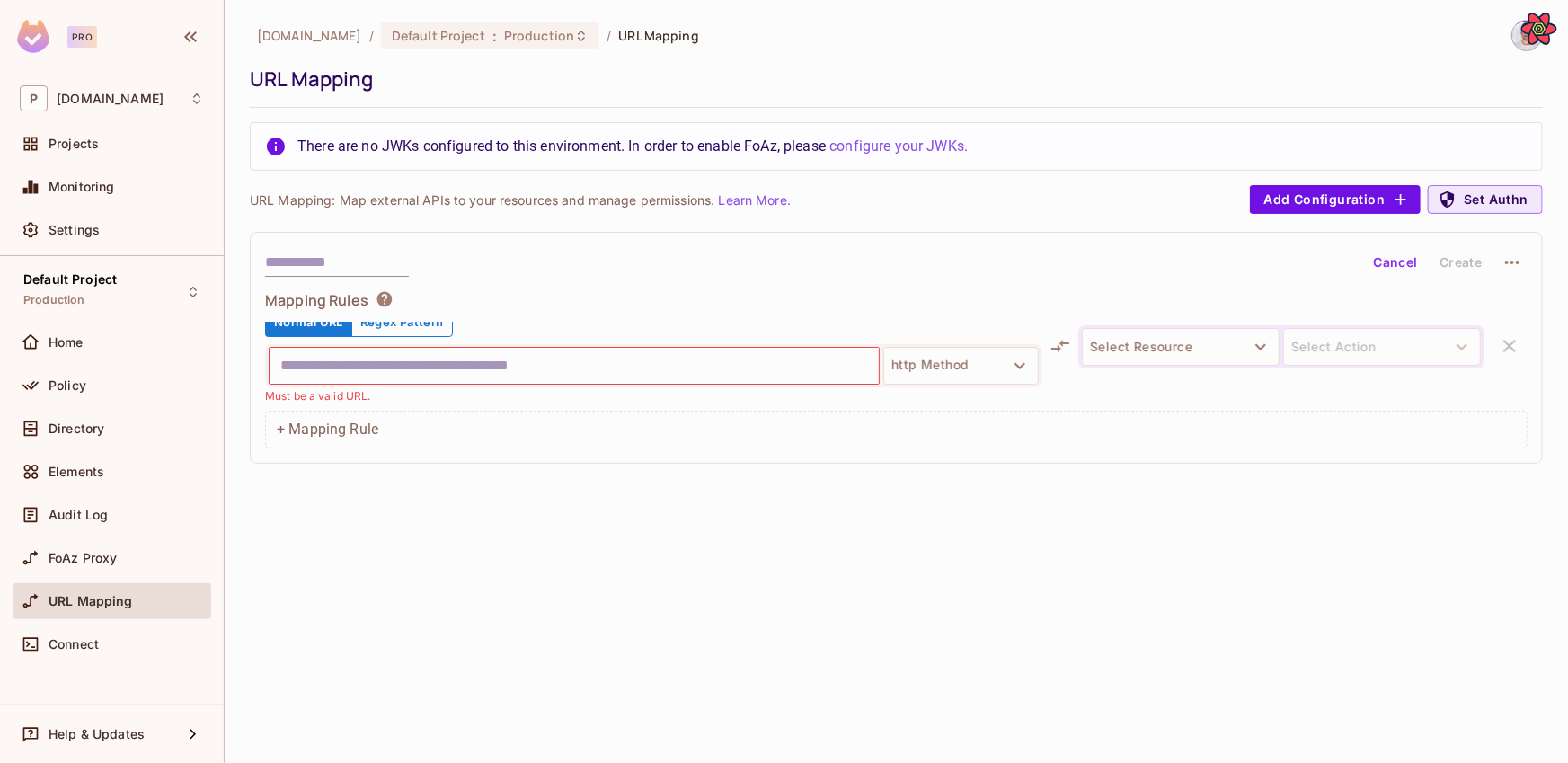 click at bounding box center [574, 366] 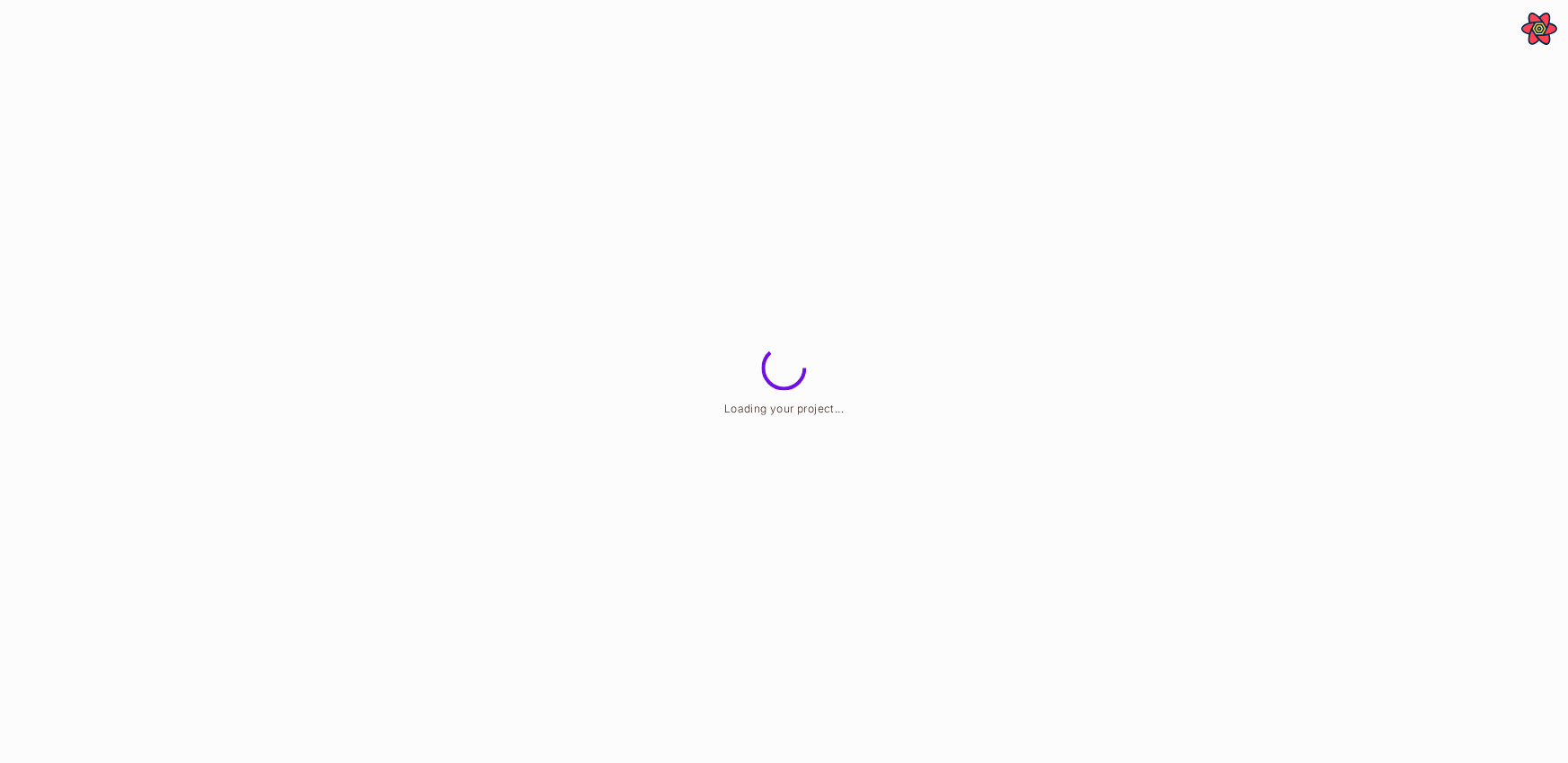 scroll, scrollTop: 0, scrollLeft: 0, axis: both 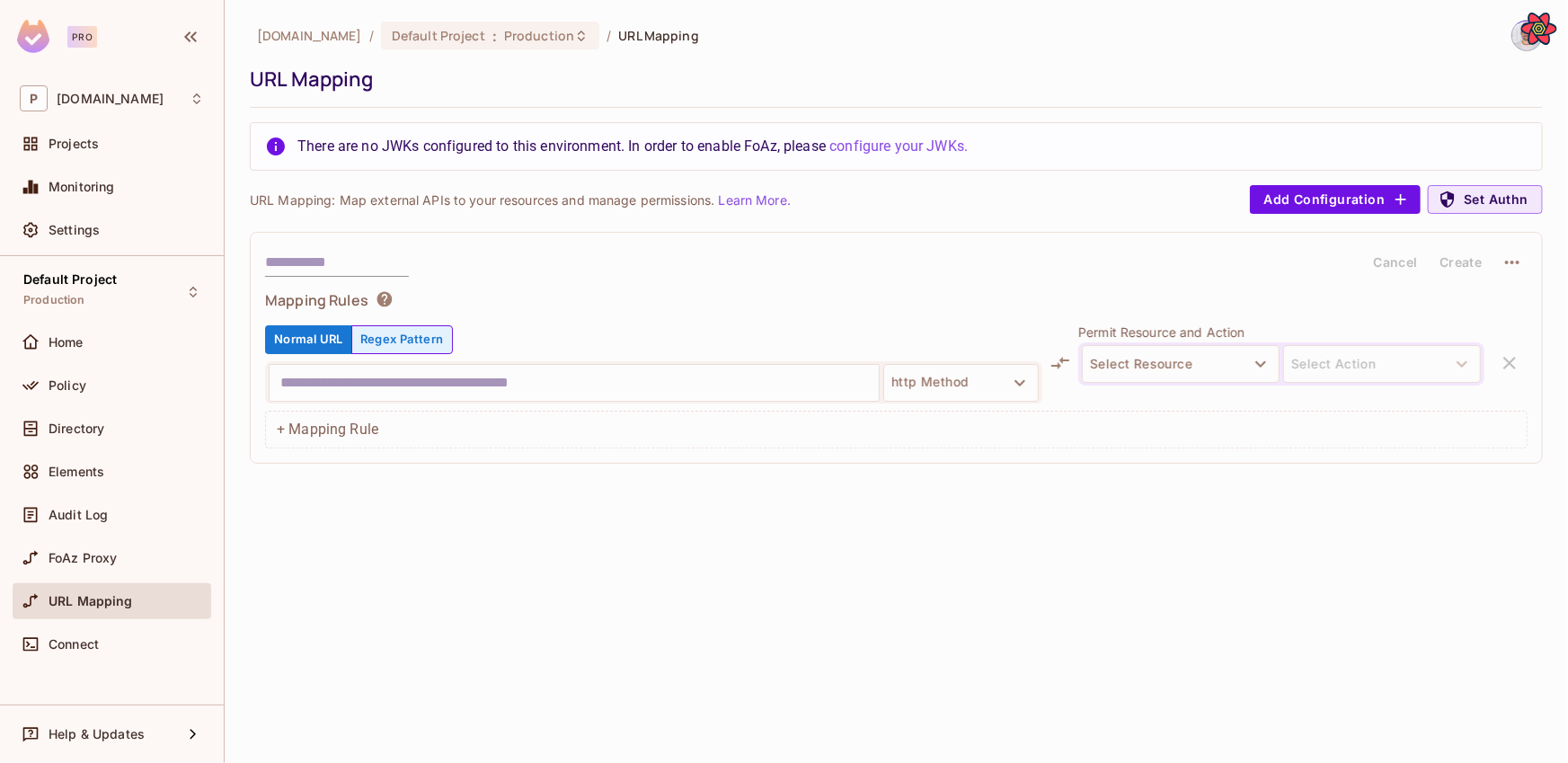 click on "Regex Pattern" at bounding box center [402, 340] 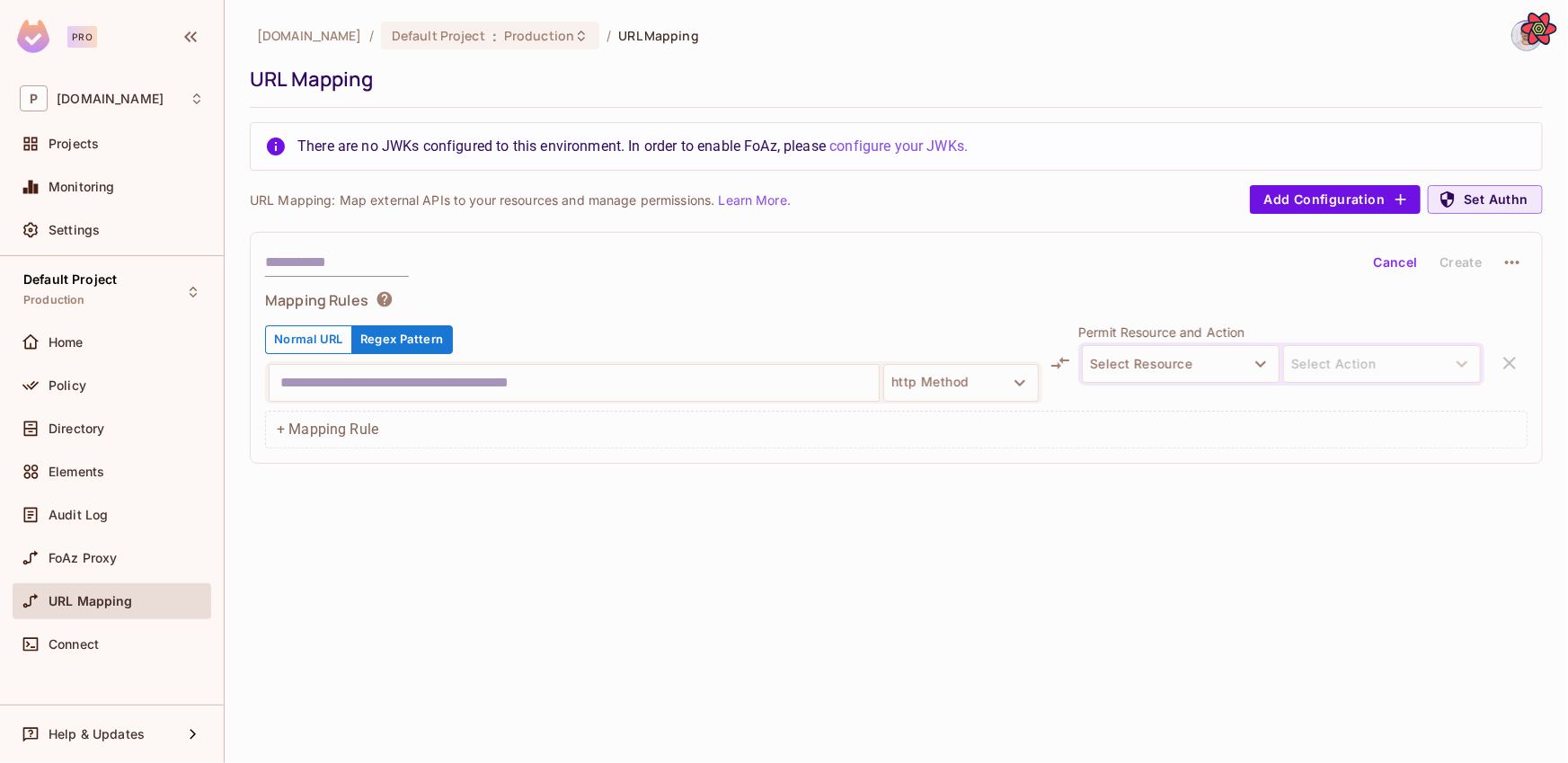 click at bounding box center (574, 383) 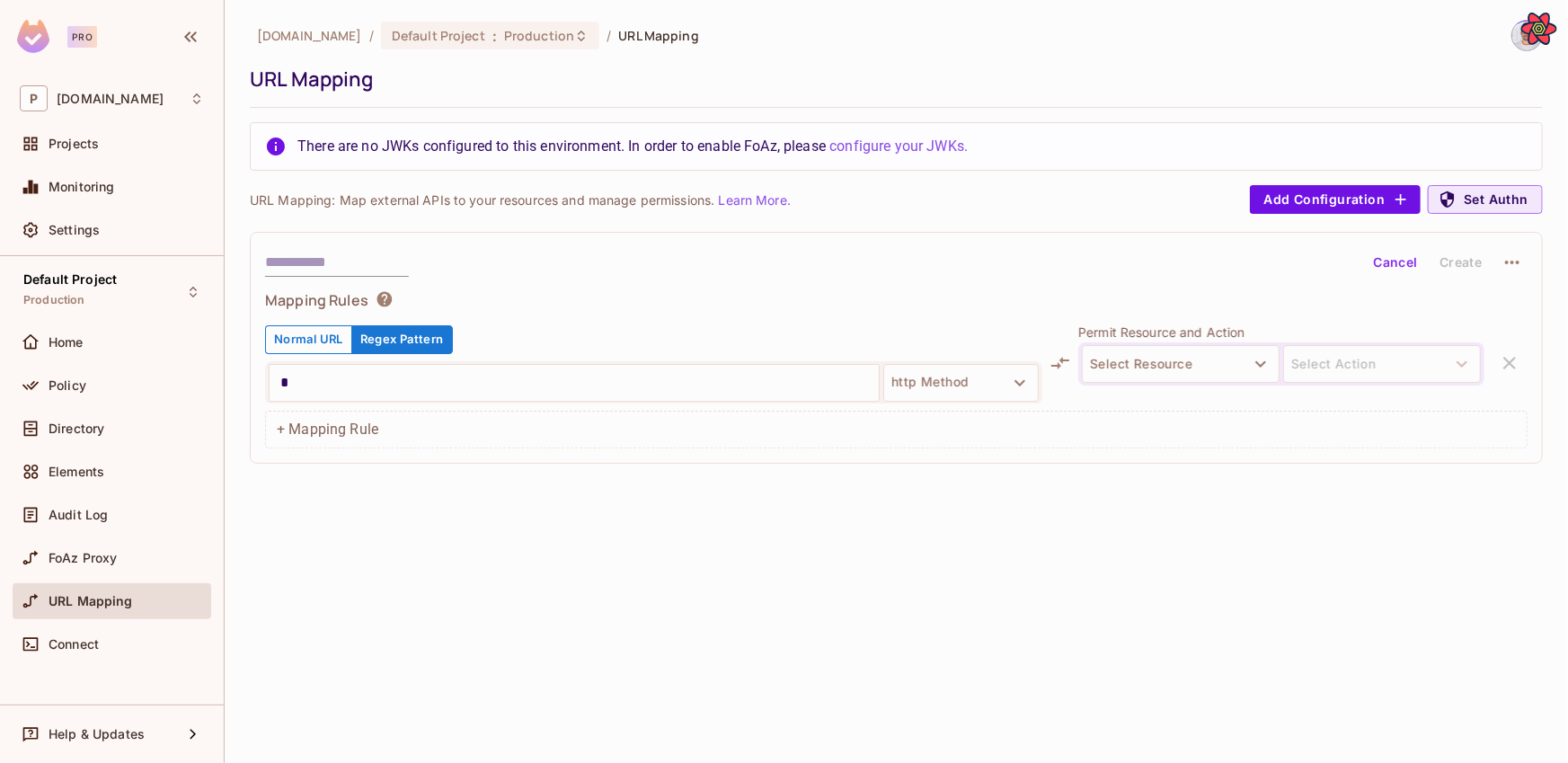 click on "*" at bounding box center (574, 383) 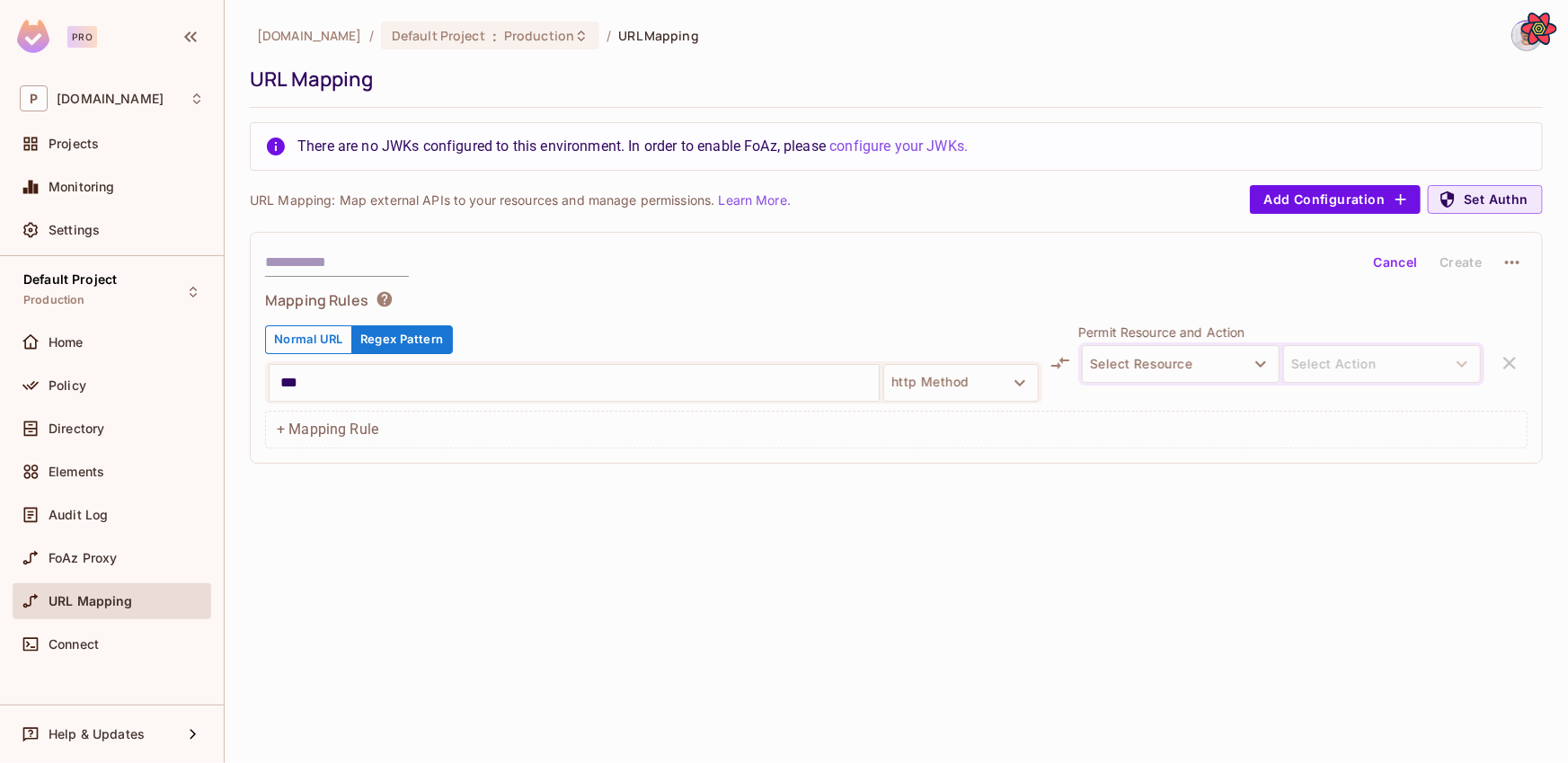 type on "***" 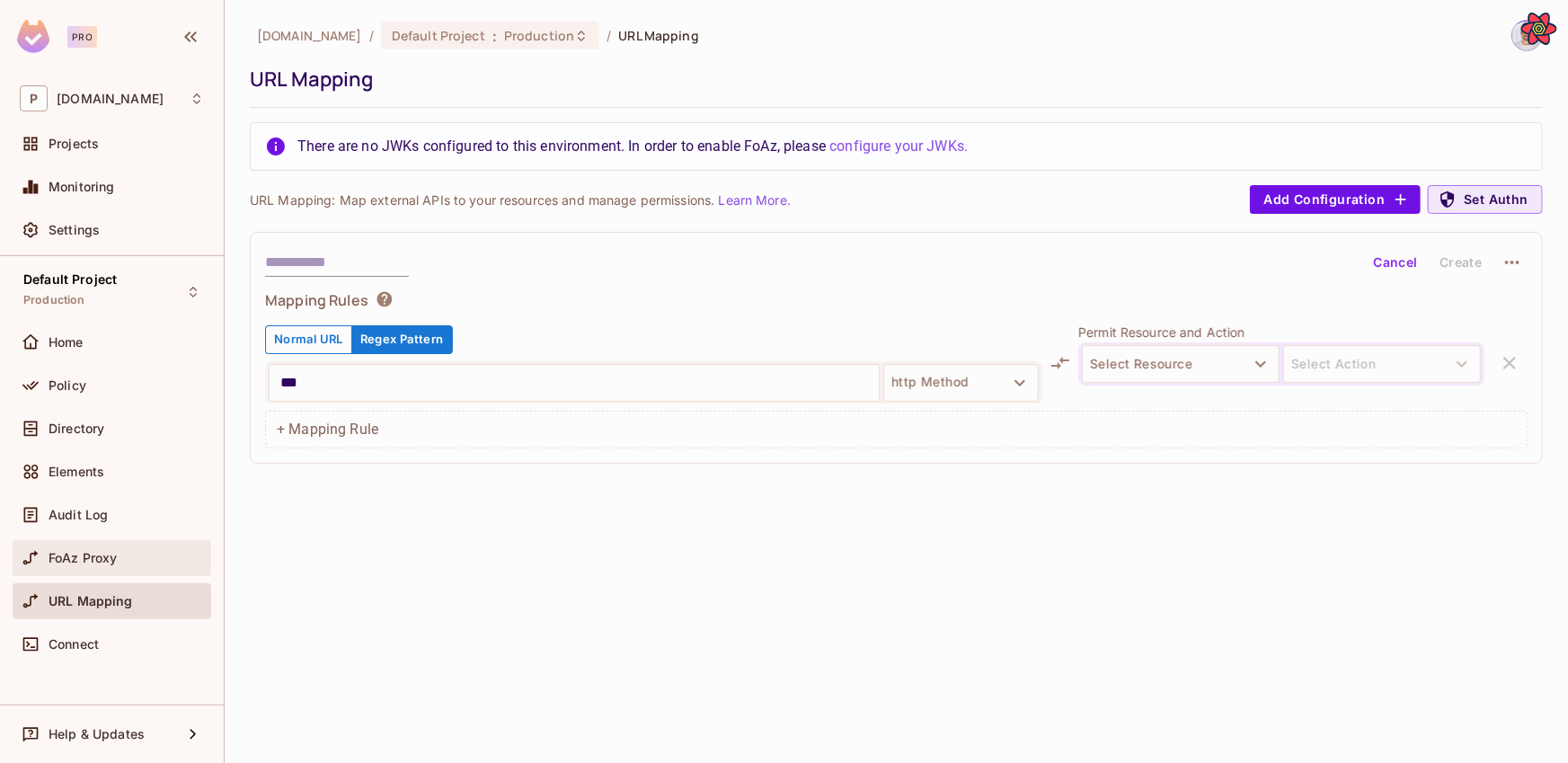 click on "FoAz Proxy" at bounding box center (111, 558) 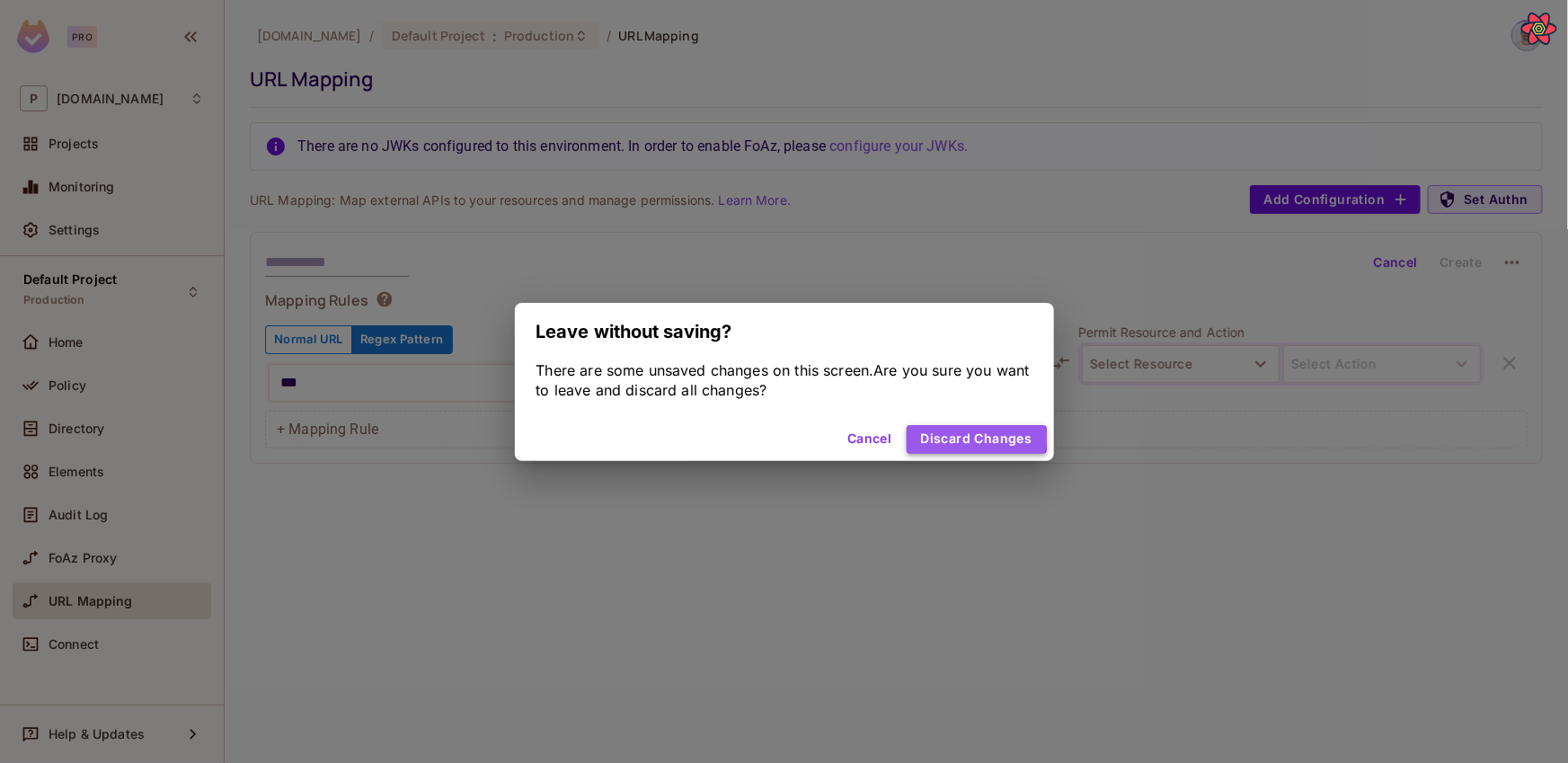 click on "Discard Changes" at bounding box center [977, 439] 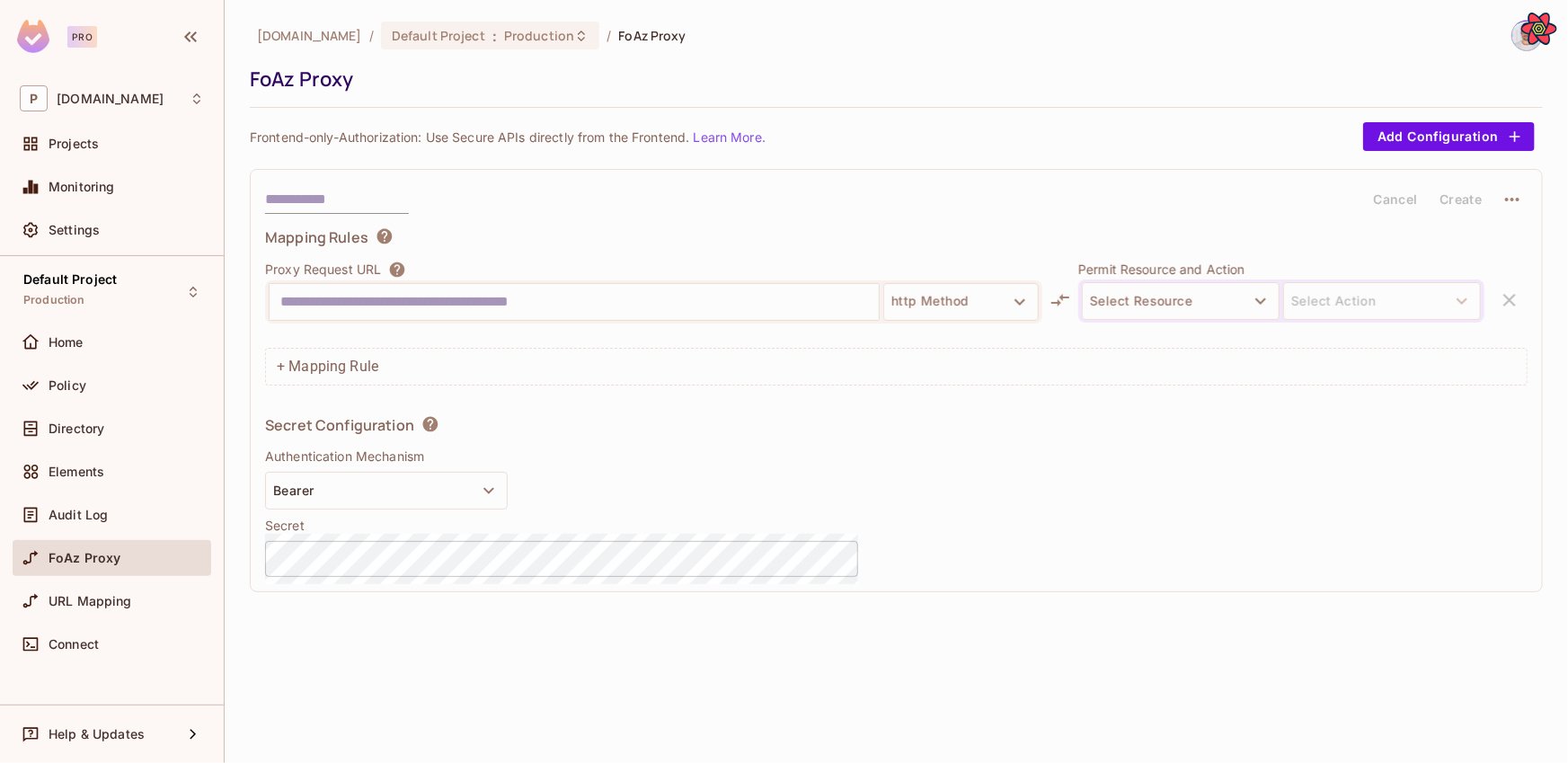 click at bounding box center (574, 302) 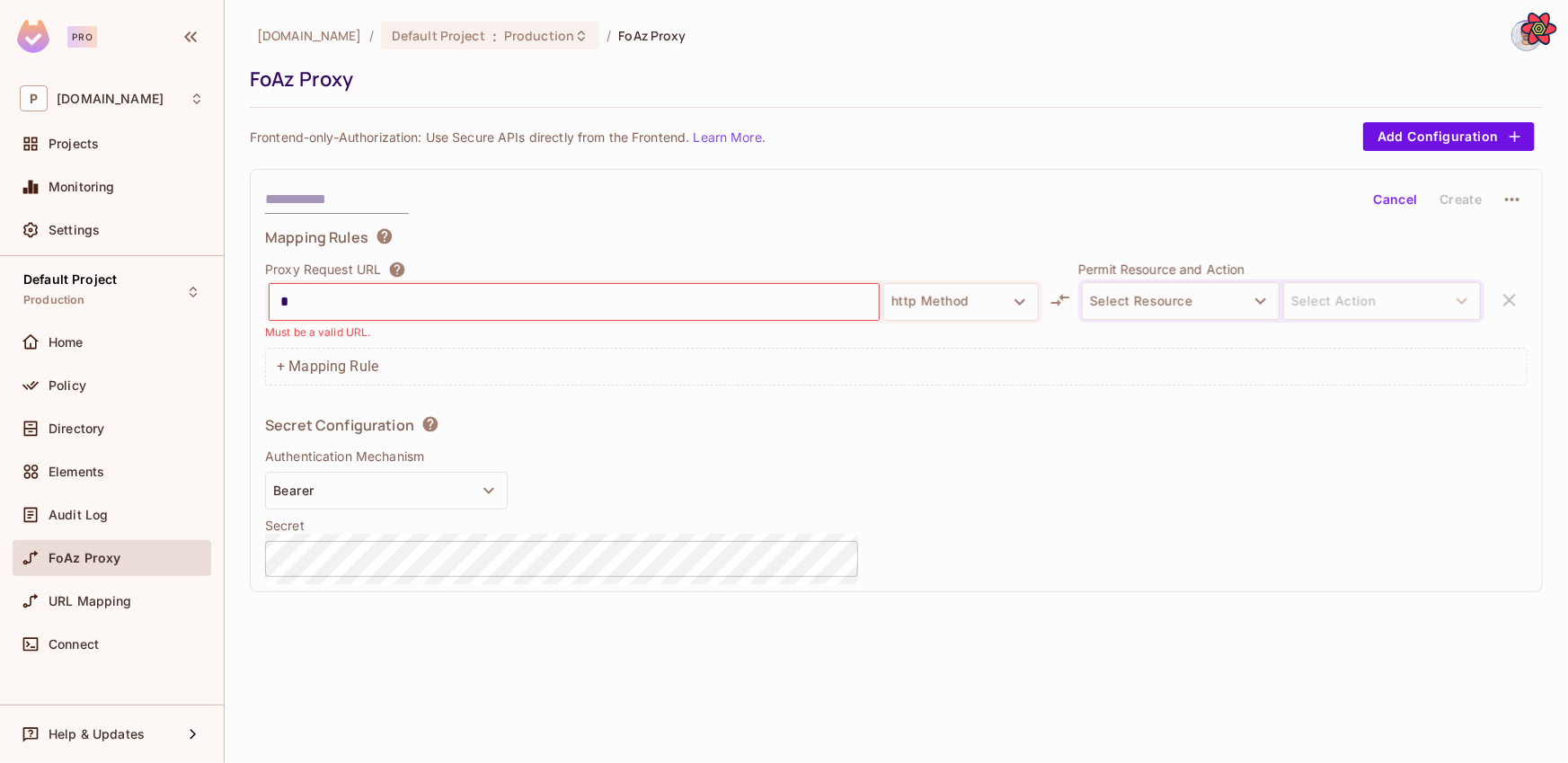 click on "*" at bounding box center [574, 302] 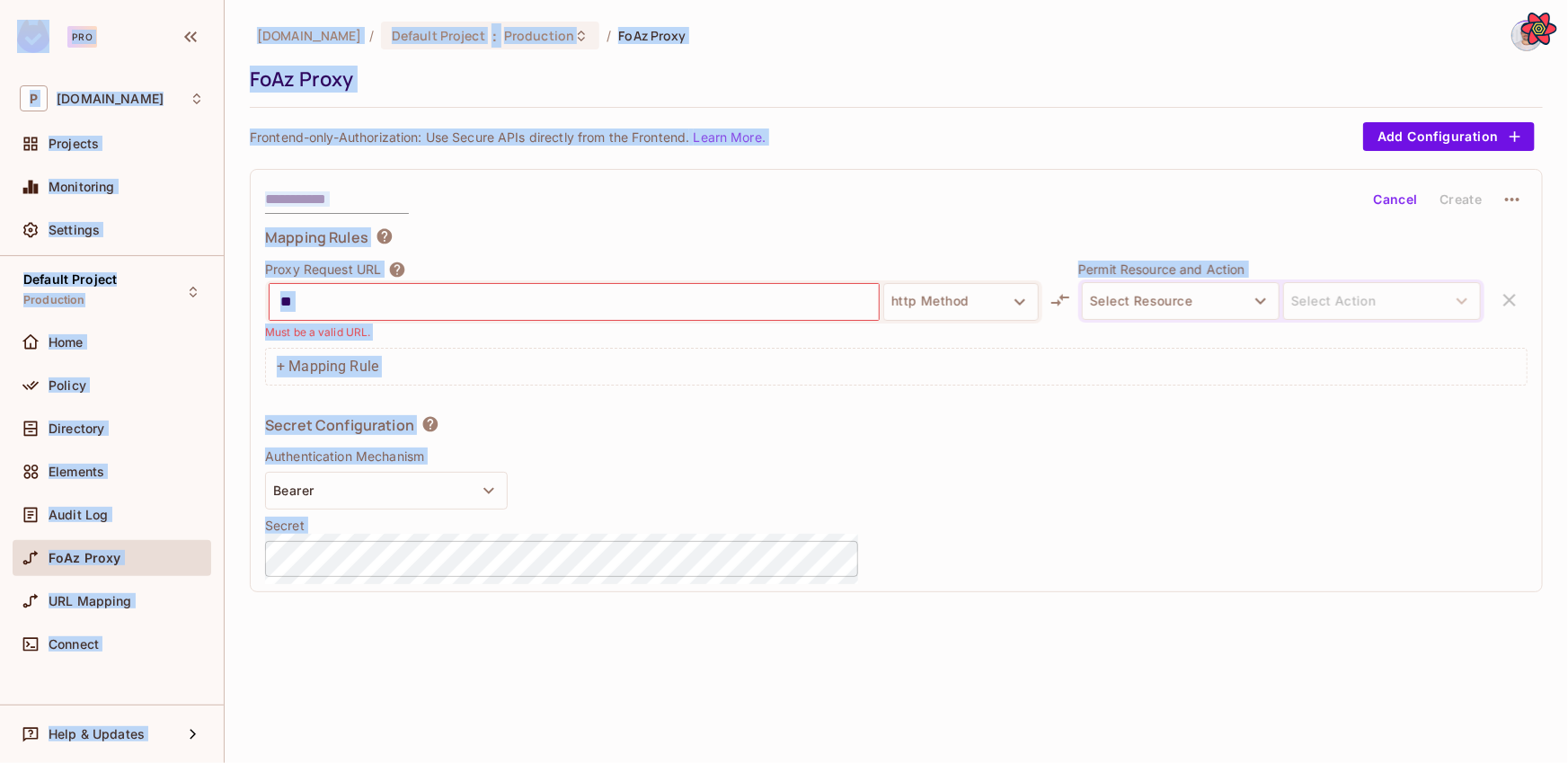 click on "**" at bounding box center [574, 302] 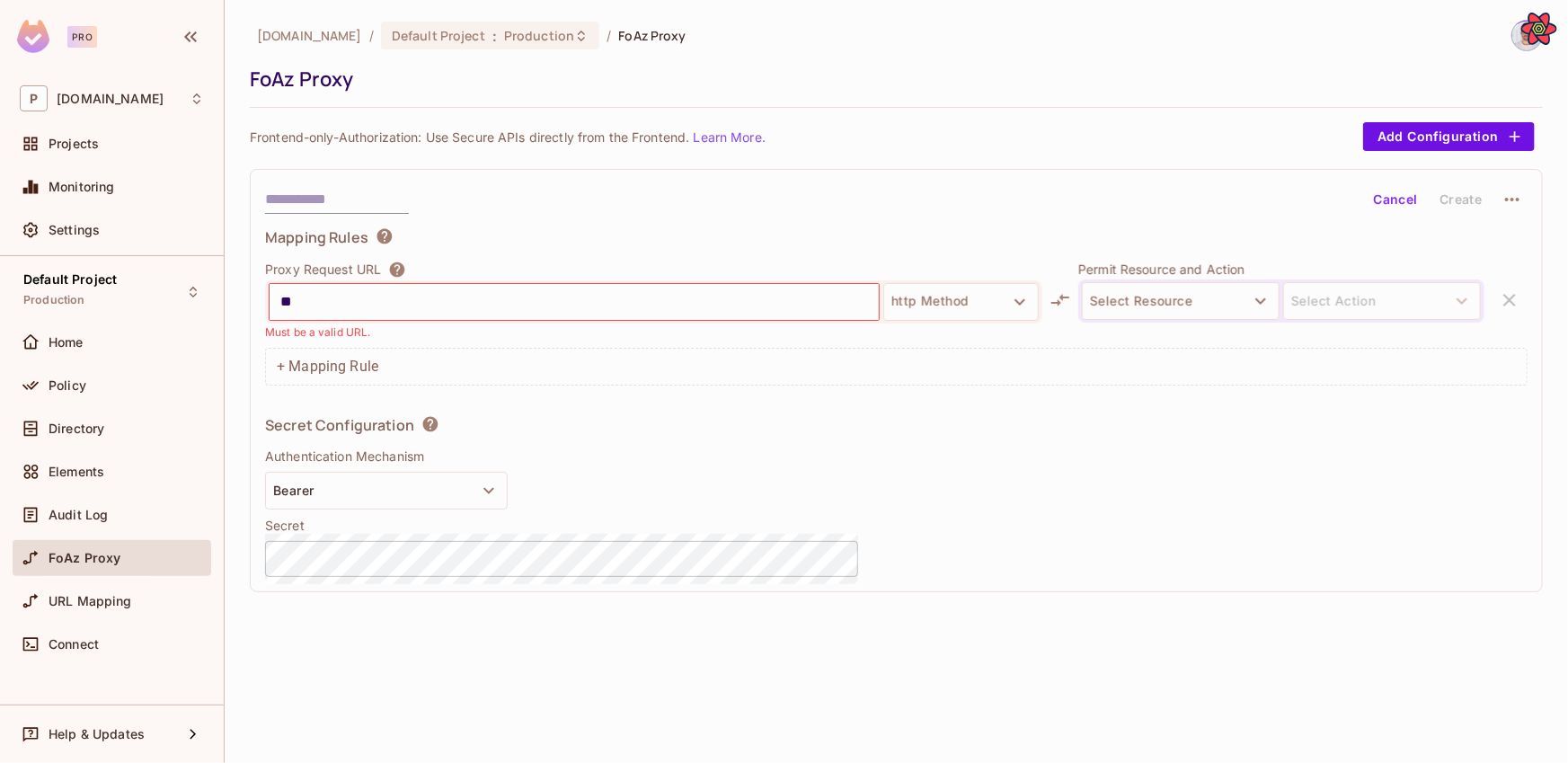 click on "**" at bounding box center [574, 302] 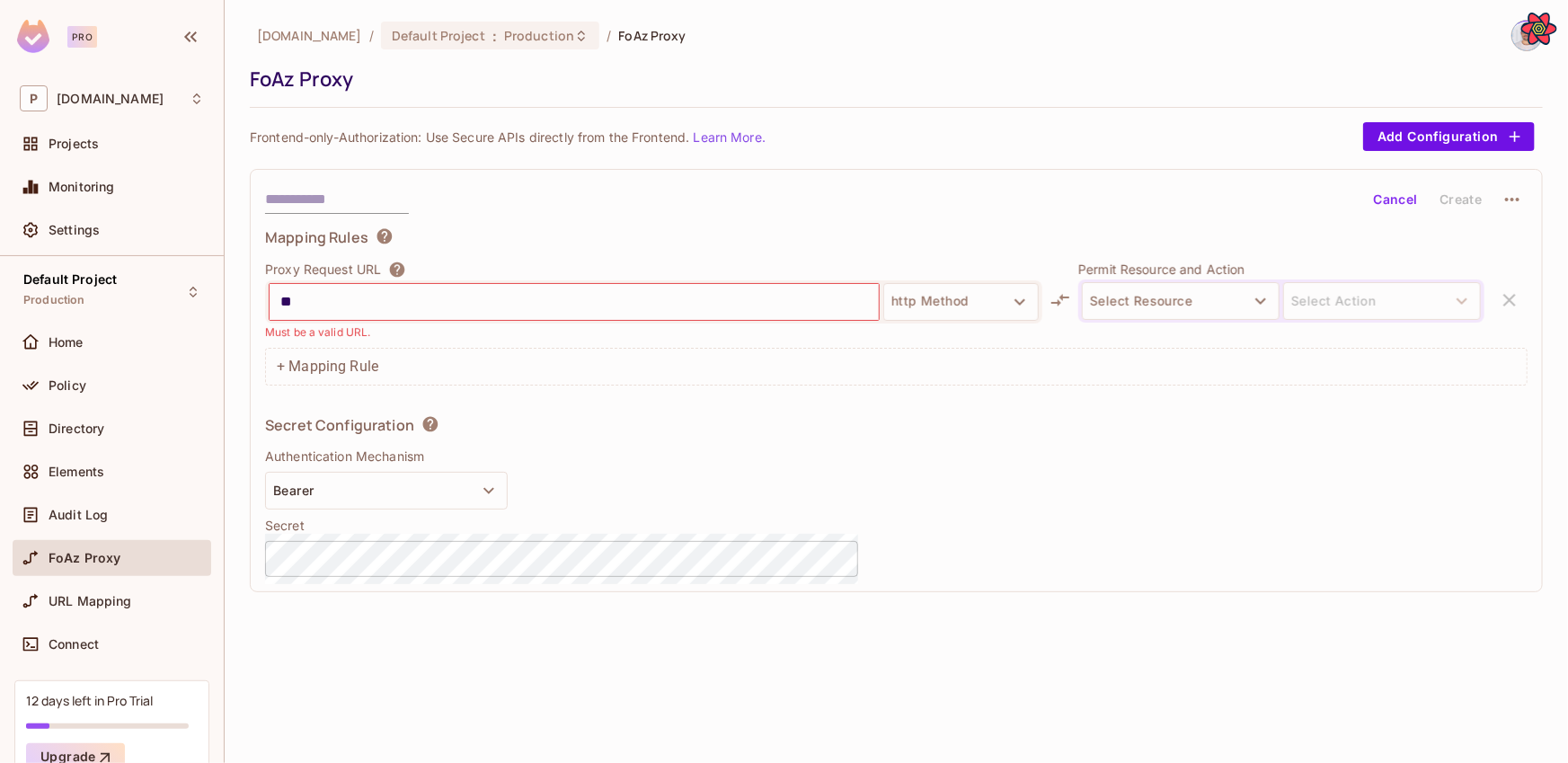 click on "**" at bounding box center (574, 302) 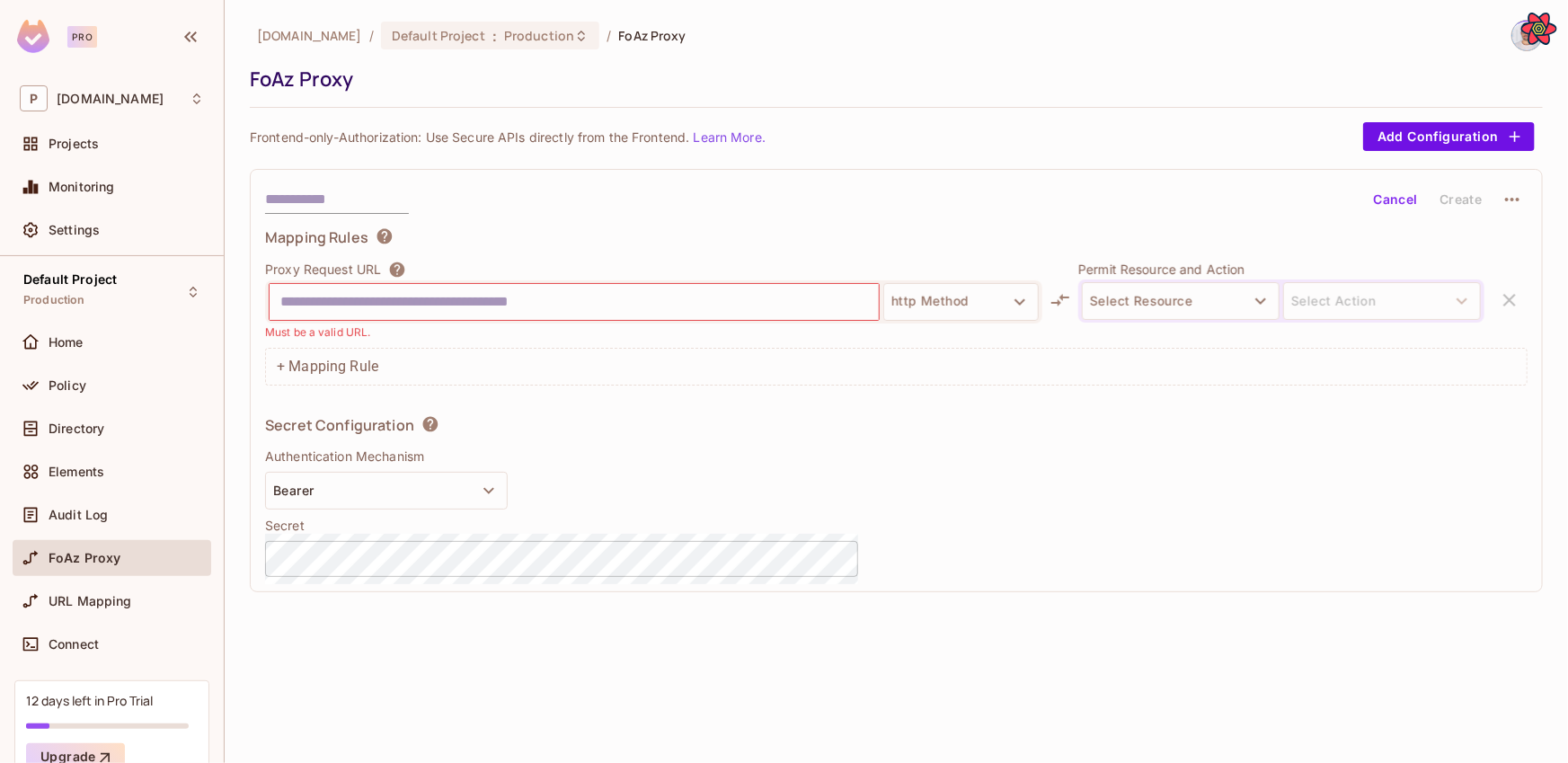 type 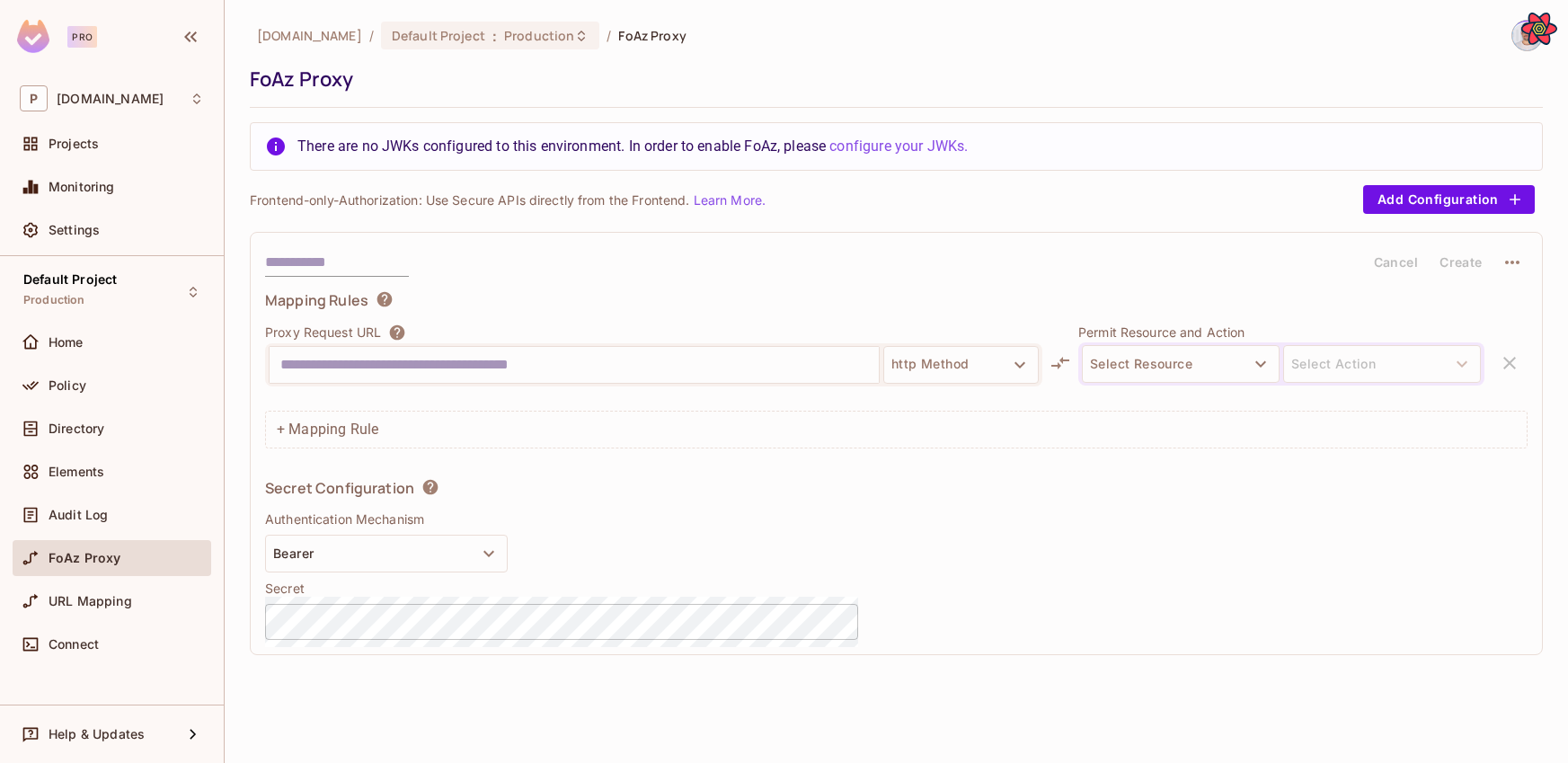 scroll, scrollTop: 0, scrollLeft: 0, axis: both 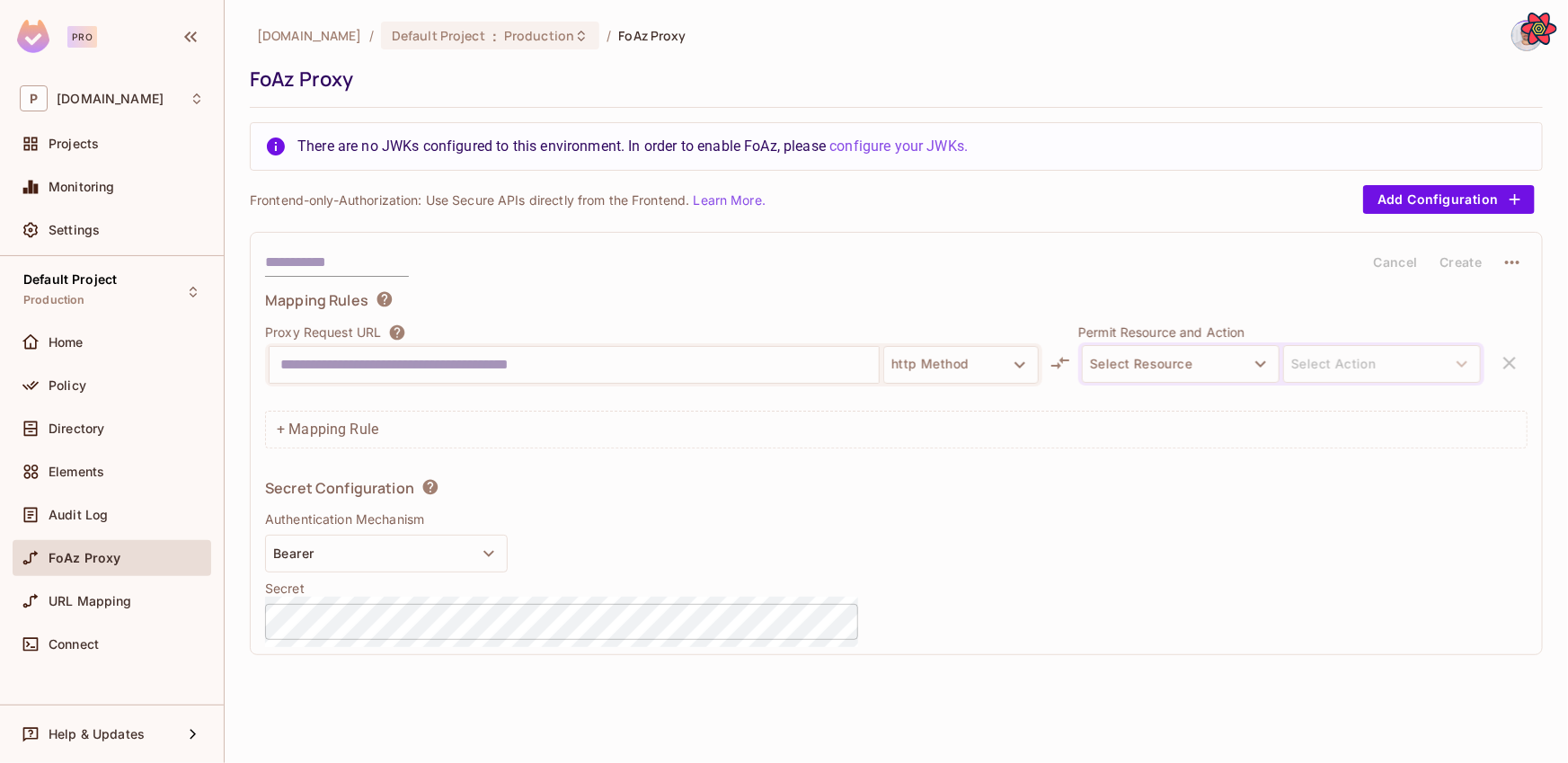 click on "Secret Configuration Authentication Mechanism Bearer Secret ​" at bounding box center (562, 559) 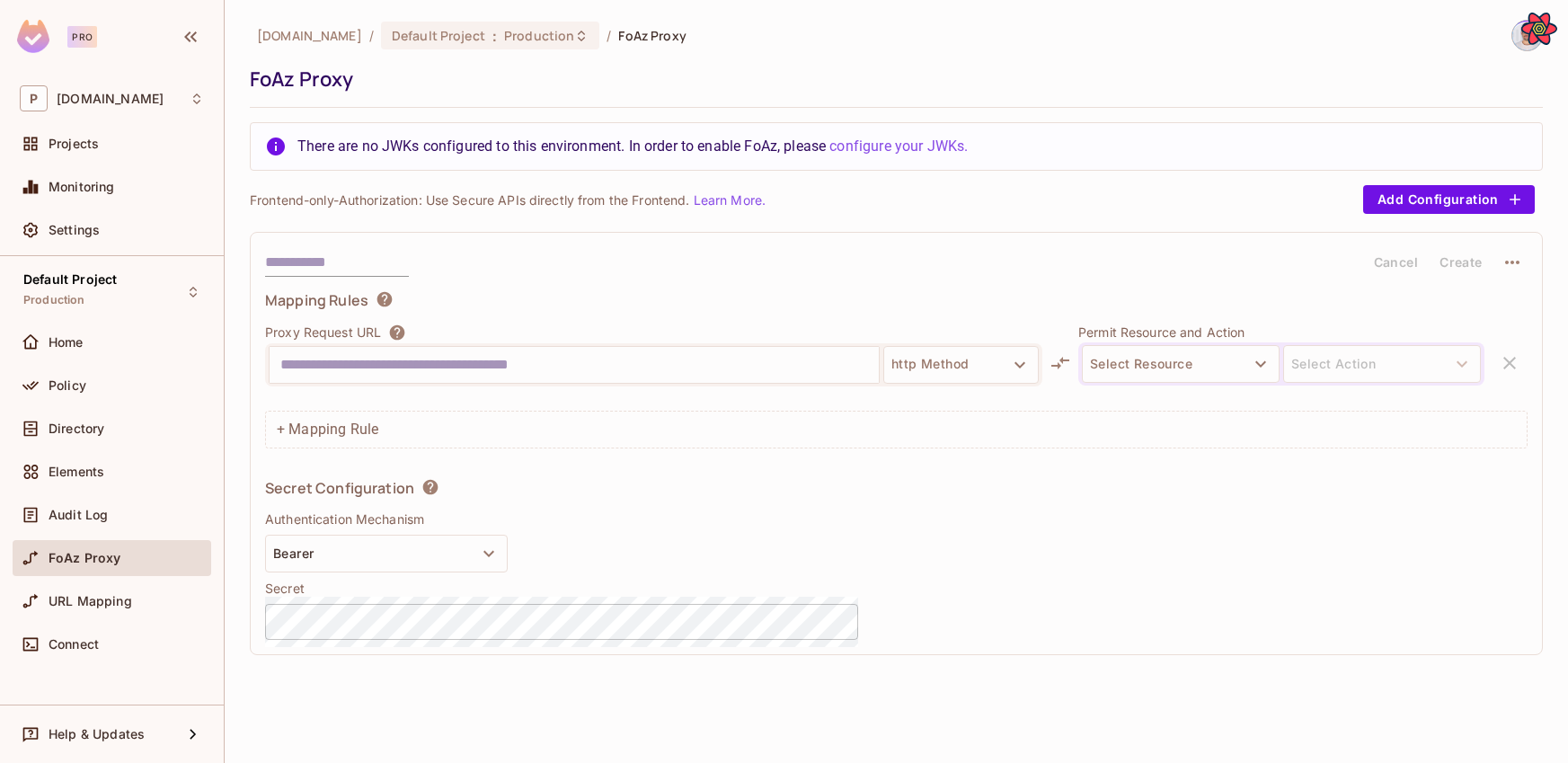 scroll, scrollTop: 0, scrollLeft: 0, axis: both 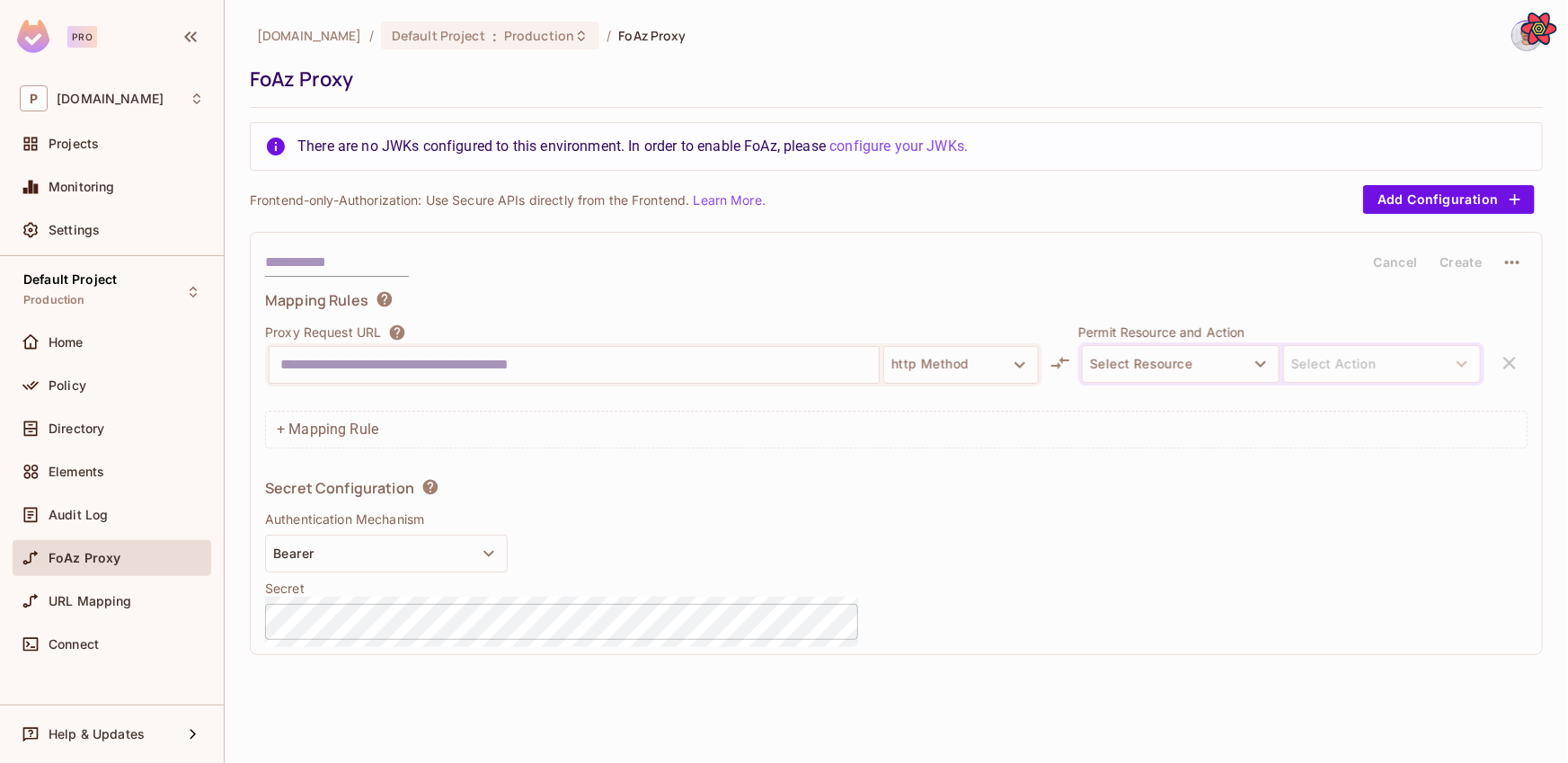 click at bounding box center [574, 365] 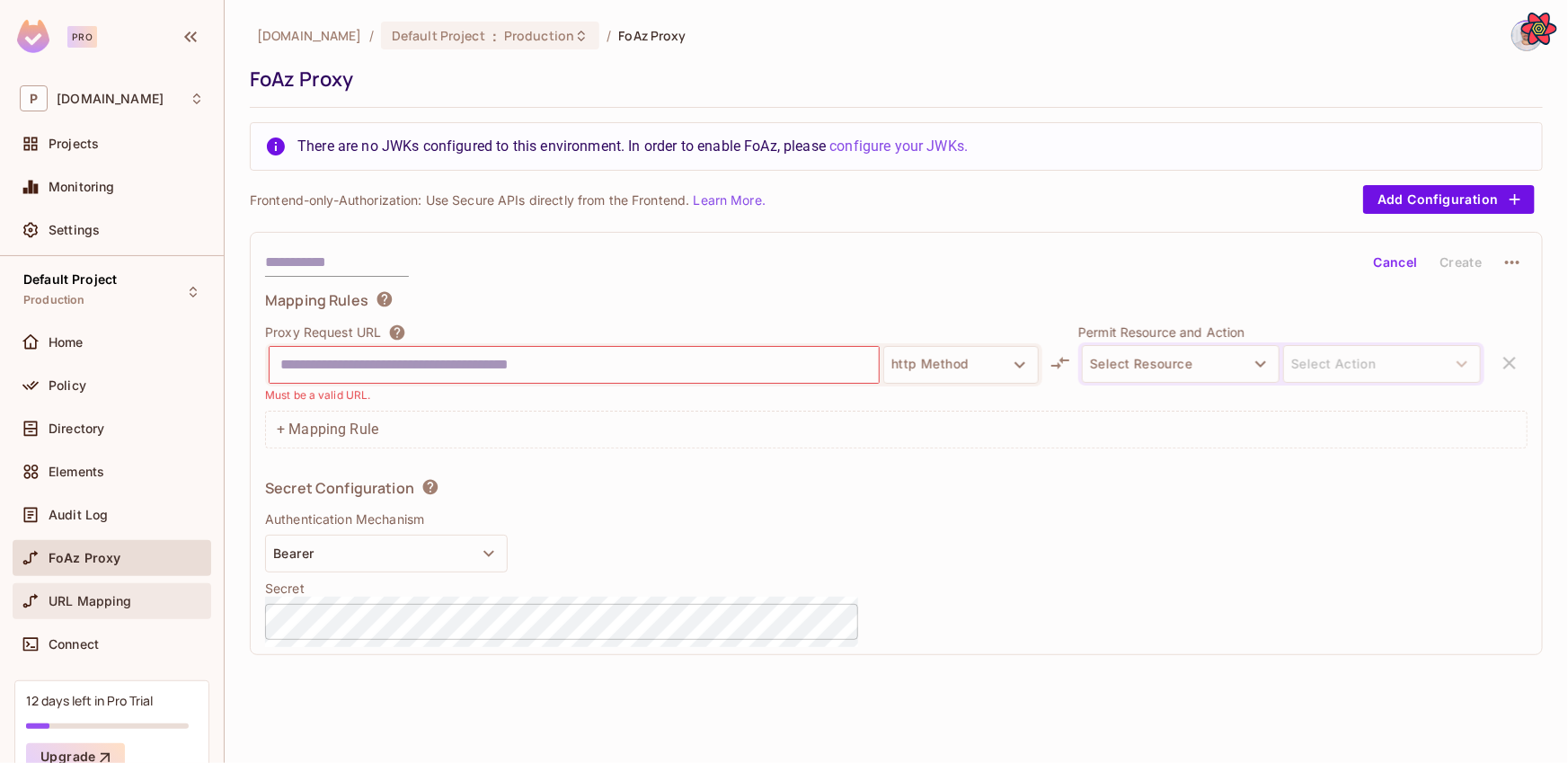 click on "URL Mapping" at bounding box center (111, 601) 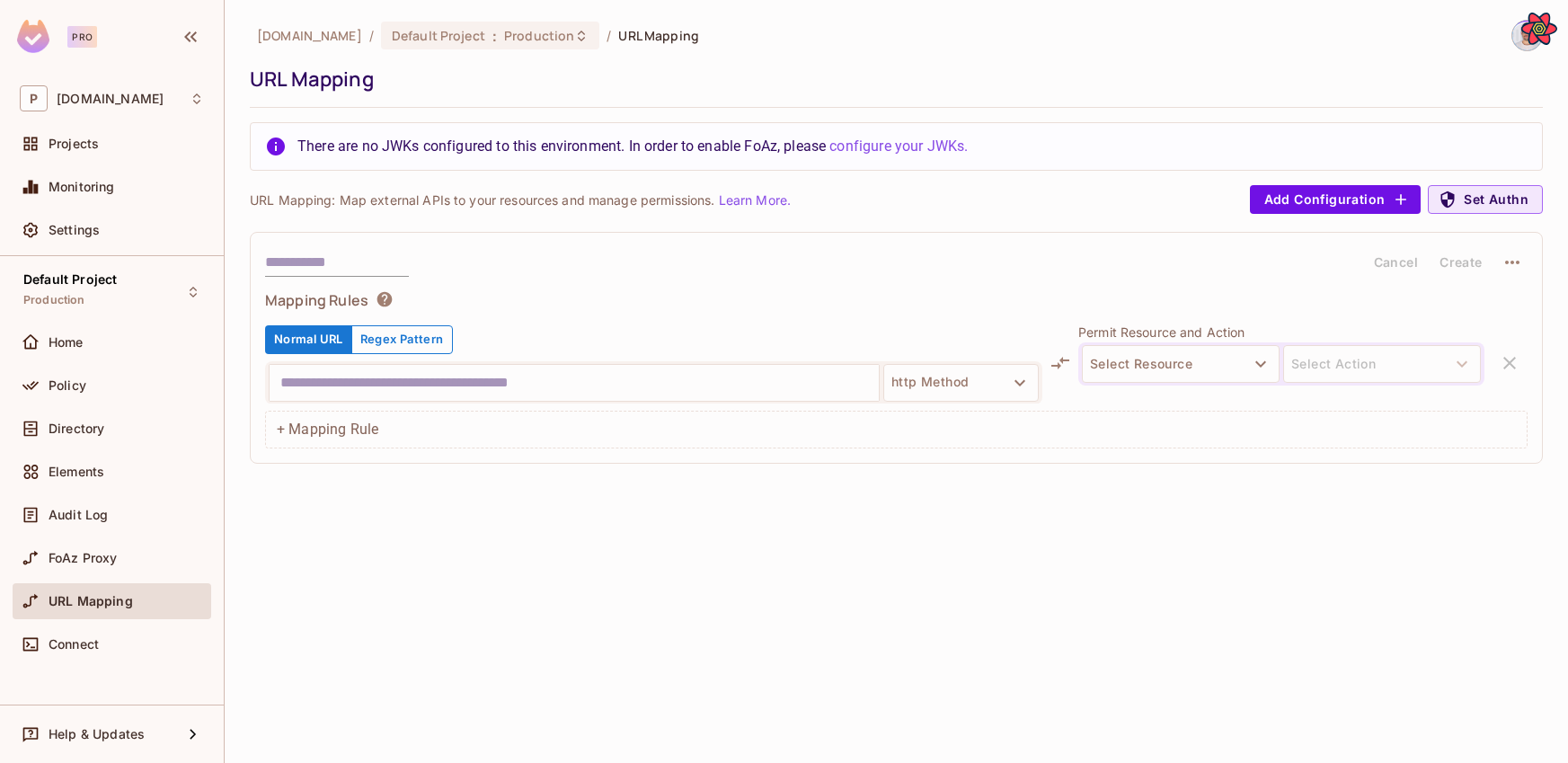 scroll, scrollTop: 0, scrollLeft: 0, axis: both 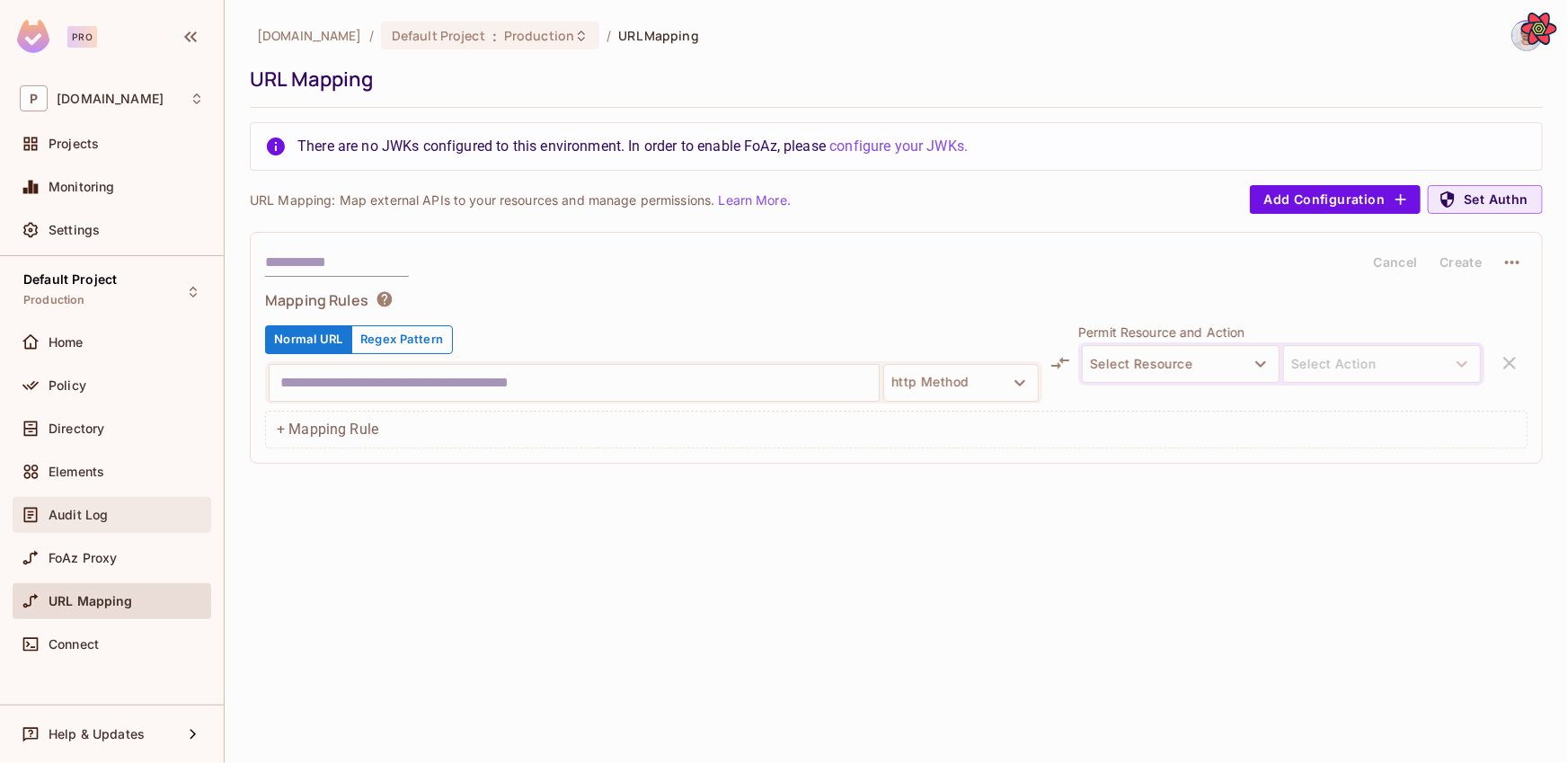 click on "Audit Log" at bounding box center (111, 515) 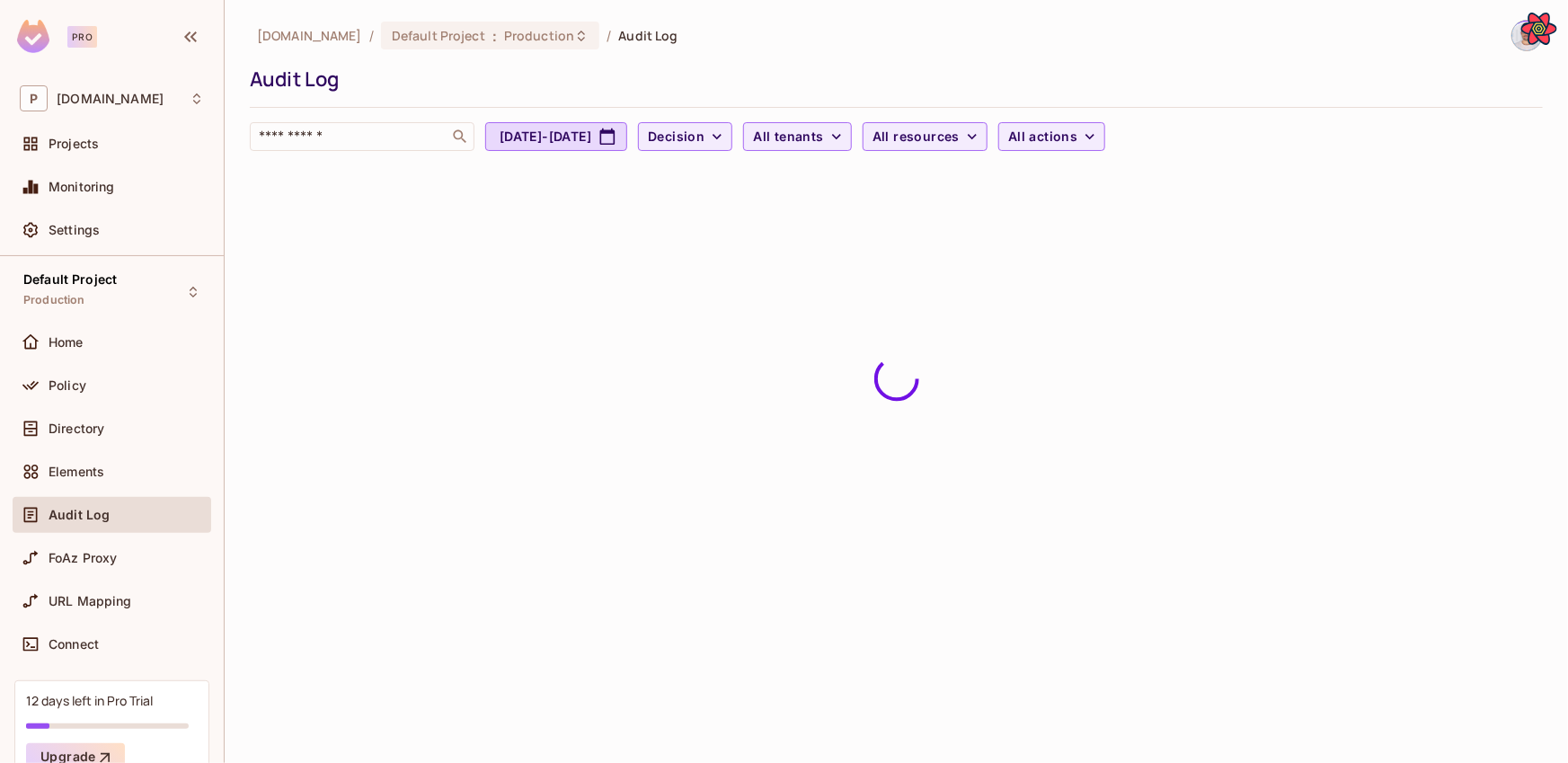 click on "[DOMAIN_NAME] / Default Project : Production / Audit Log Audit Log ​ [DATE]  -  [DATE] Decision All tenants All resources All actions" at bounding box center [896, 381] 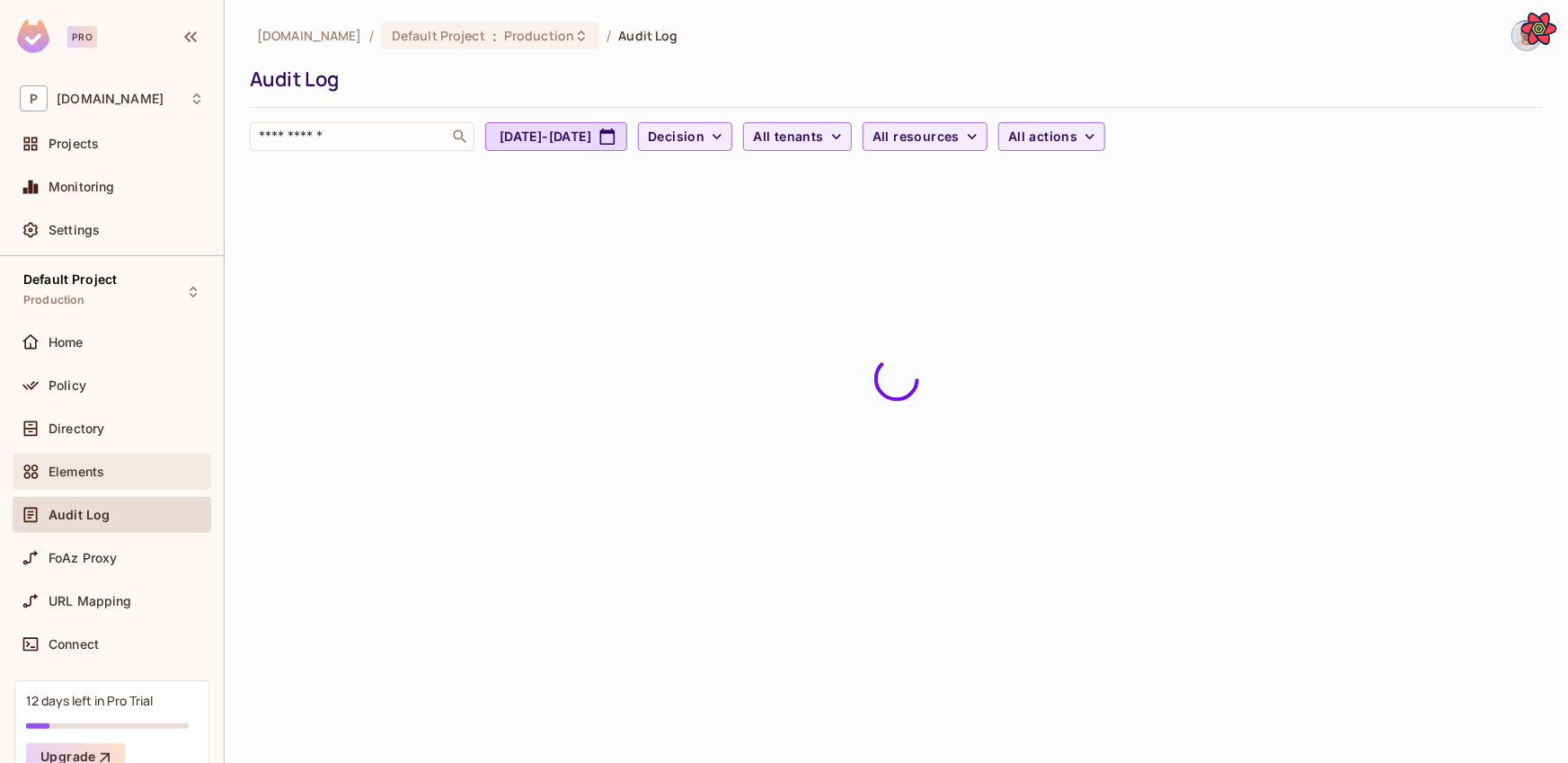 click at bounding box center (34, 472) 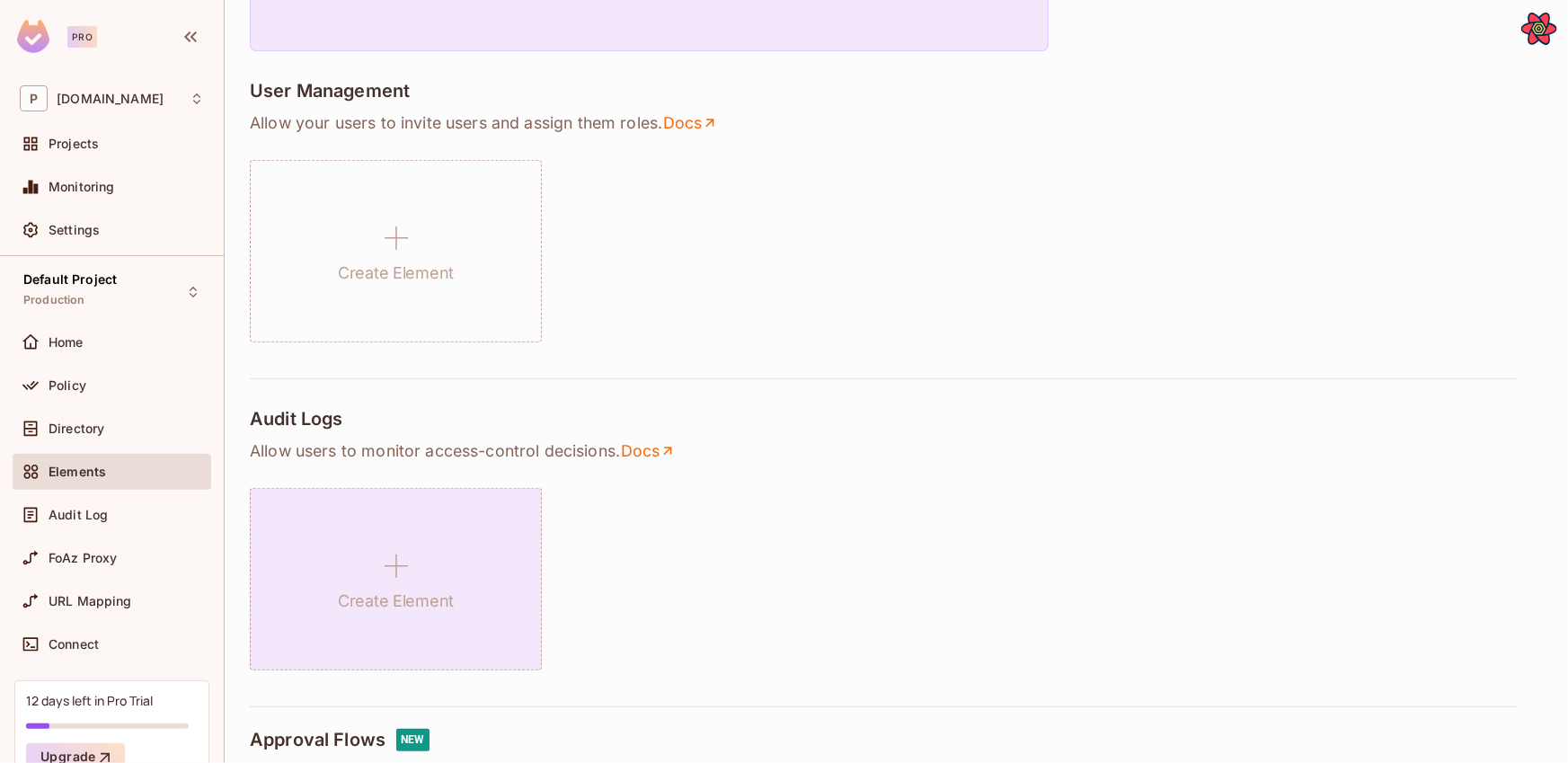 scroll, scrollTop: 491, scrollLeft: 0, axis: vertical 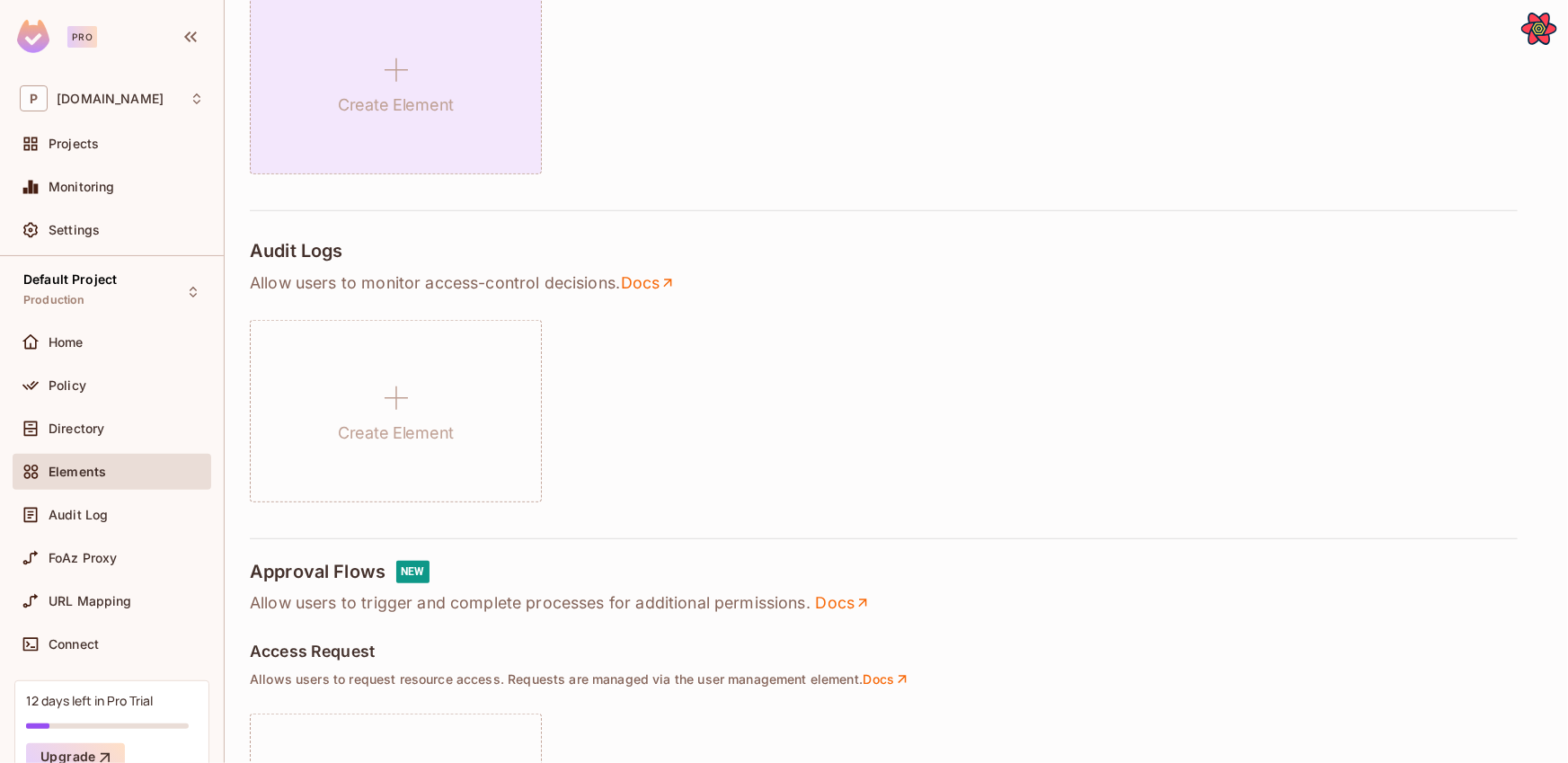 click on "Create Element" at bounding box center (395, 83) 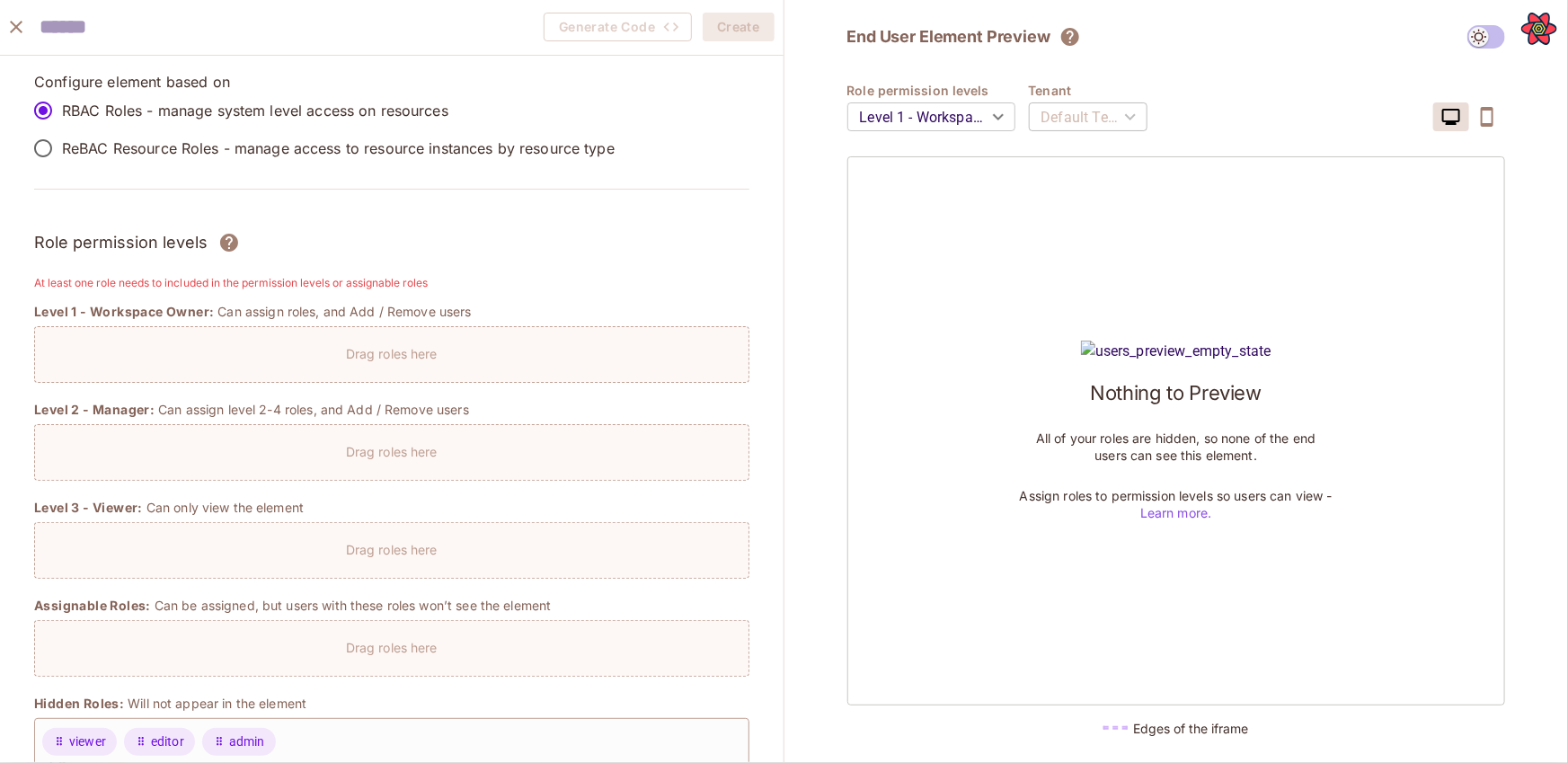 click on "Drag roles here" at bounding box center [392, 354] 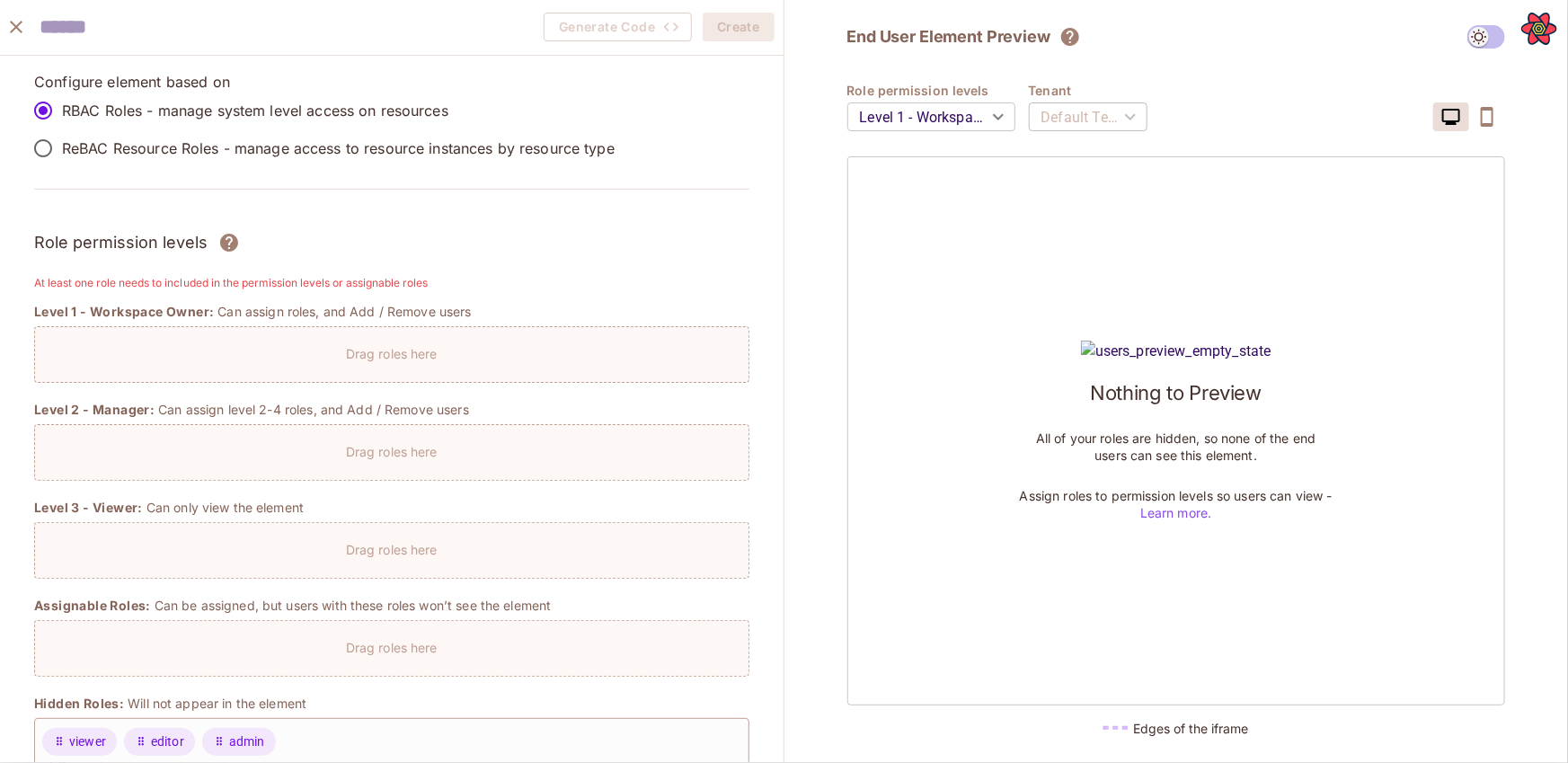 click on "ReBAC Resource Roles - manage access to resource instances by resource type" at bounding box center (319, 148) 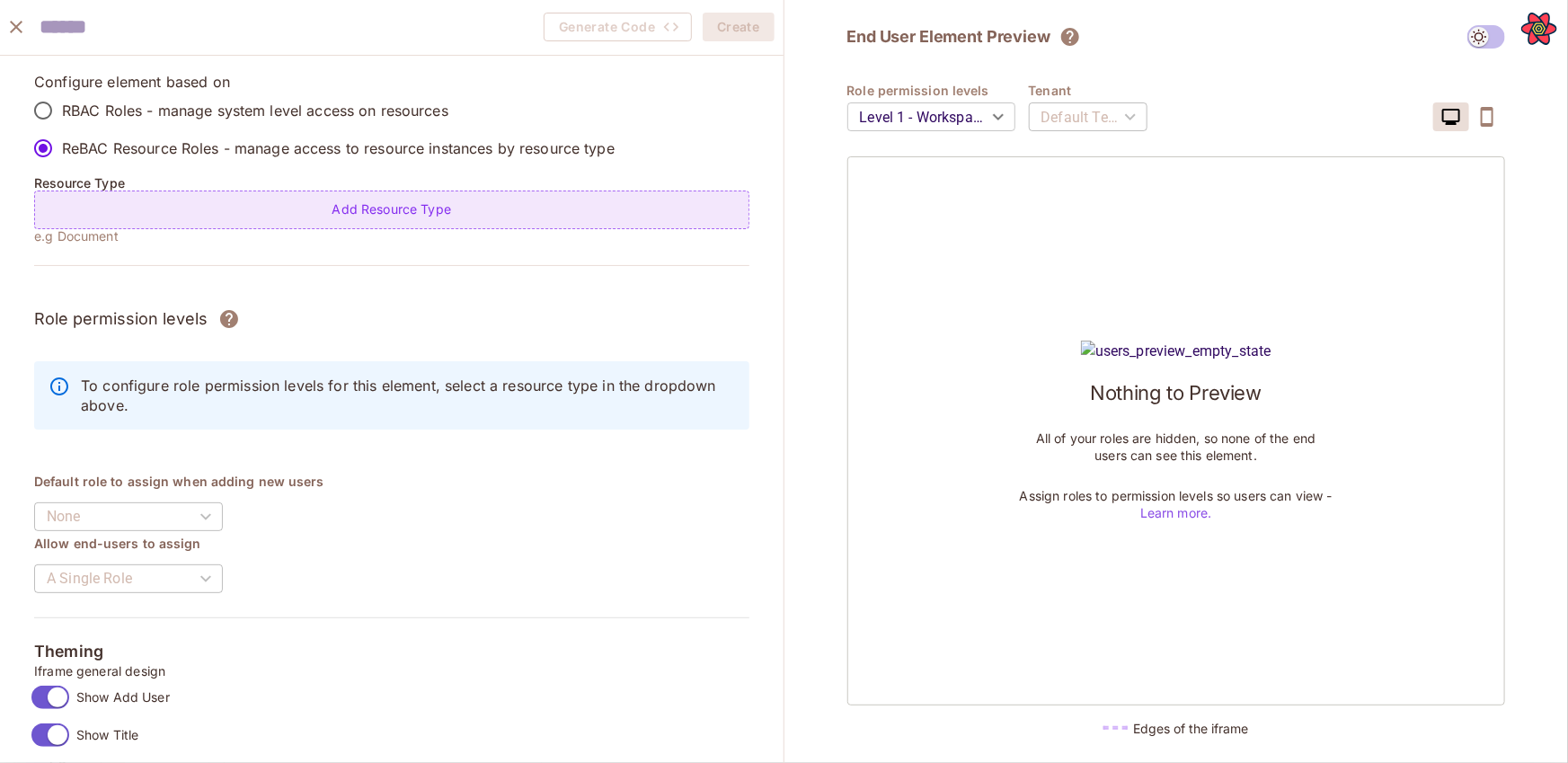 drag, startPoint x: 151, startPoint y: 239, endPoint x: 146, endPoint y: 220, distance: 19.64688 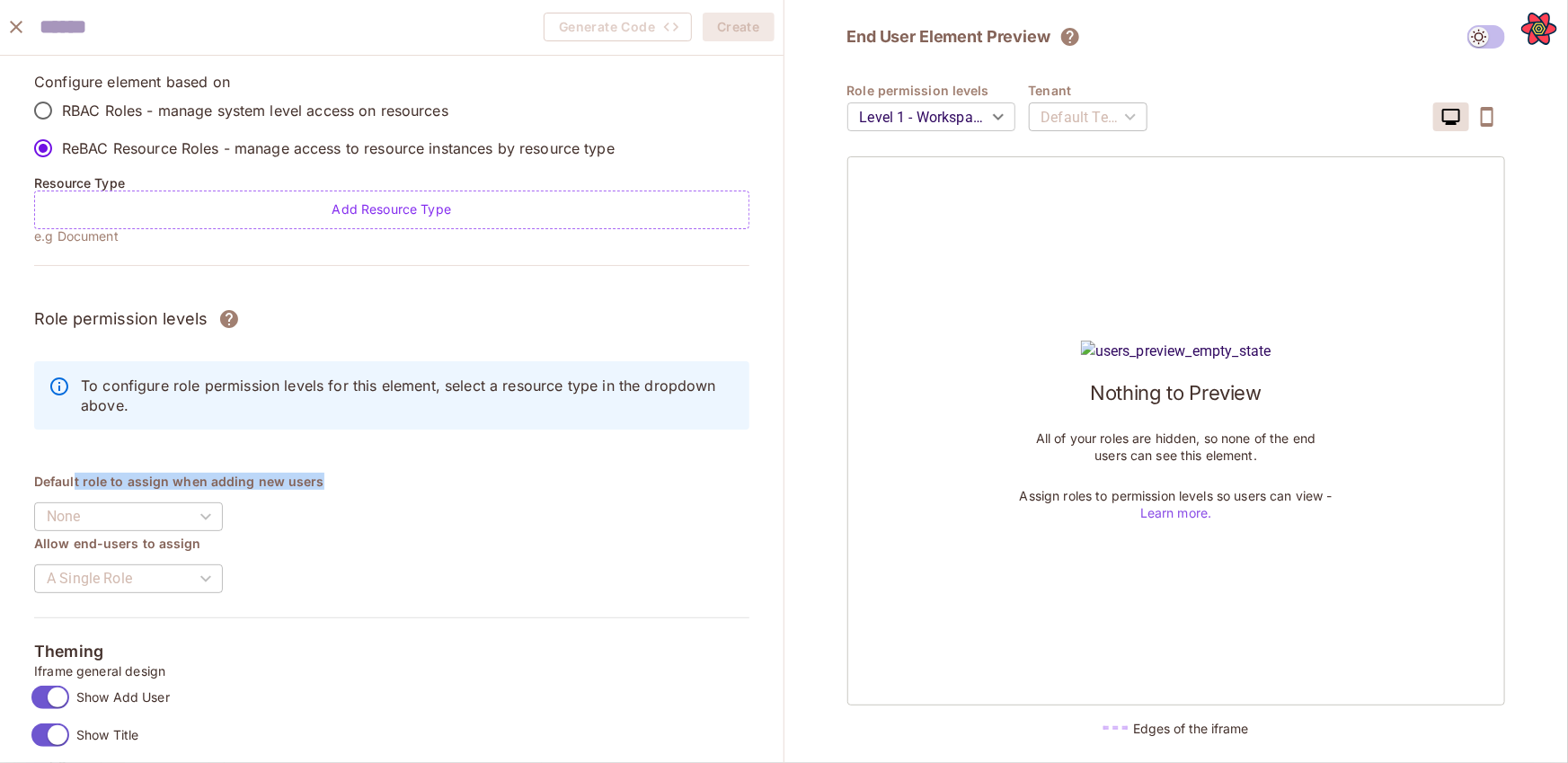 click on "**********" at bounding box center [392, 1059] 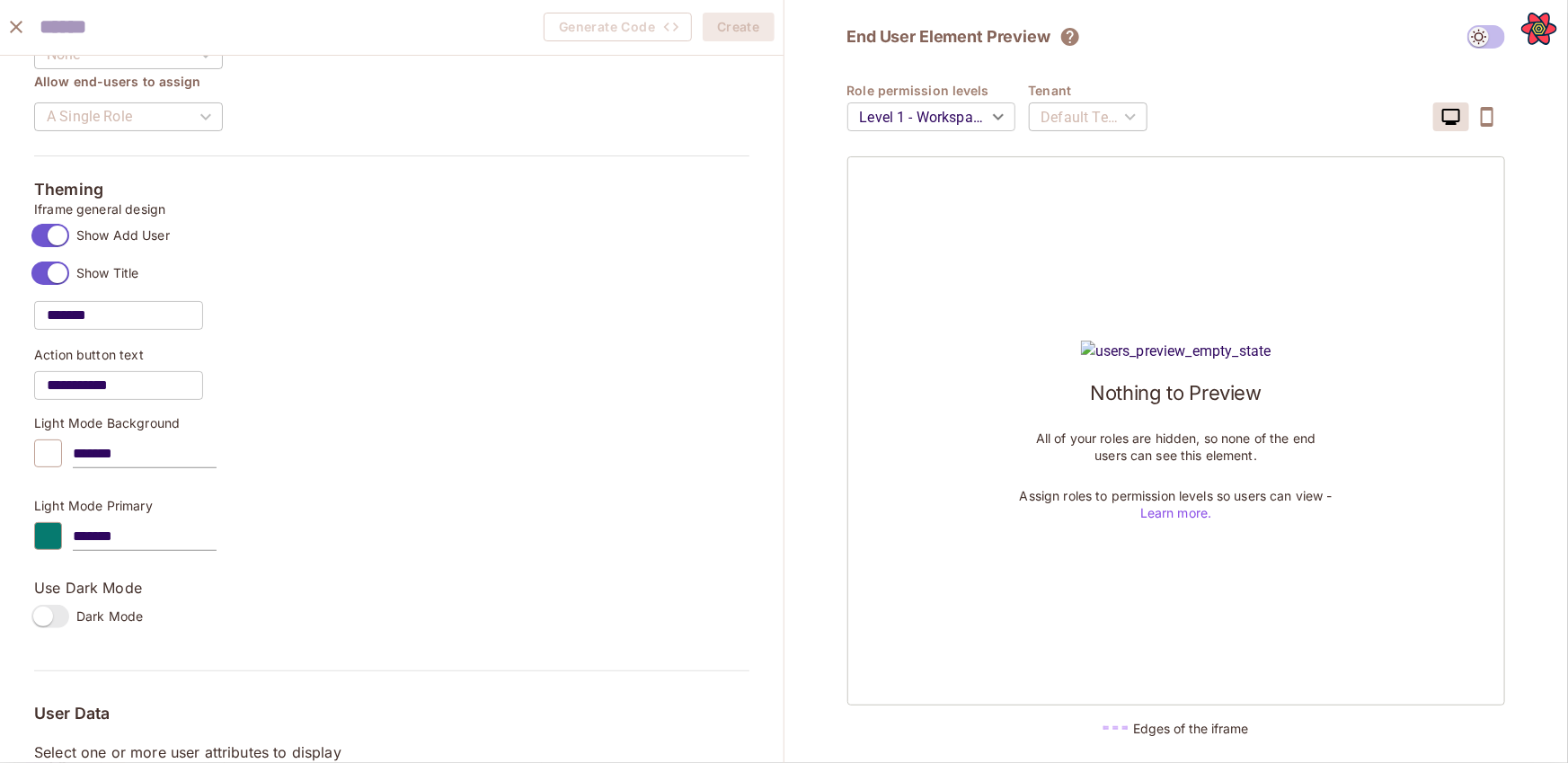 scroll, scrollTop: 452, scrollLeft: 0, axis: vertical 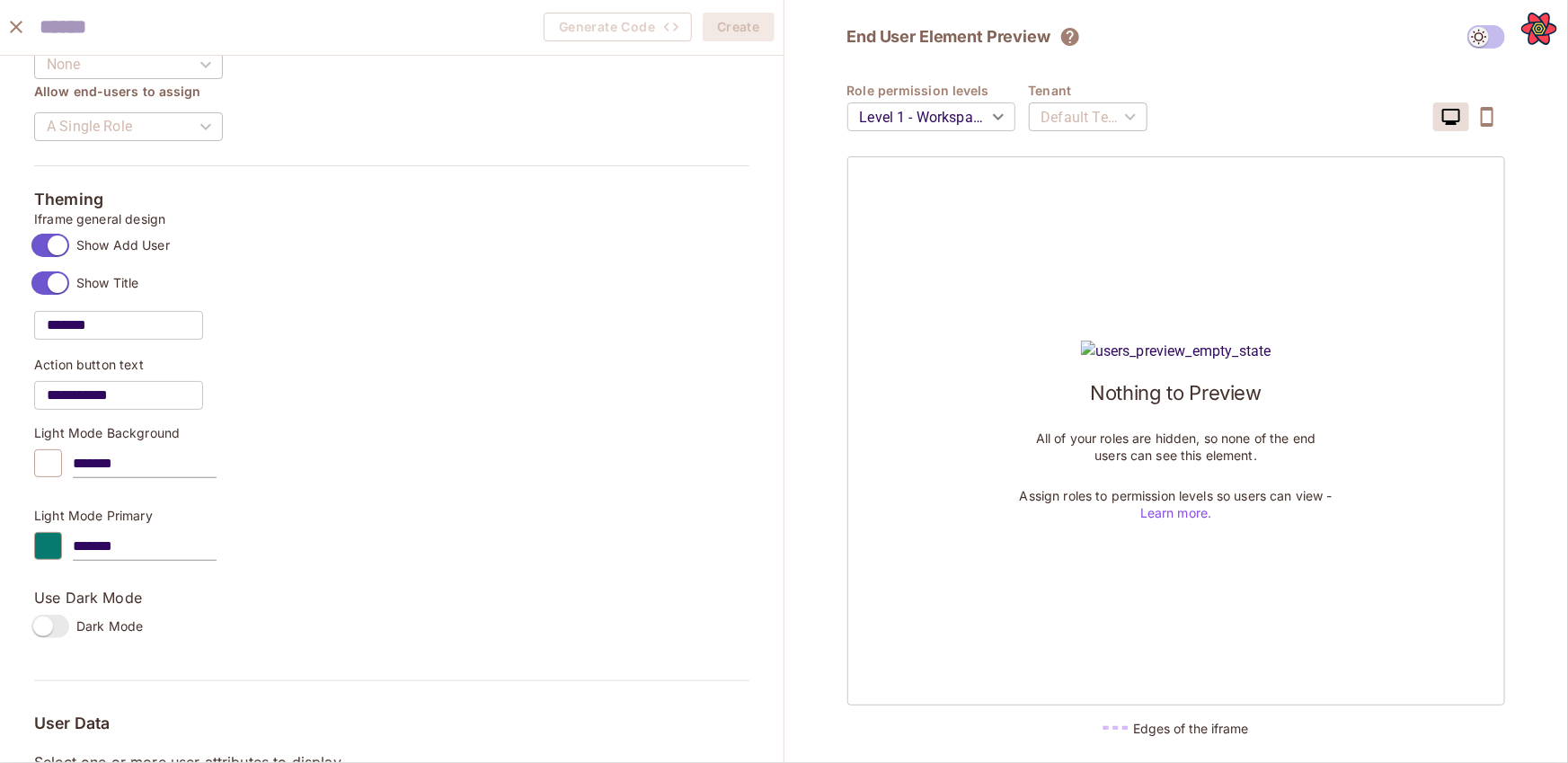 click on "*******" at bounding box center (145, 464) 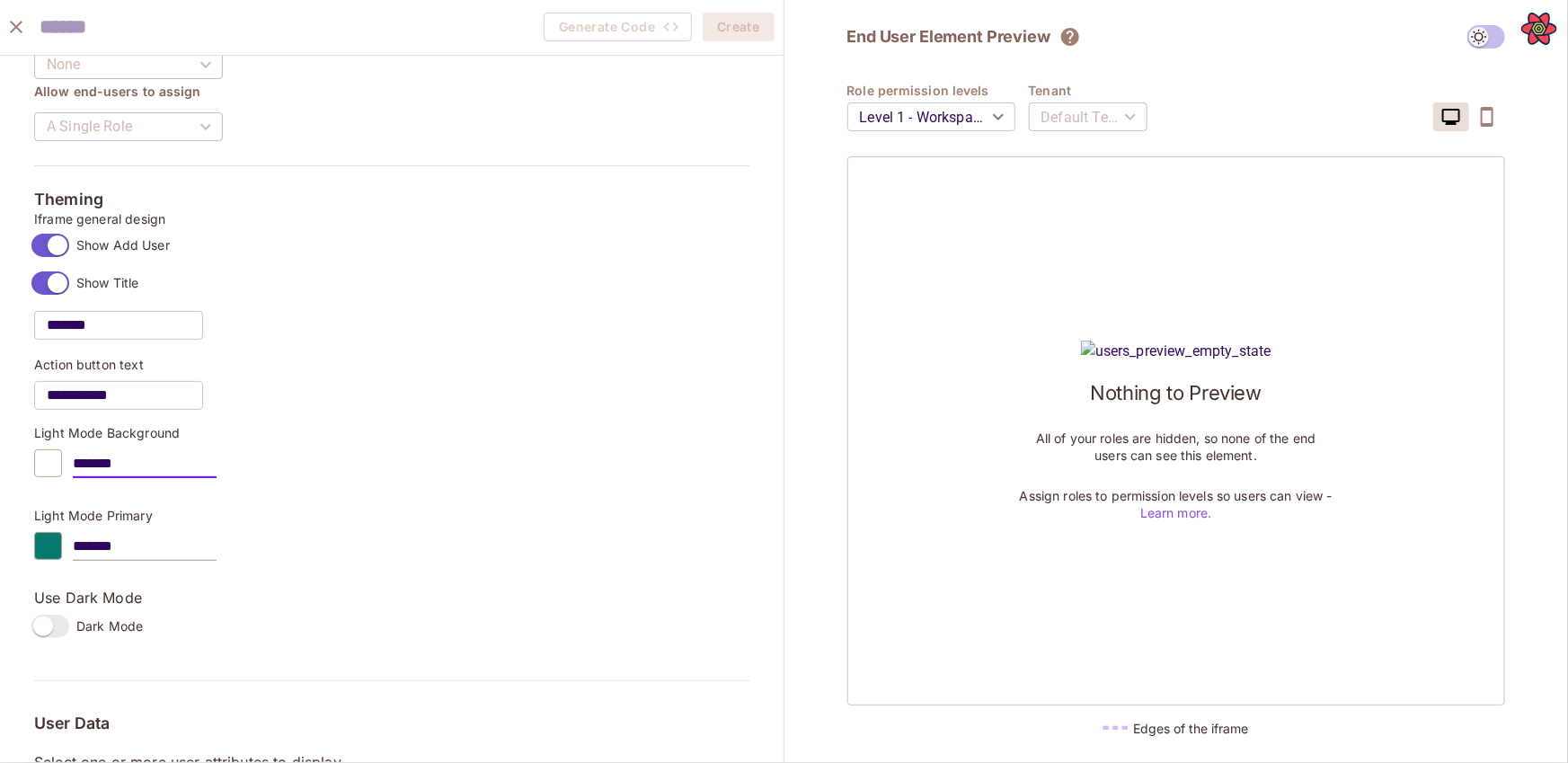 click on "*******" at bounding box center (145, 464) 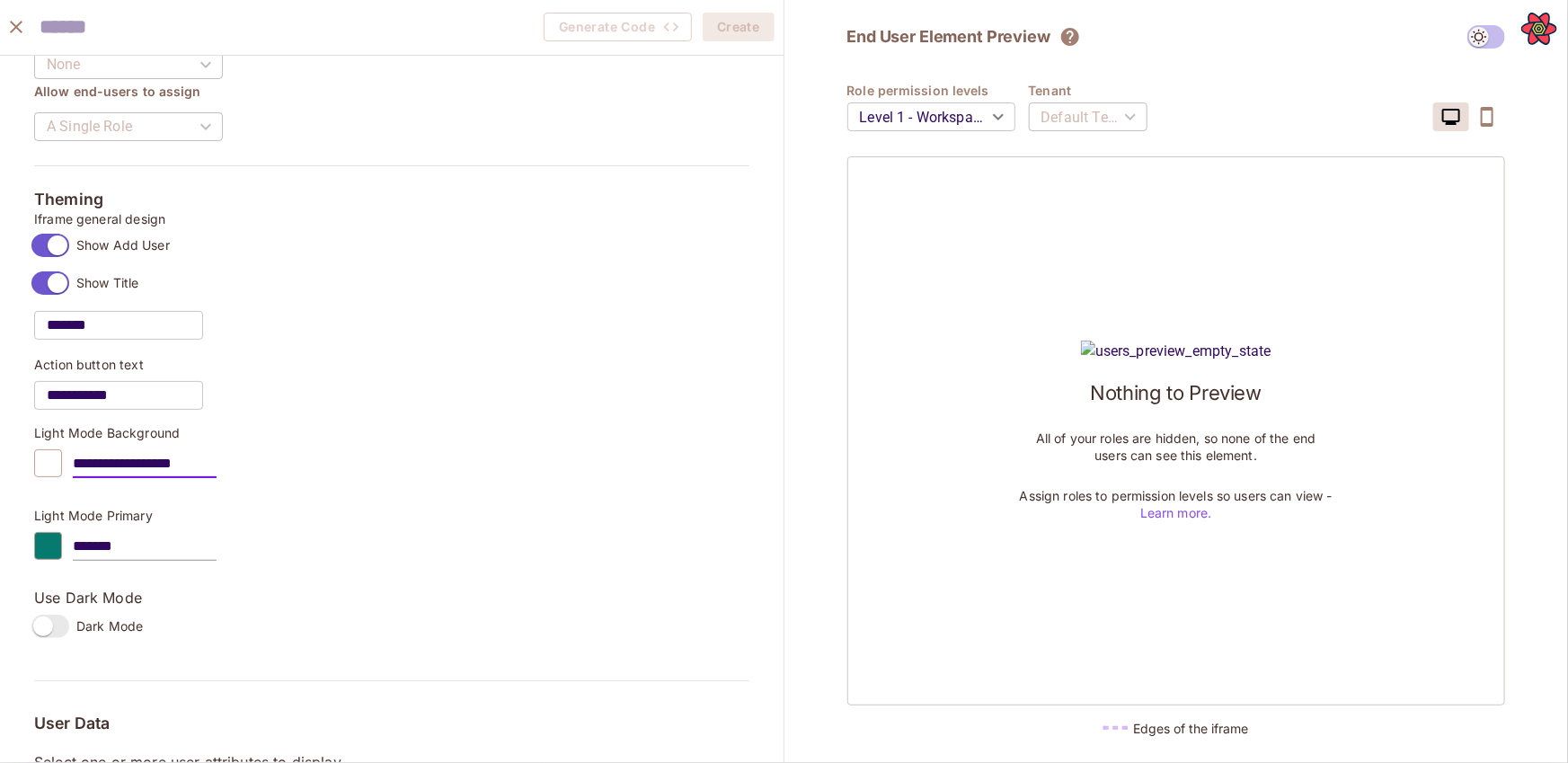 type on "**********" 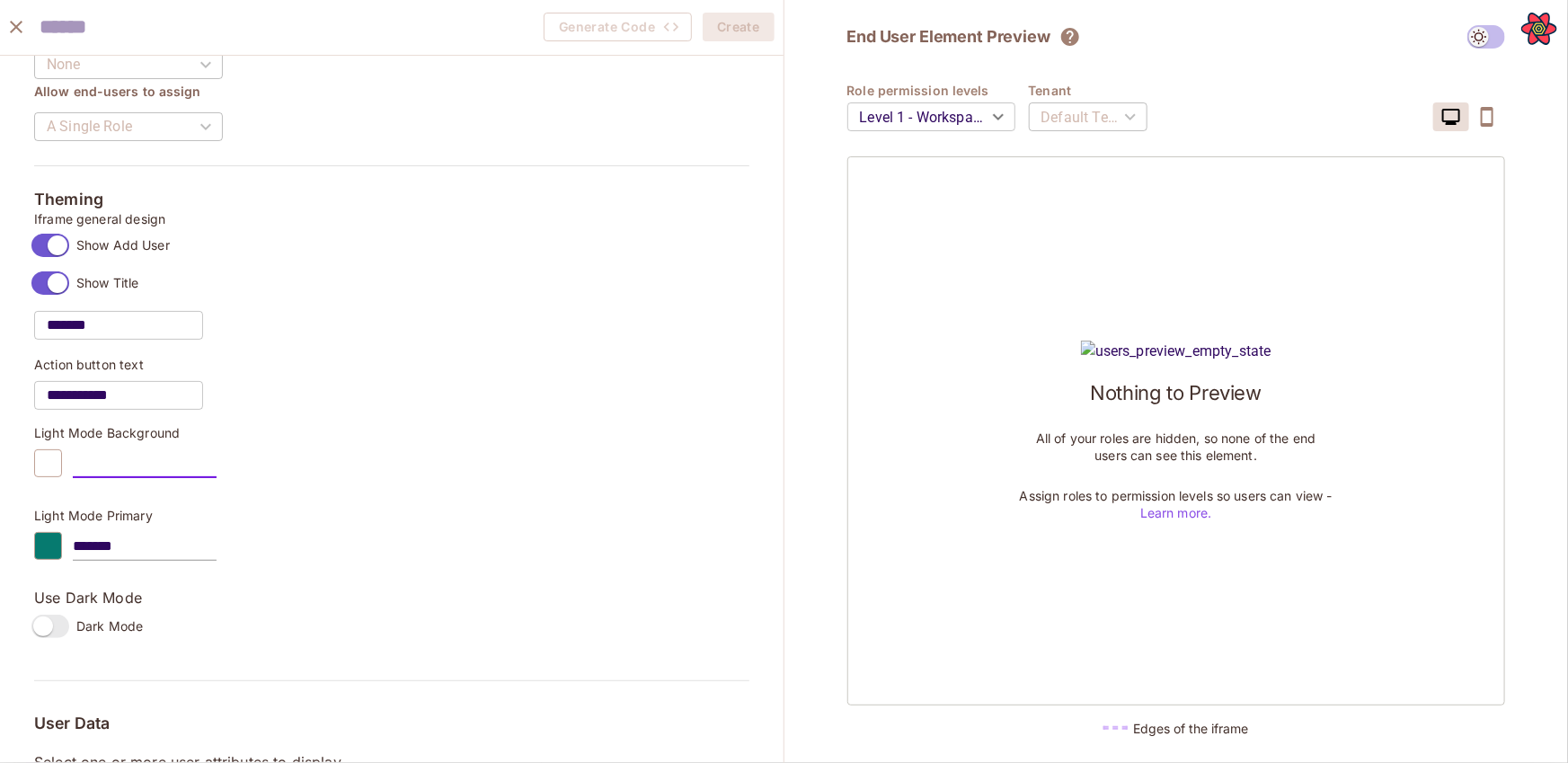 type 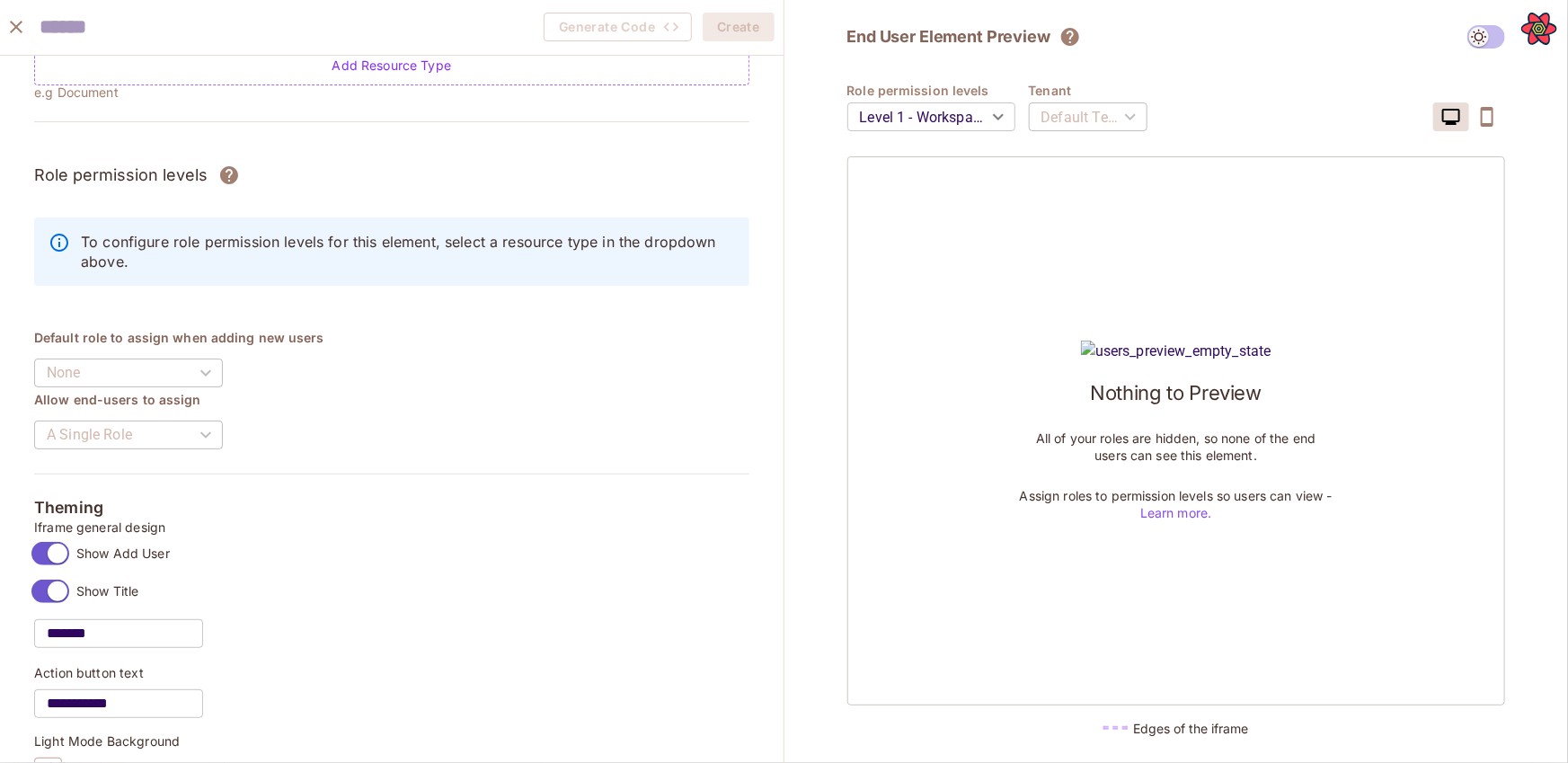 scroll, scrollTop: 0, scrollLeft: 0, axis: both 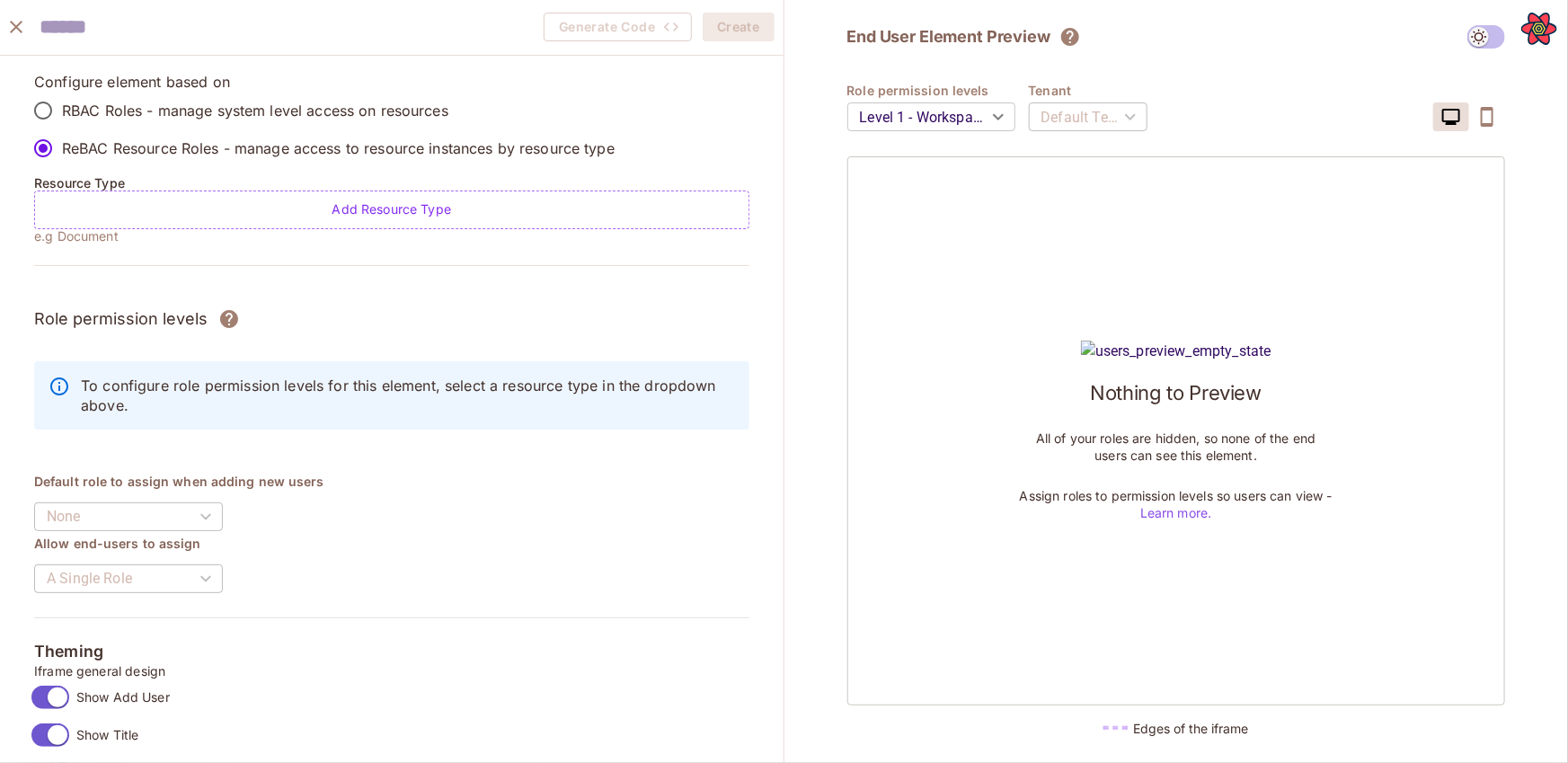 click on "Resource Type" at bounding box center [392, 183] 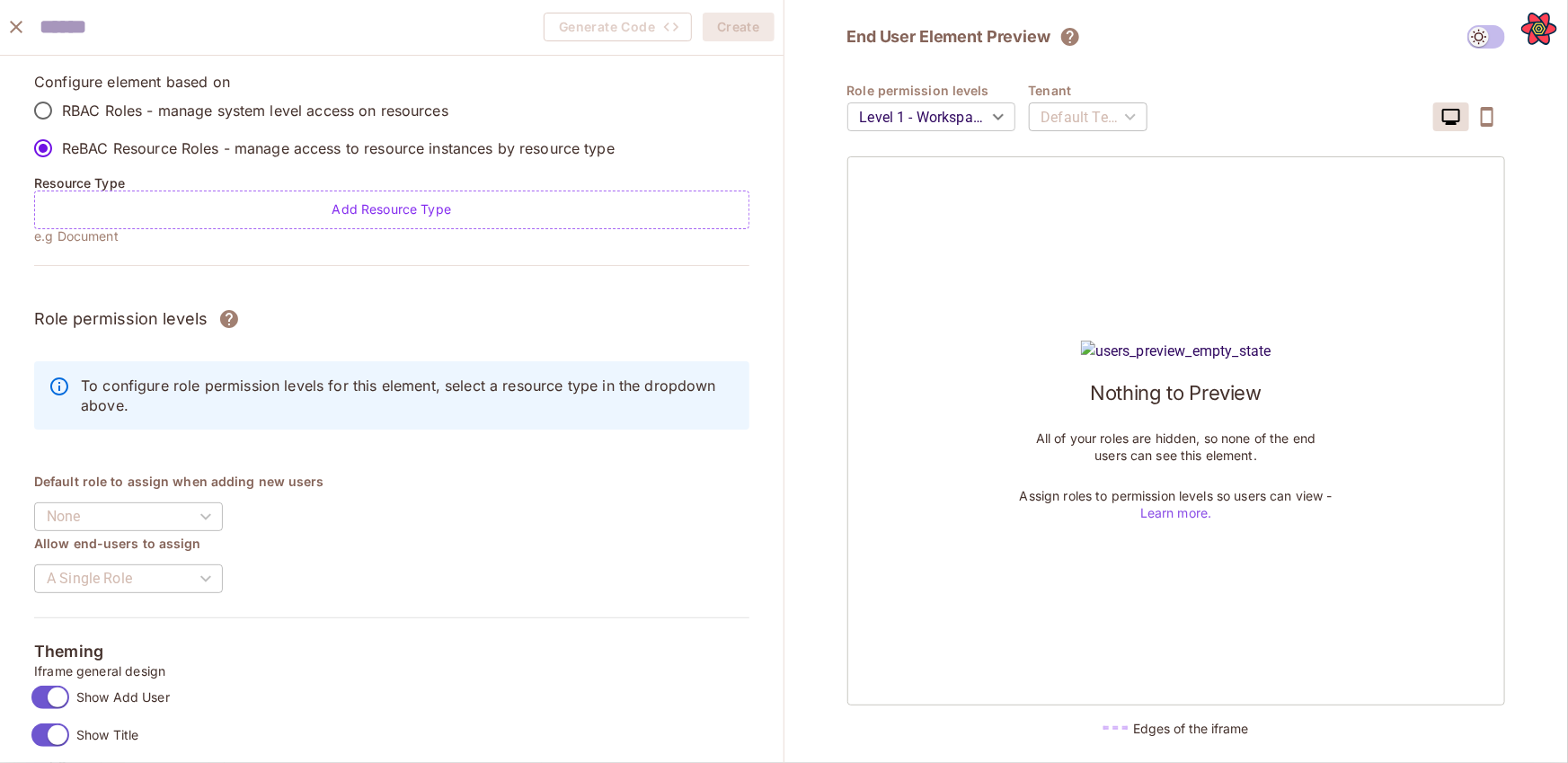click at bounding box center (138, 27) 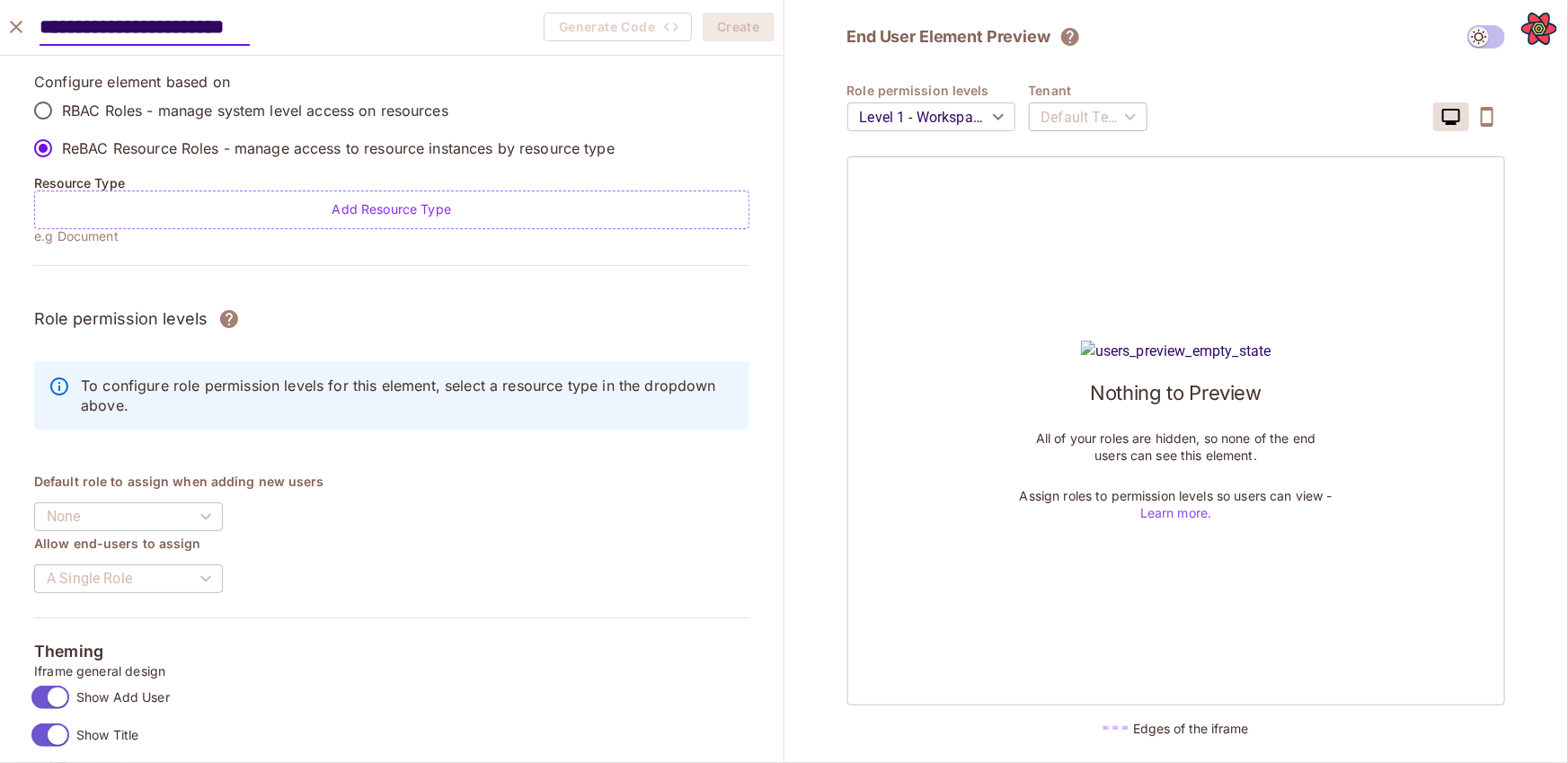 scroll, scrollTop: 0, scrollLeft: 21, axis: horizontal 